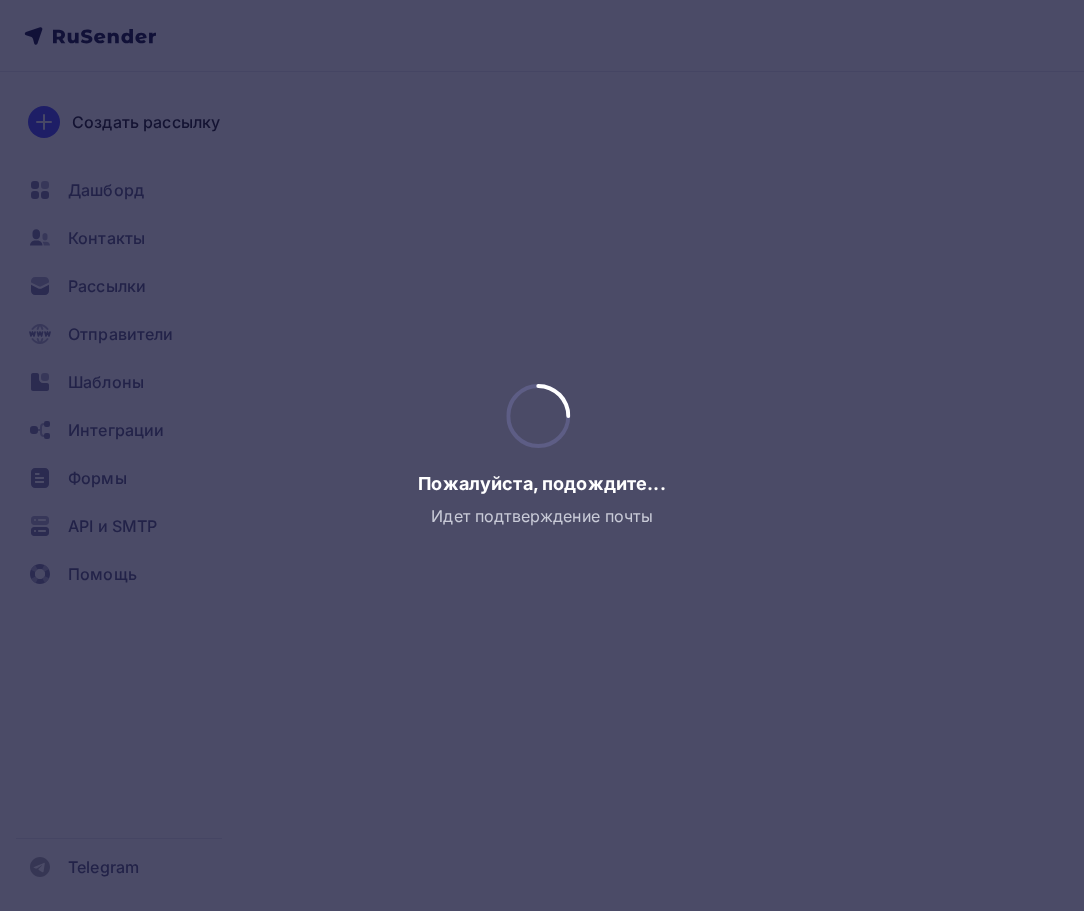 scroll, scrollTop: 0, scrollLeft: 0, axis: both 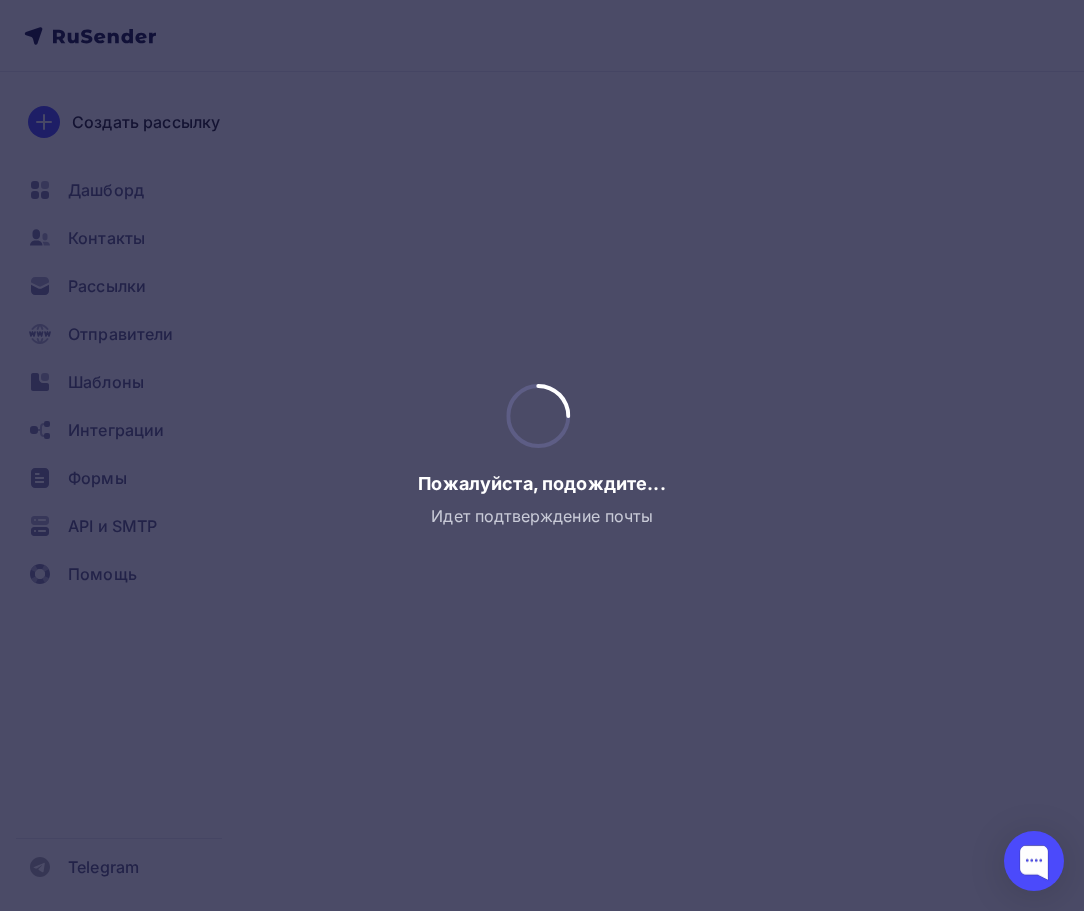 click at bounding box center (542, 455) 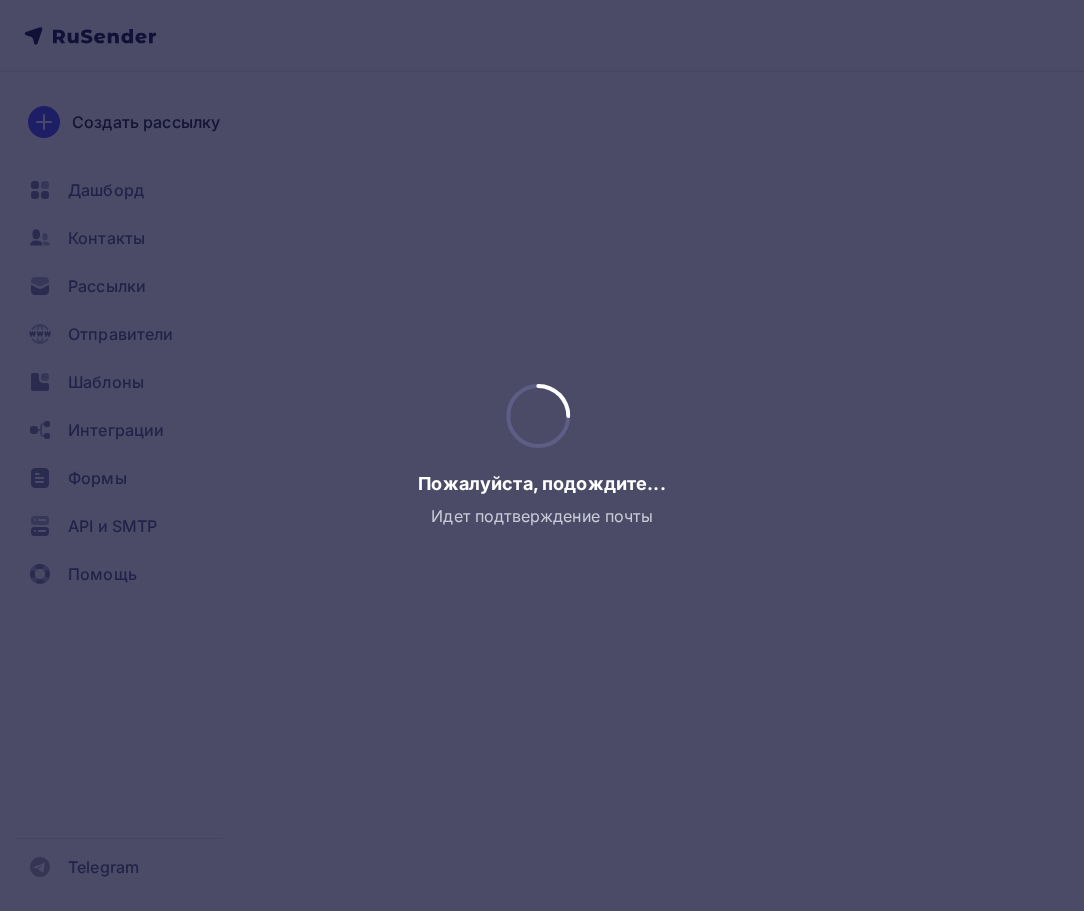 scroll, scrollTop: 0, scrollLeft: 0, axis: both 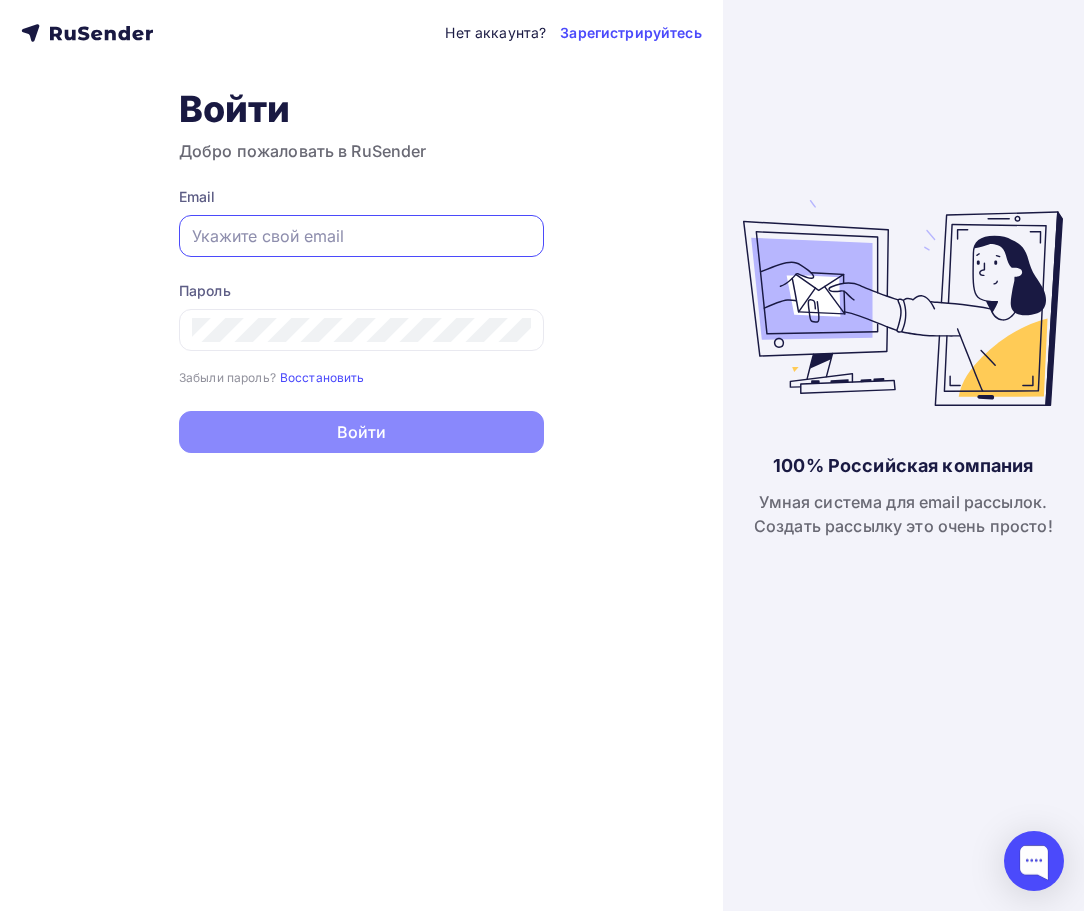 click at bounding box center [361, 236] 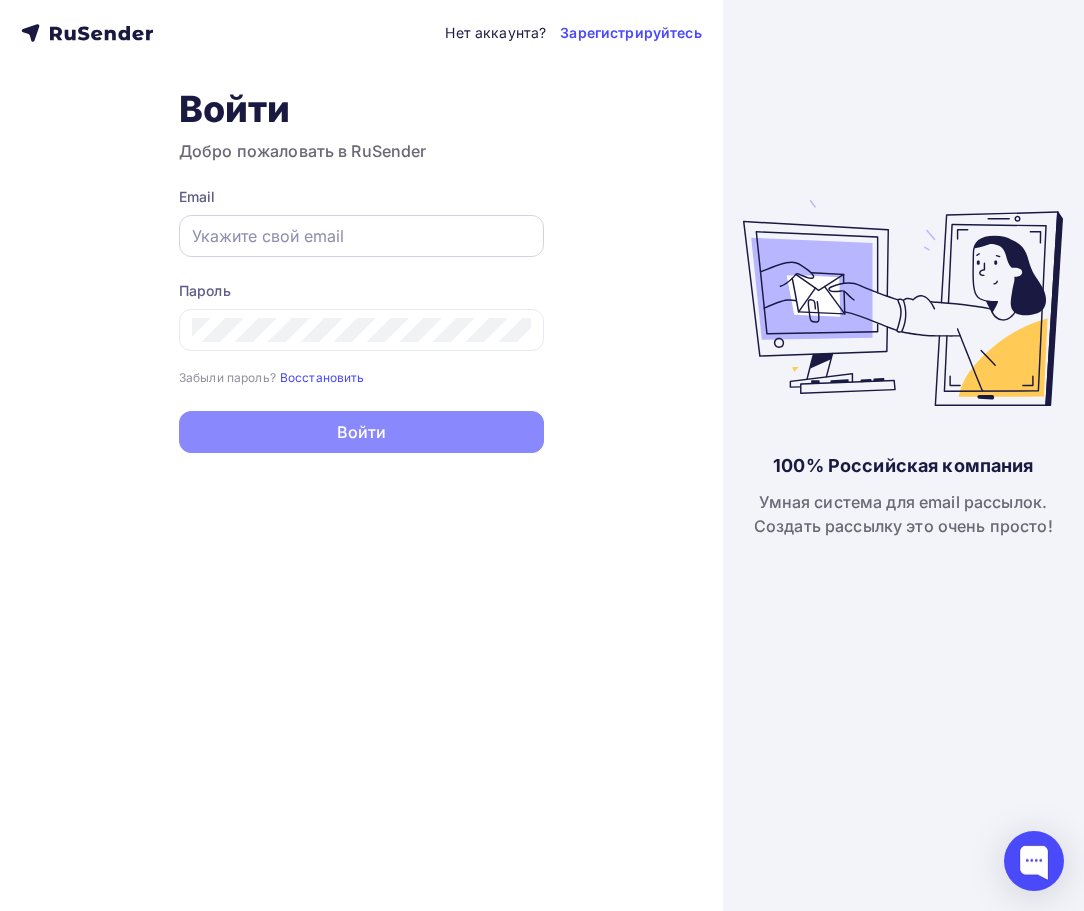 click on "Email" at bounding box center [361, 222] 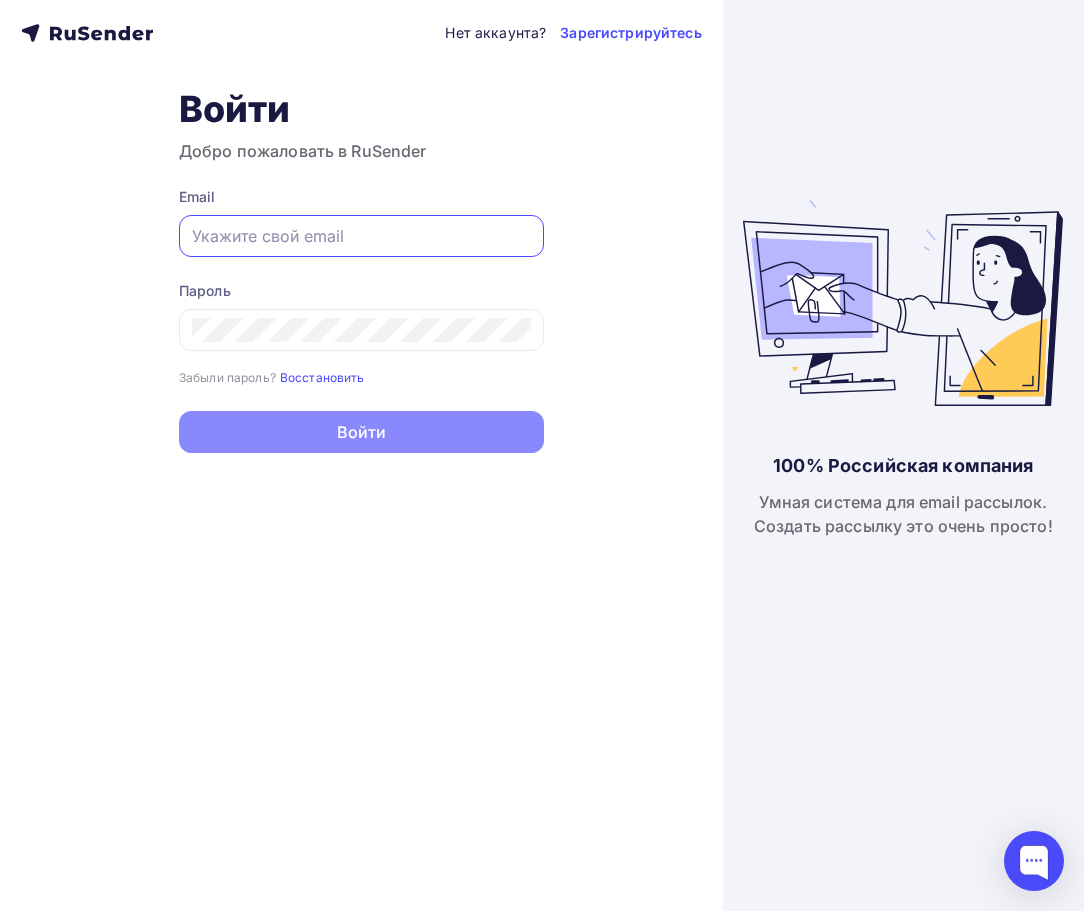paste on "[EMAIL]" 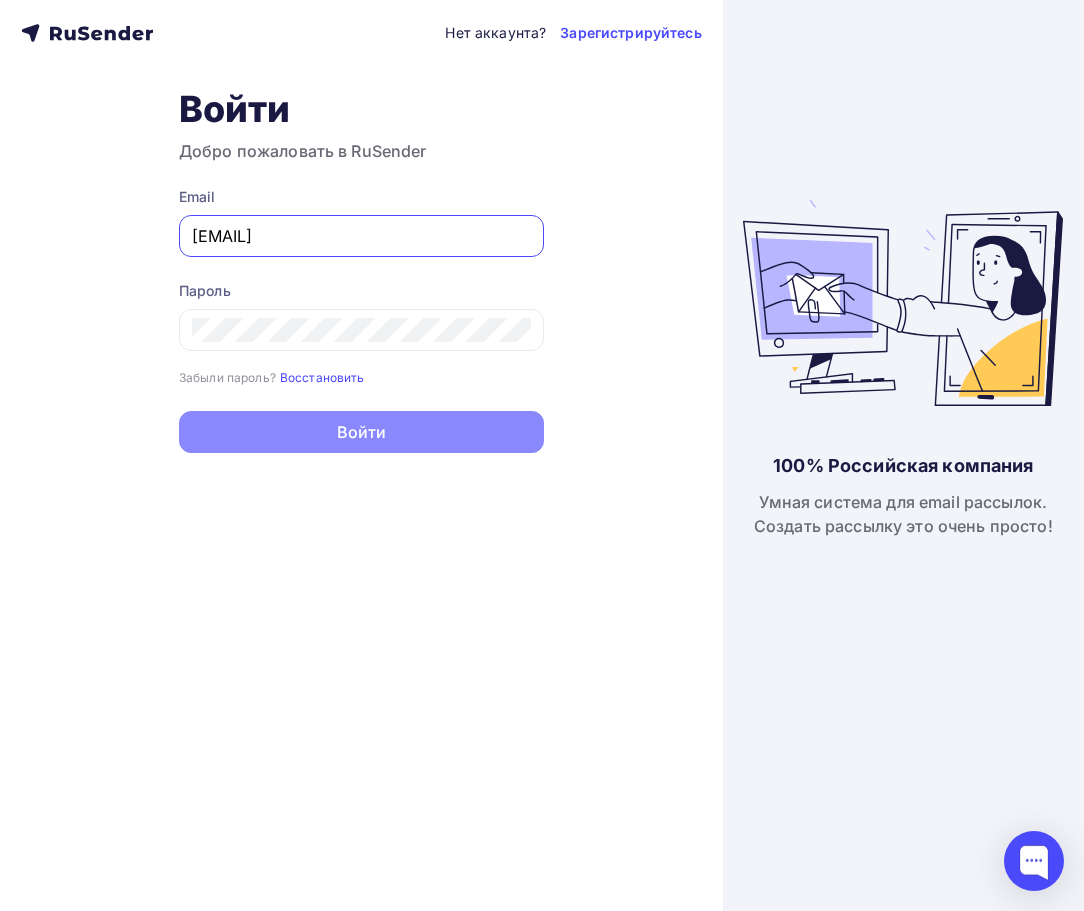 type on "[EMAIL]" 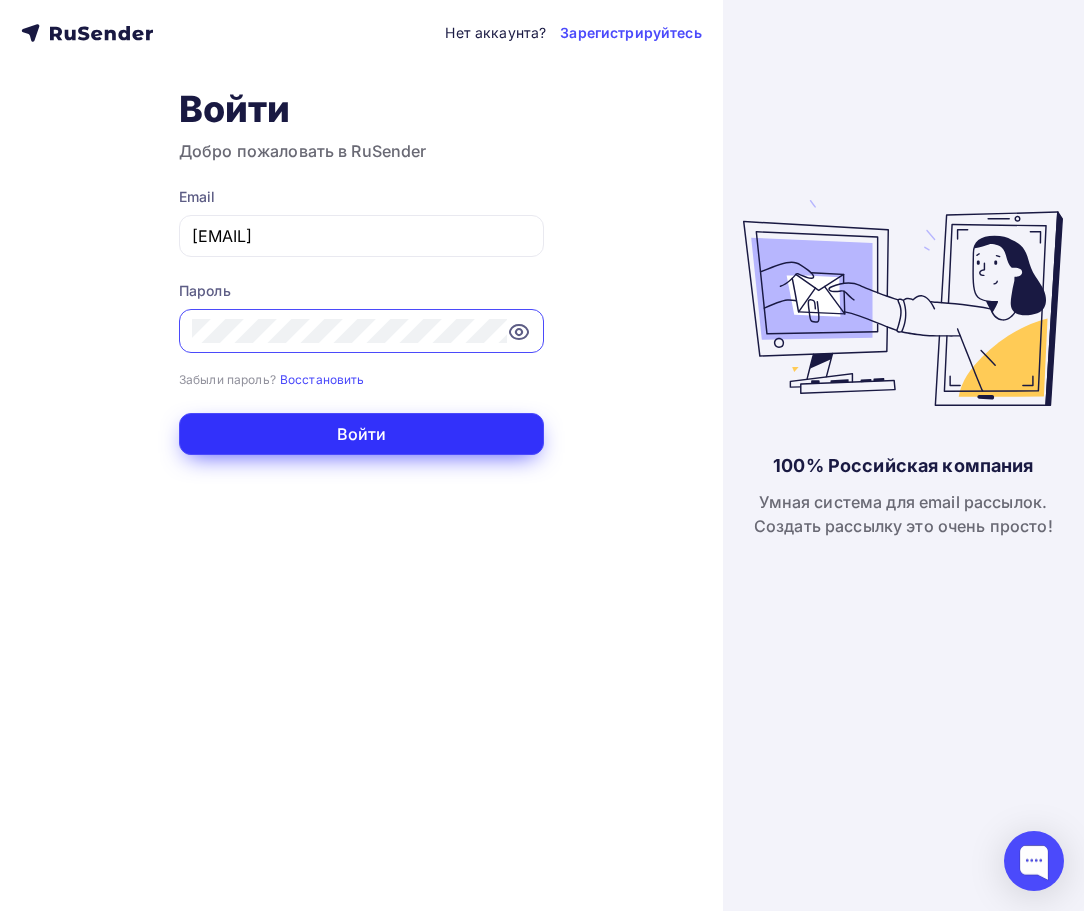 click on "Войти" at bounding box center (361, 434) 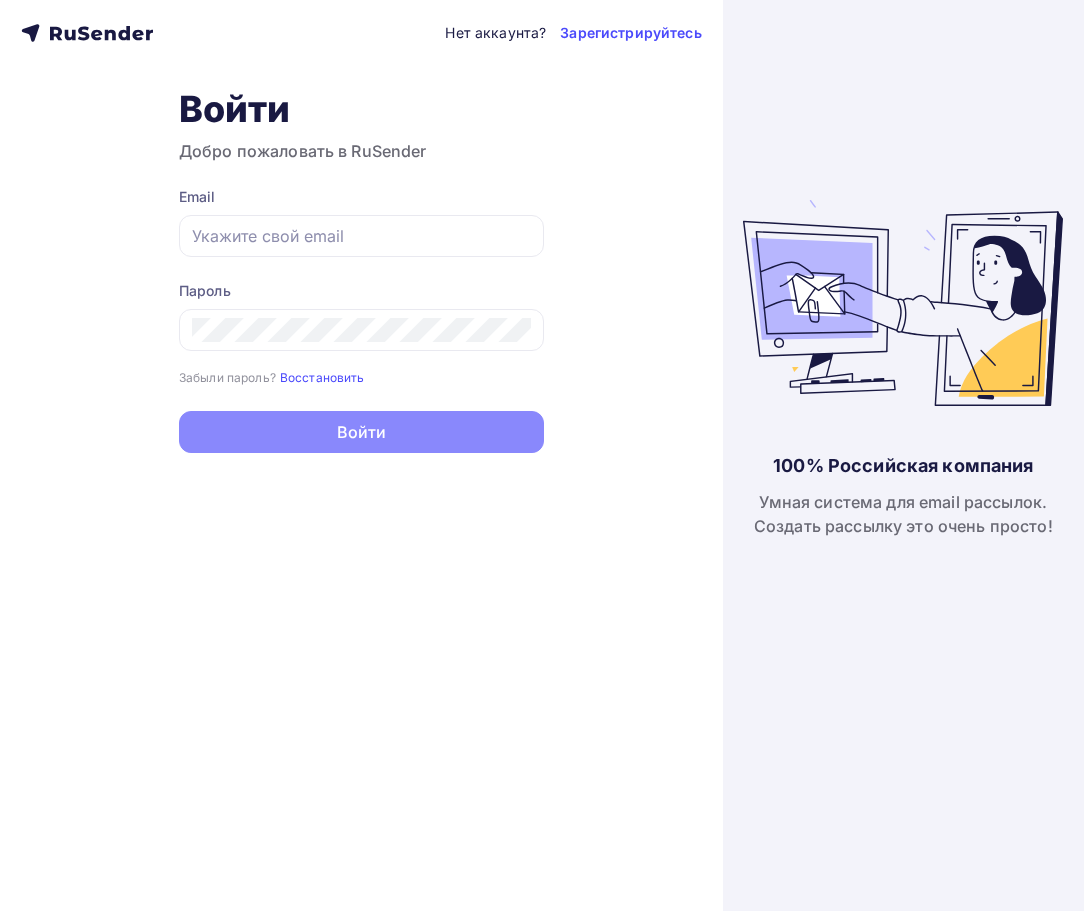 scroll, scrollTop: 0, scrollLeft: 0, axis: both 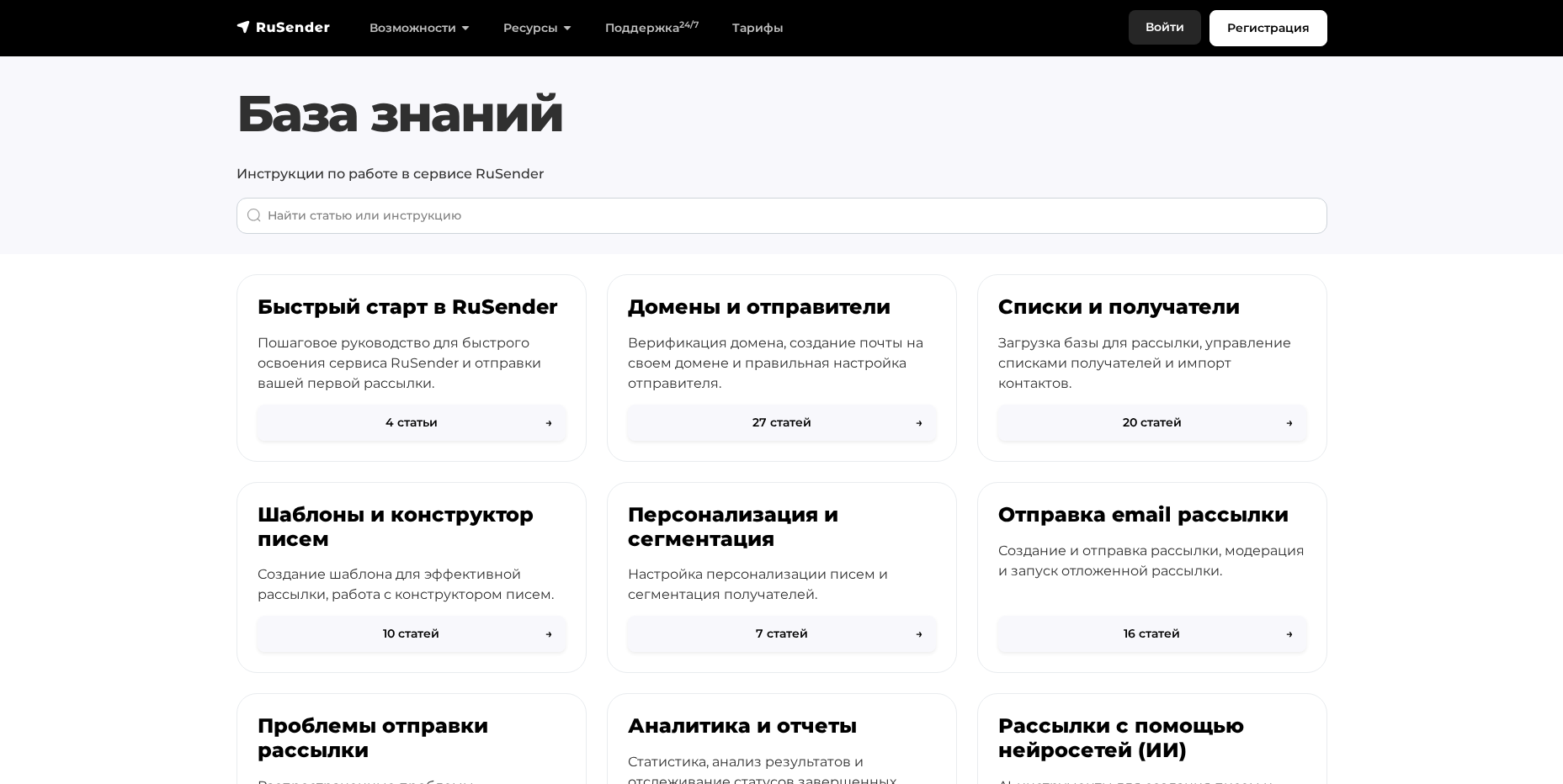 click on "Войти" at bounding box center (1165, 27) 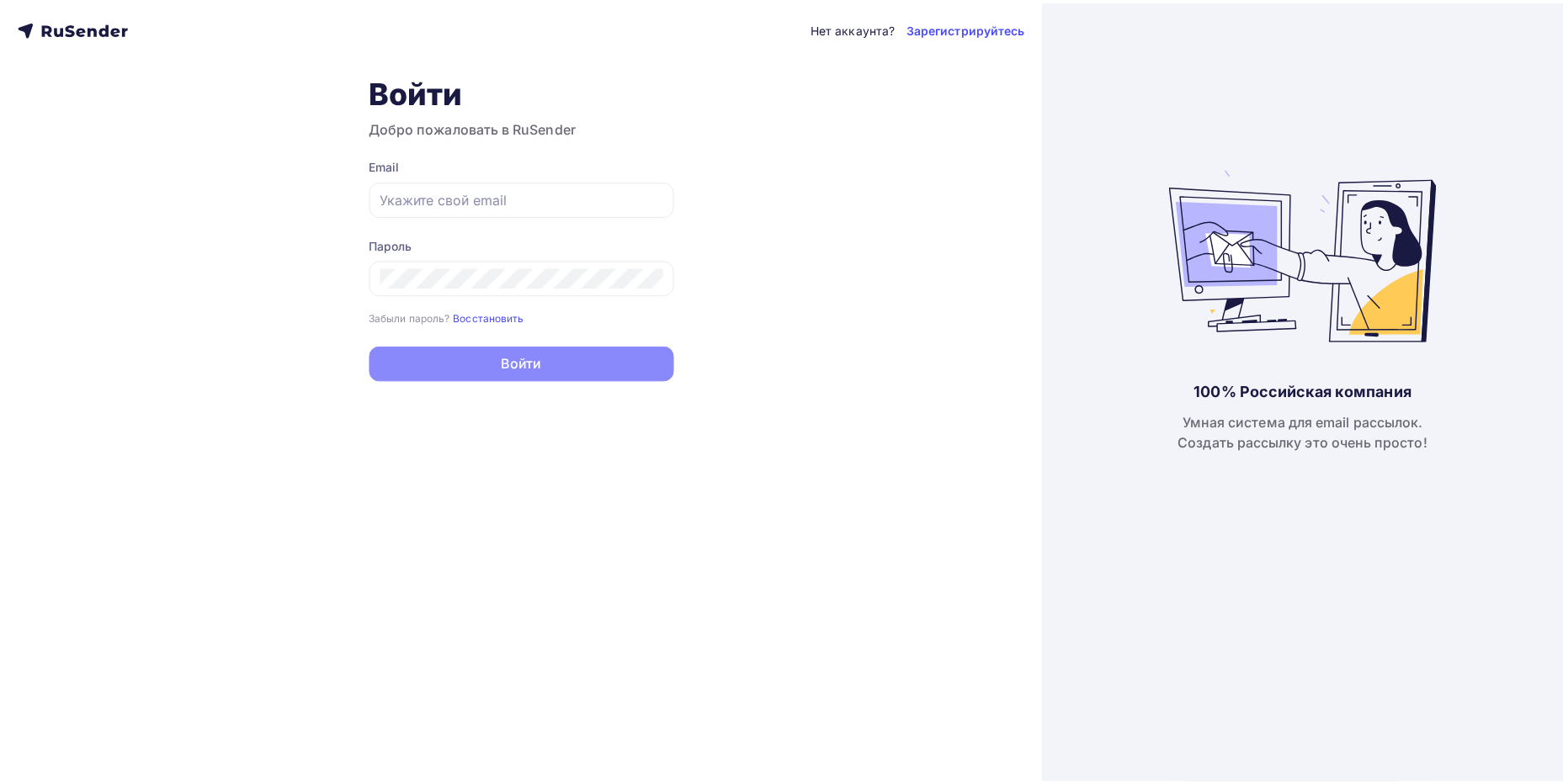 scroll, scrollTop: 0, scrollLeft: 0, axis: both 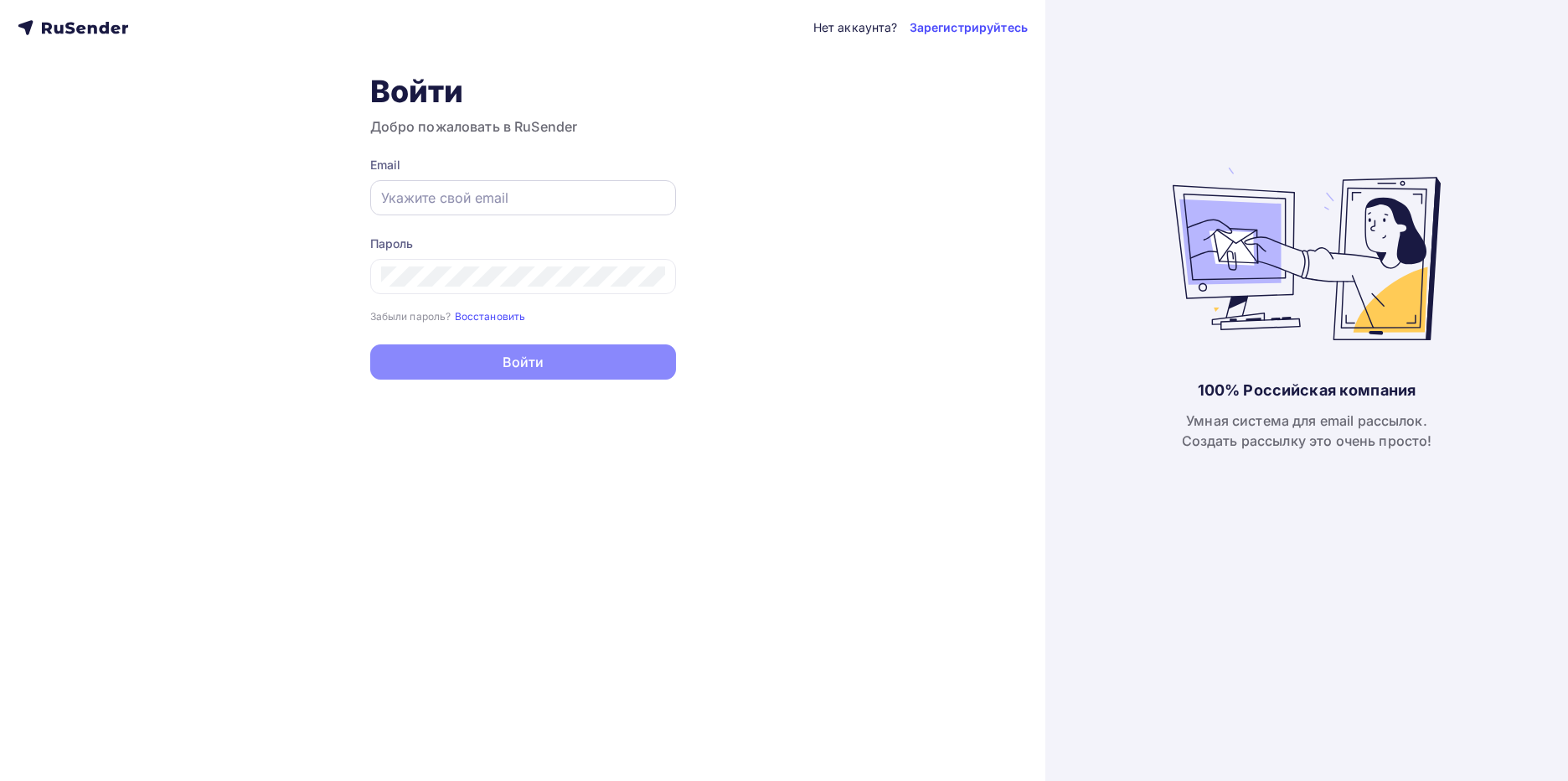 click at bounding box center (523, 198) 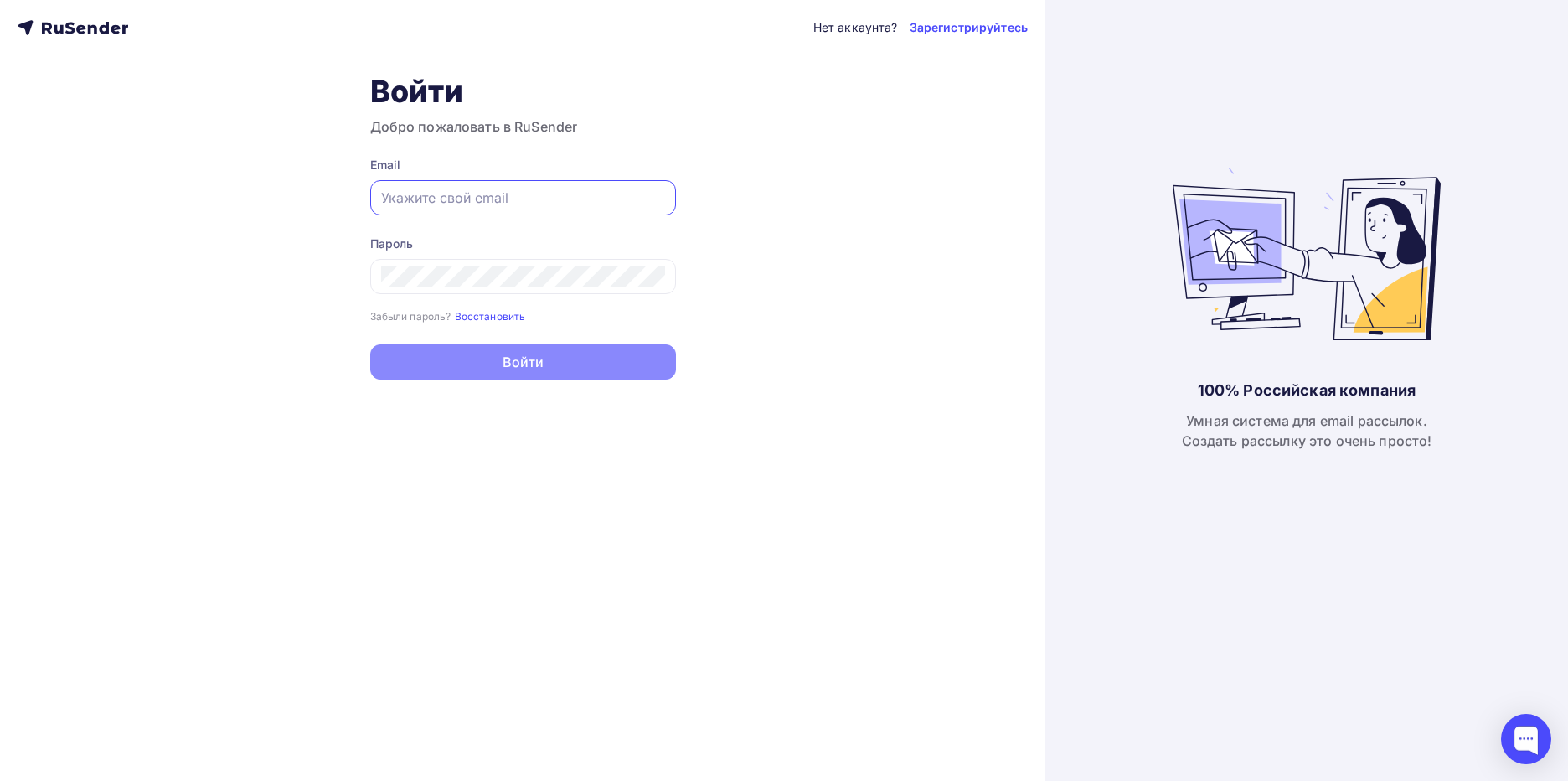 click on "Нет аккаунта?   Зарегистрируйтесь   Войти
Добро пожаловать в RuSender
Email
Пароль
Забыли пароль?   Восстановить
Забыли пароль?
Восстановить
Войти
Нет аккаунта?
Зарегистрируйтесь" at bounding box center [523, 390] 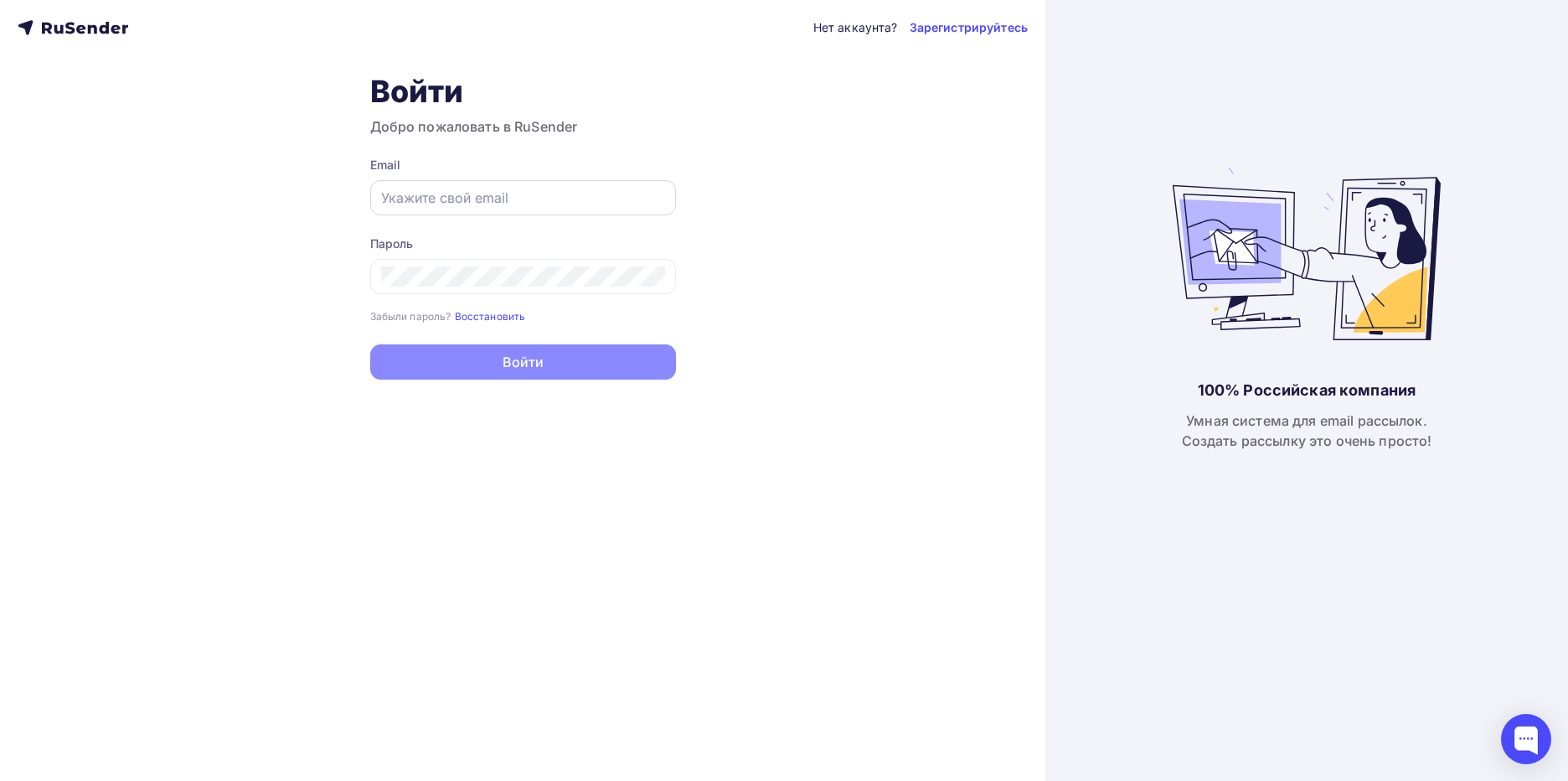 click at bounding box center [523, 198] 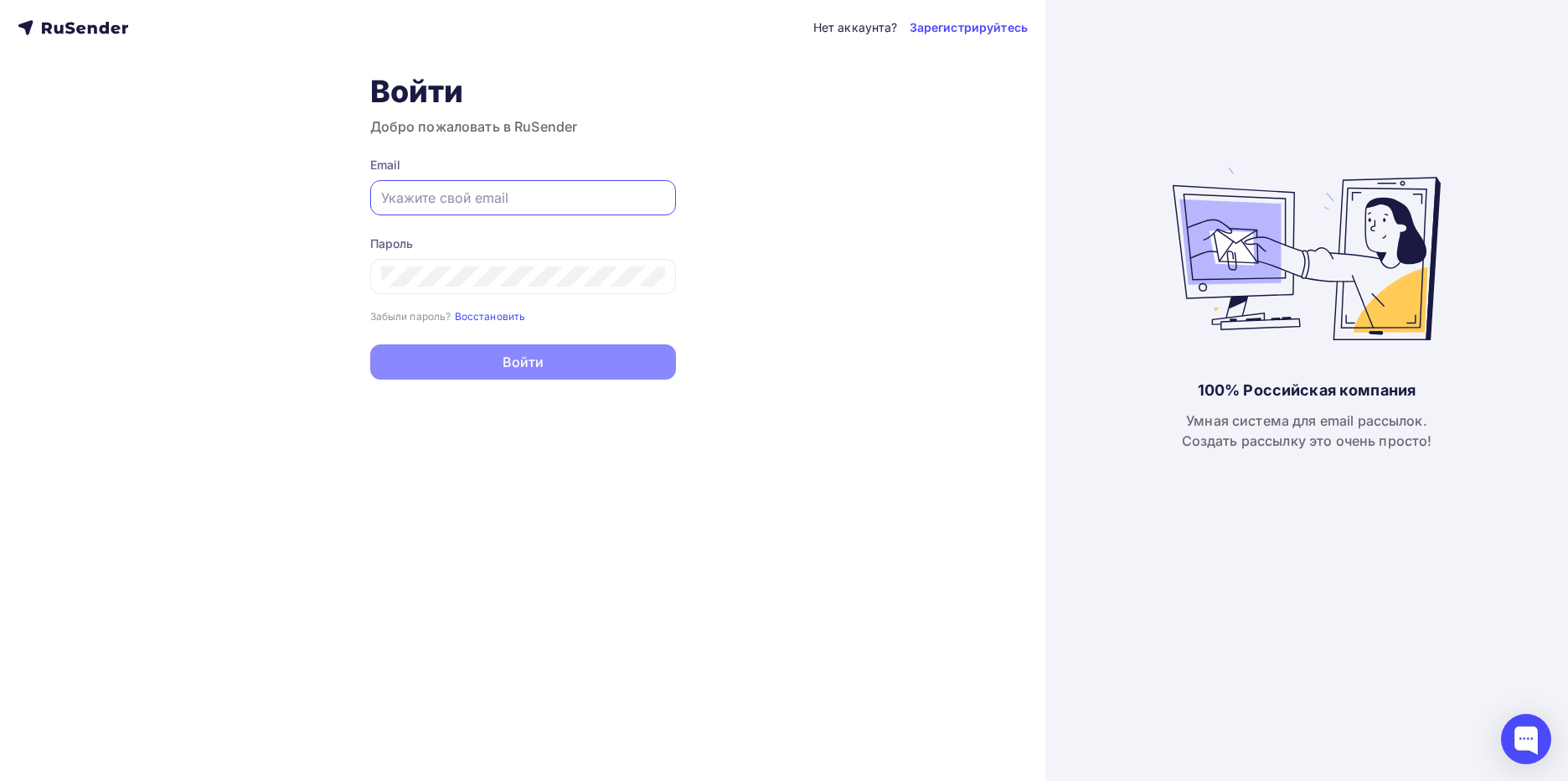 paste on "[EMAIL]" 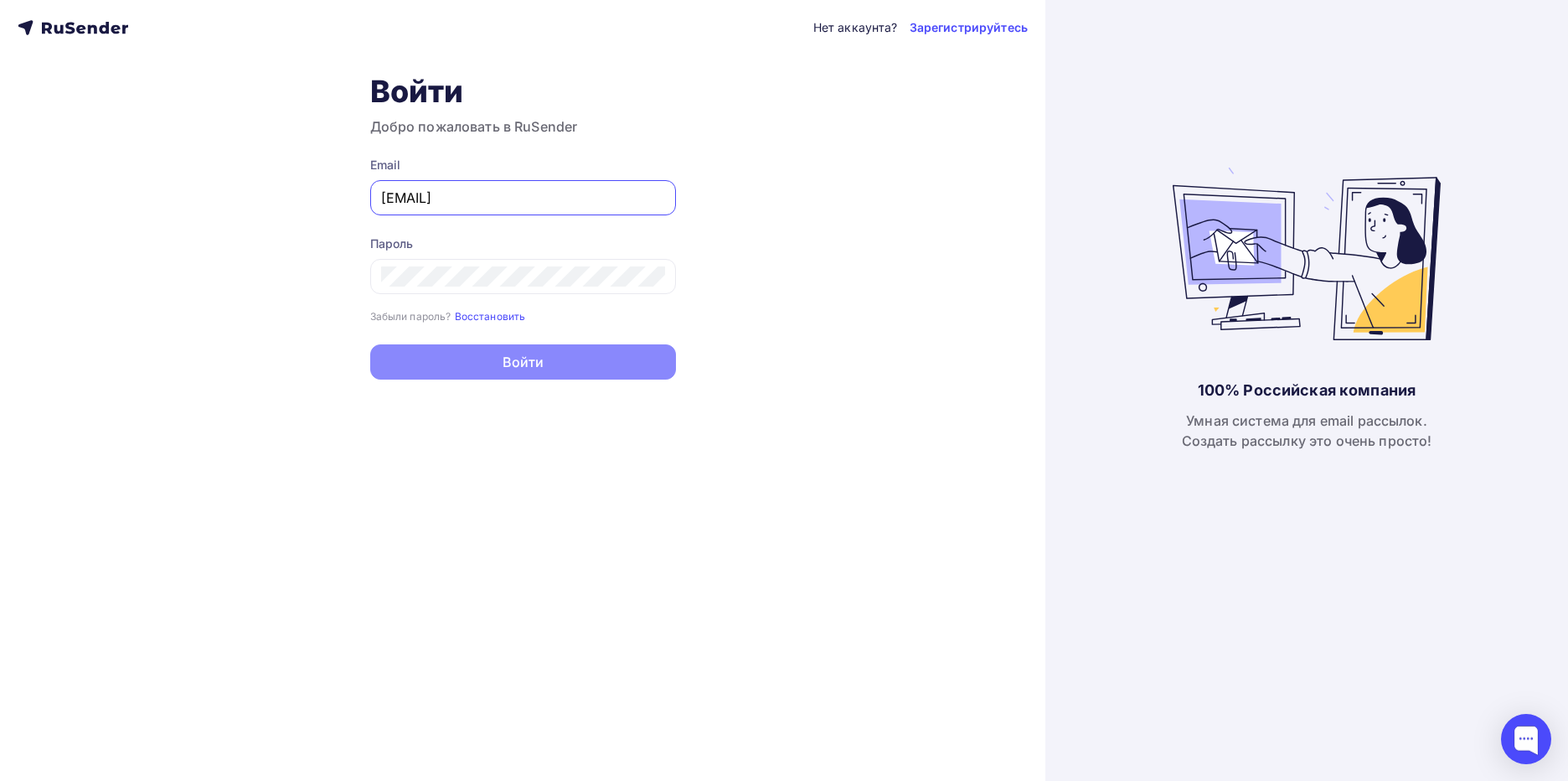 type on "[EMAIL]" 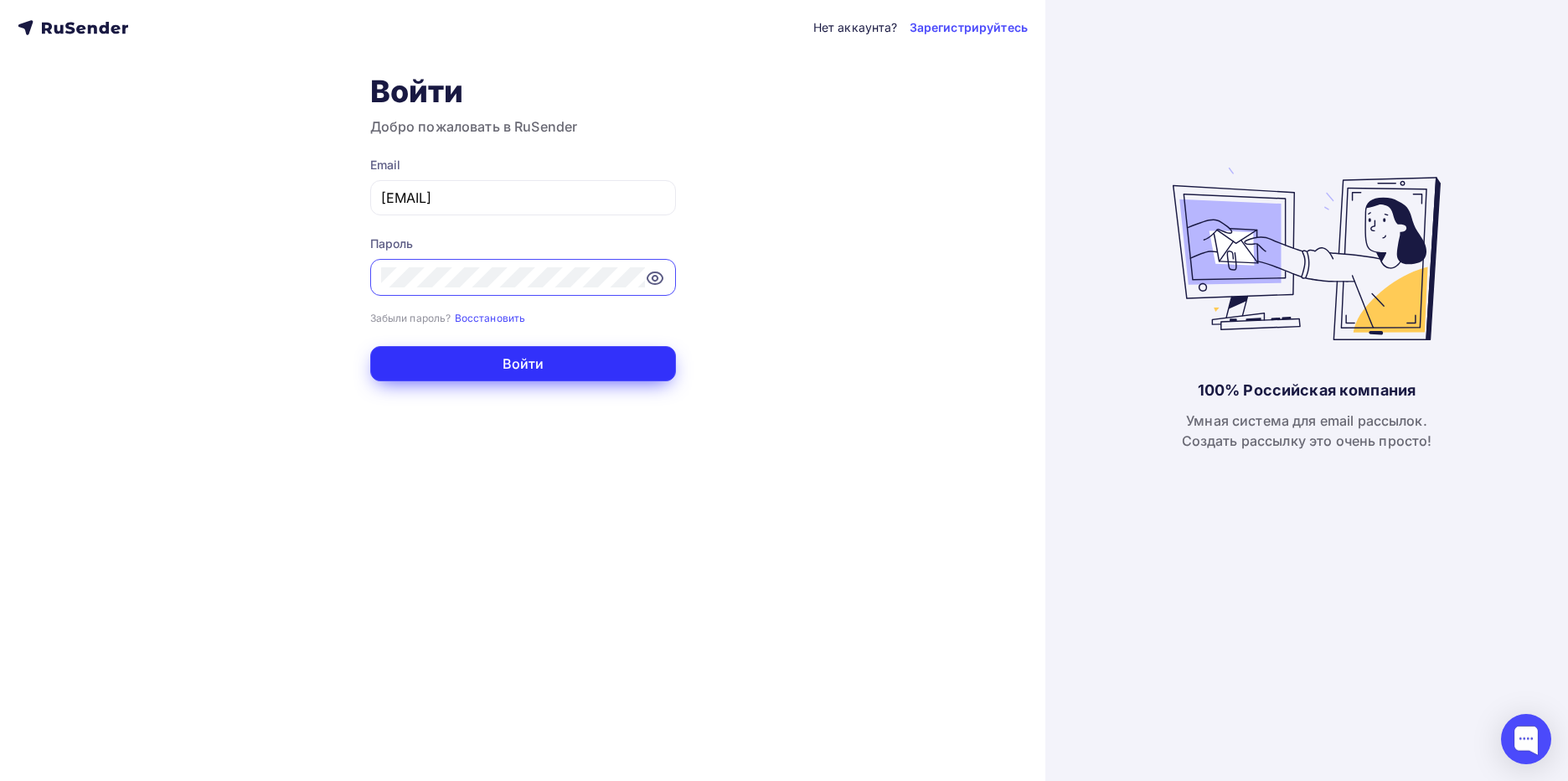 click on "Войти" at bounding box center (523, 364) 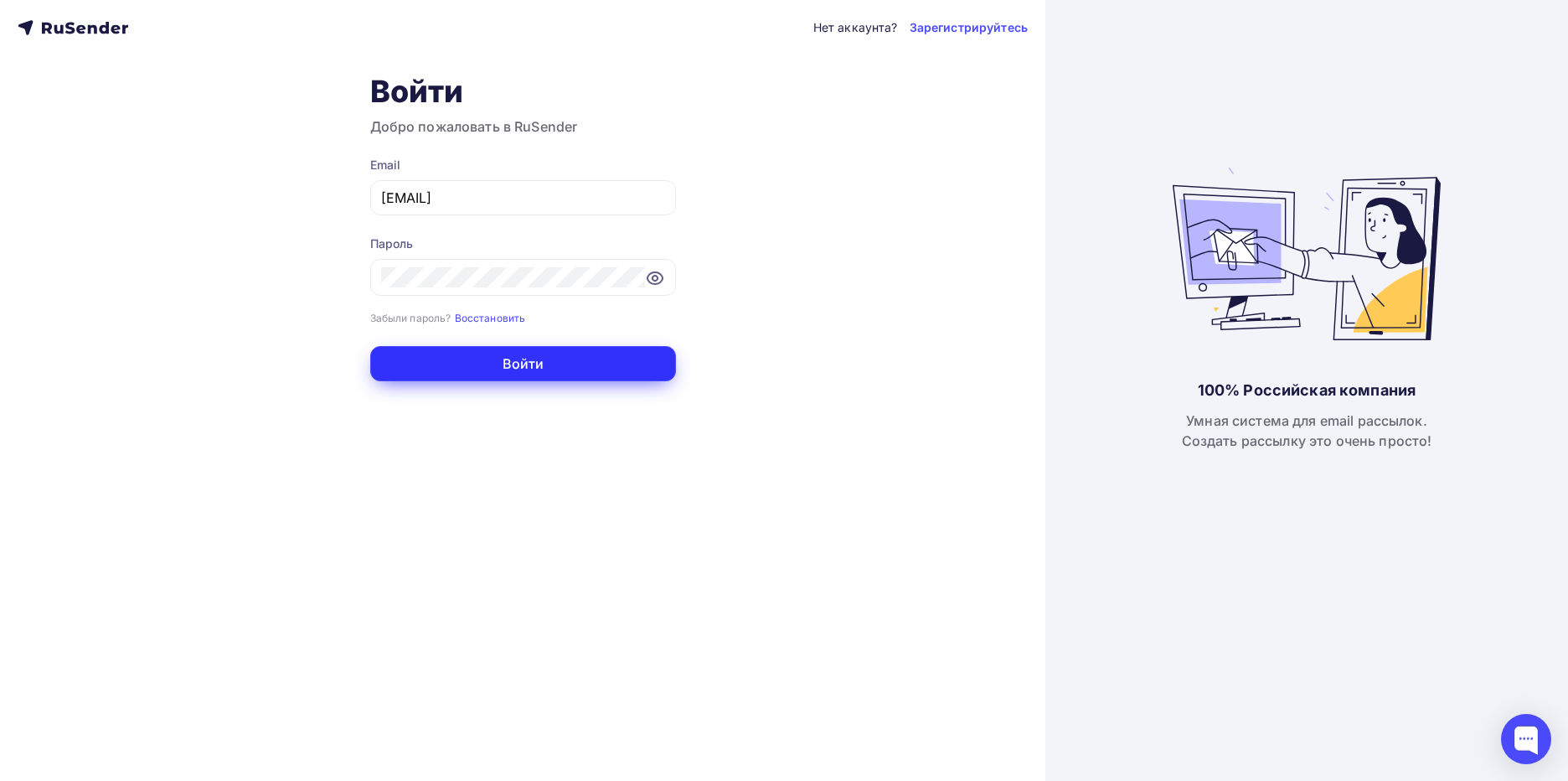 click on "Войти" at bounding box center (523, 364) 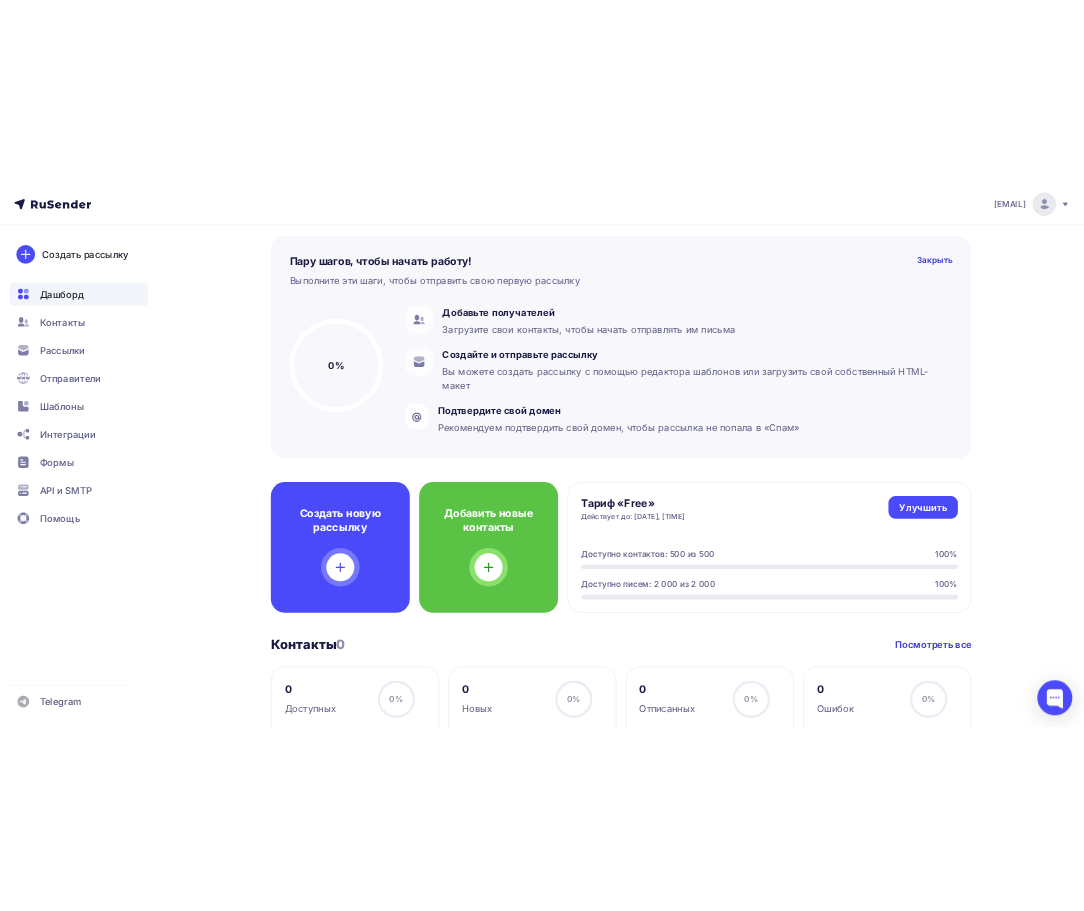 scroll, scrollTop: 0, scrollLeft: 0, axis: both 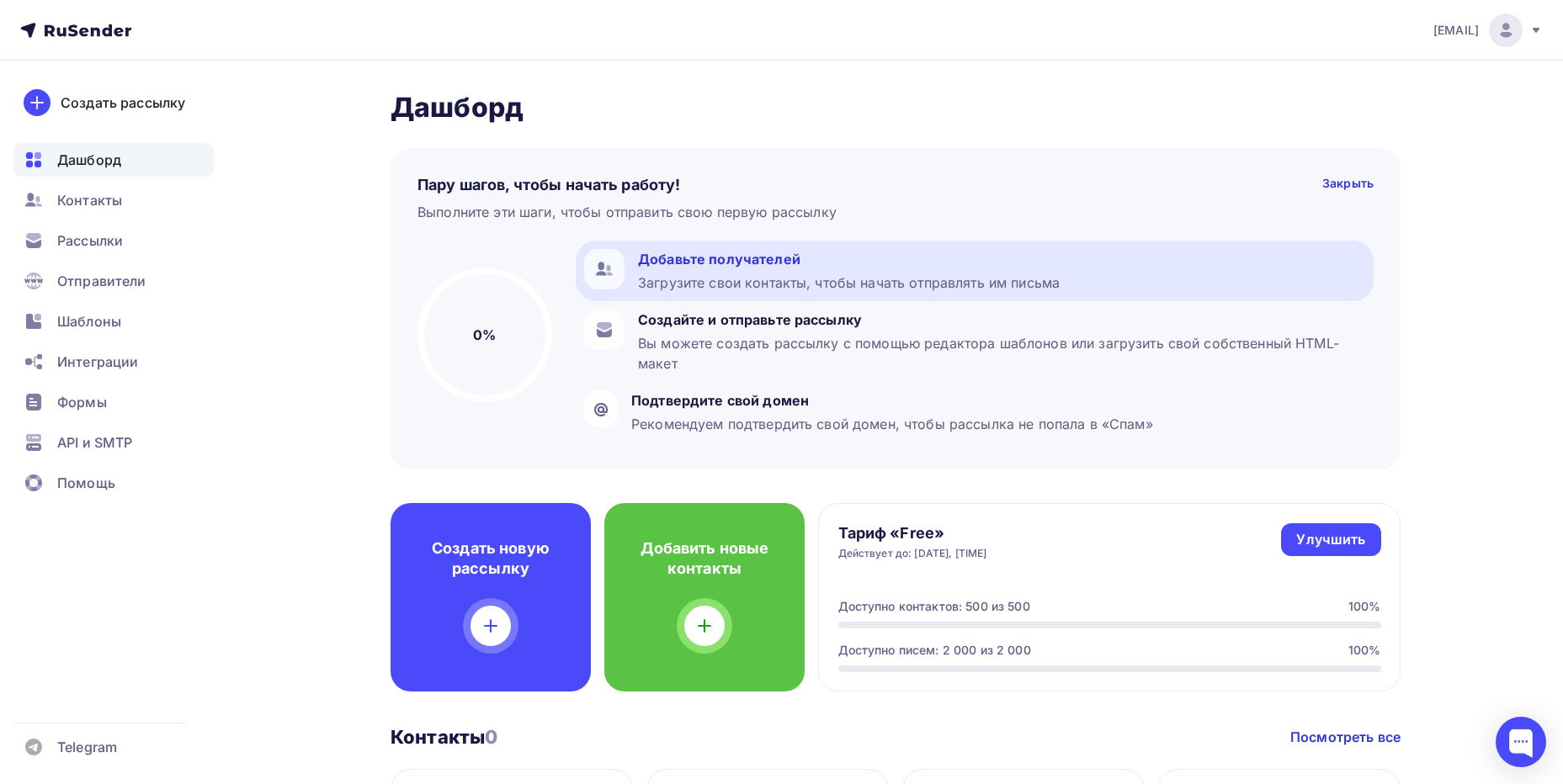 click on "Загрузите свои контакты, чтобы начать отправлять им письма" at bounding box center (848, 283) 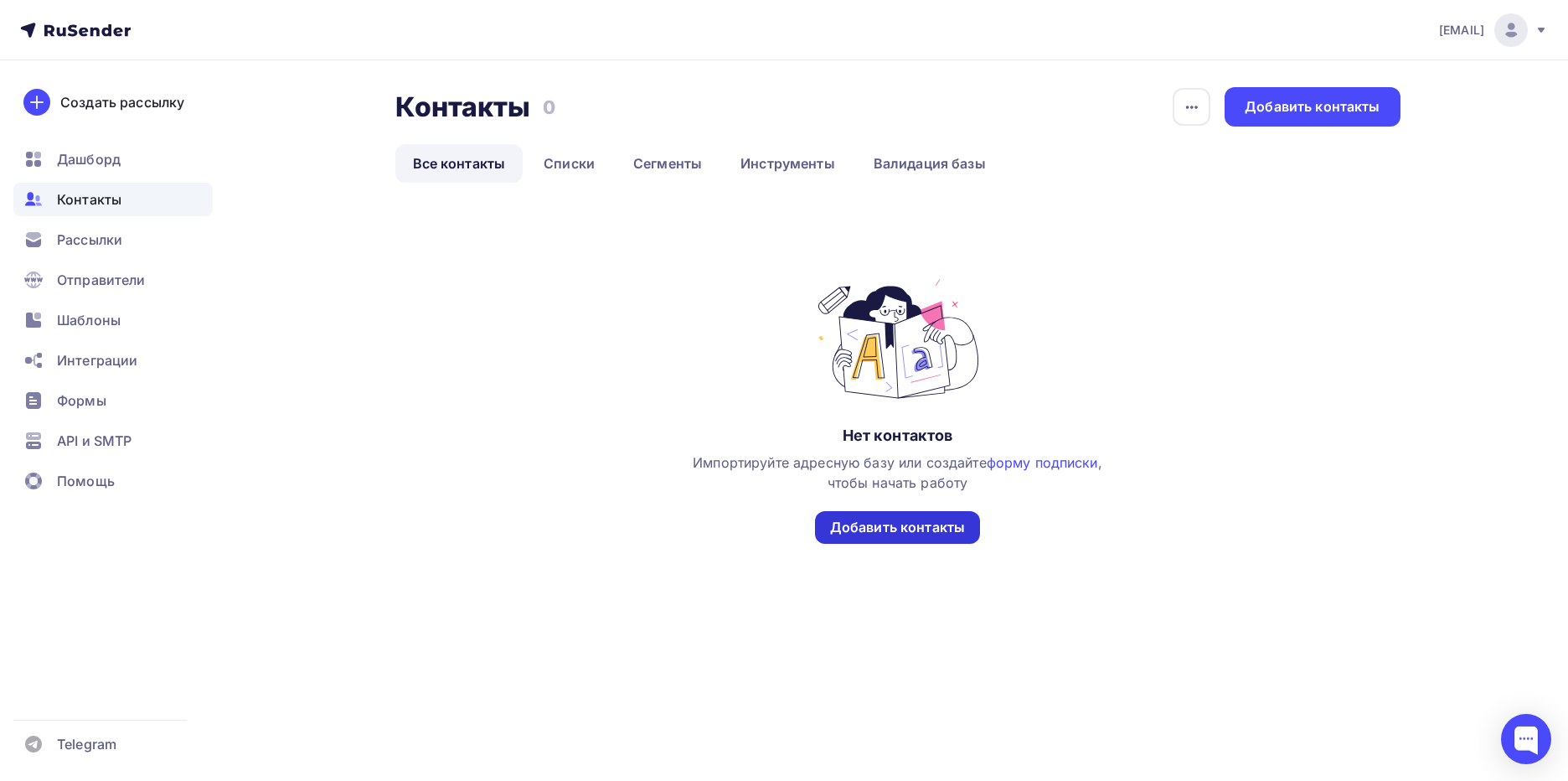 click on "Добавить контакты" at bounding box center (897, 527) 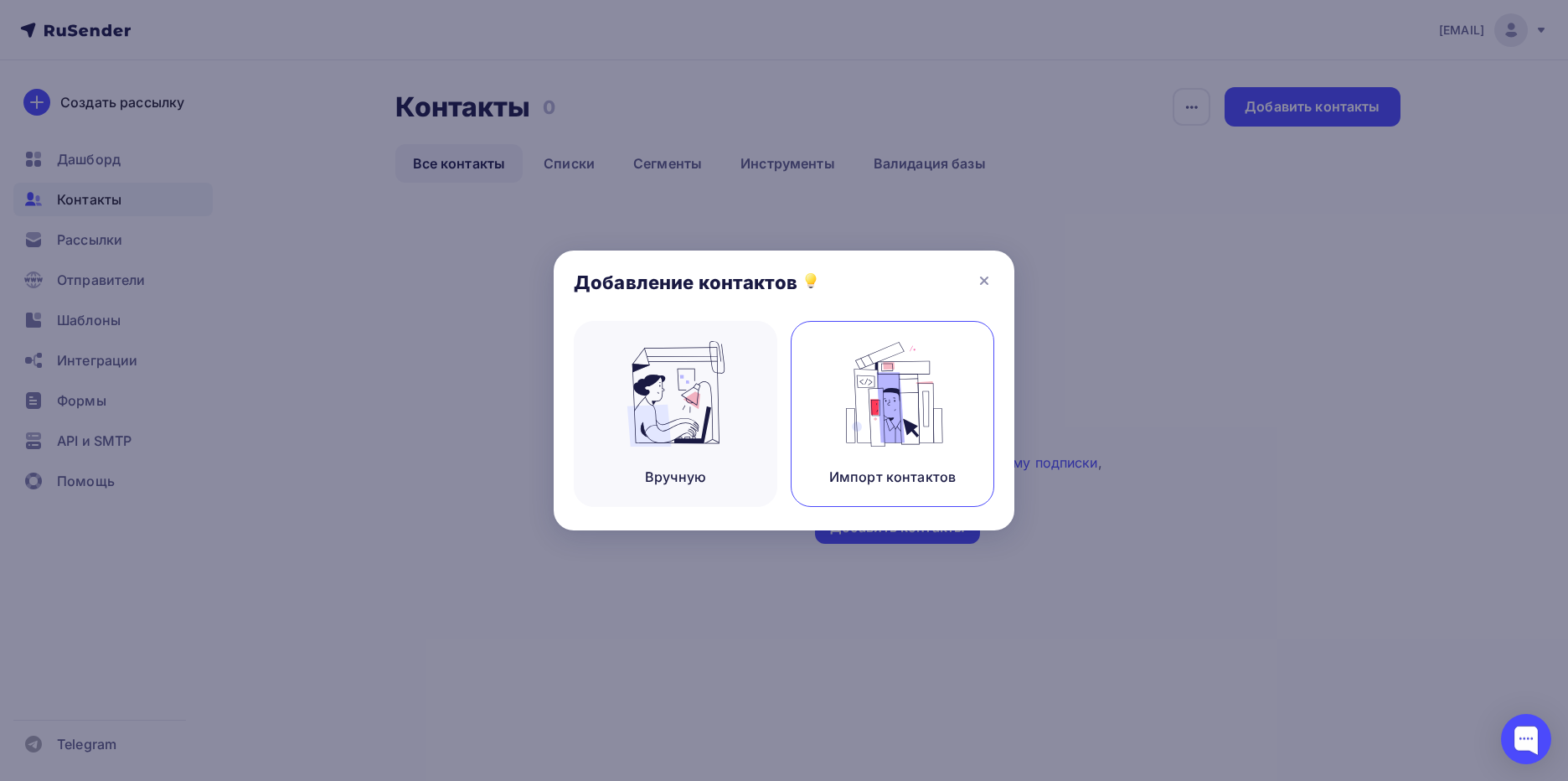 click at bounding box center [893, 394] 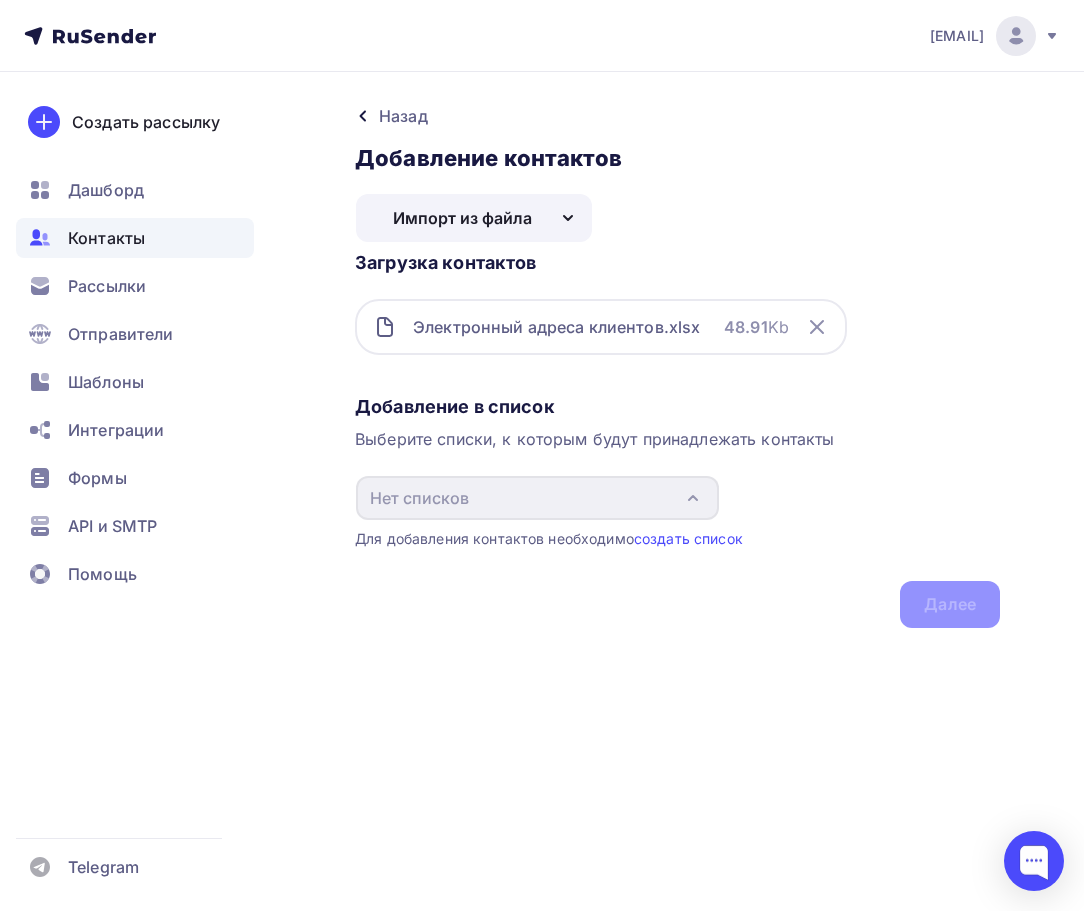 drag, startPoint x: 817, startPoint y: 326, endPoint x: 801, endPoint y: 320, distance: 17.088007 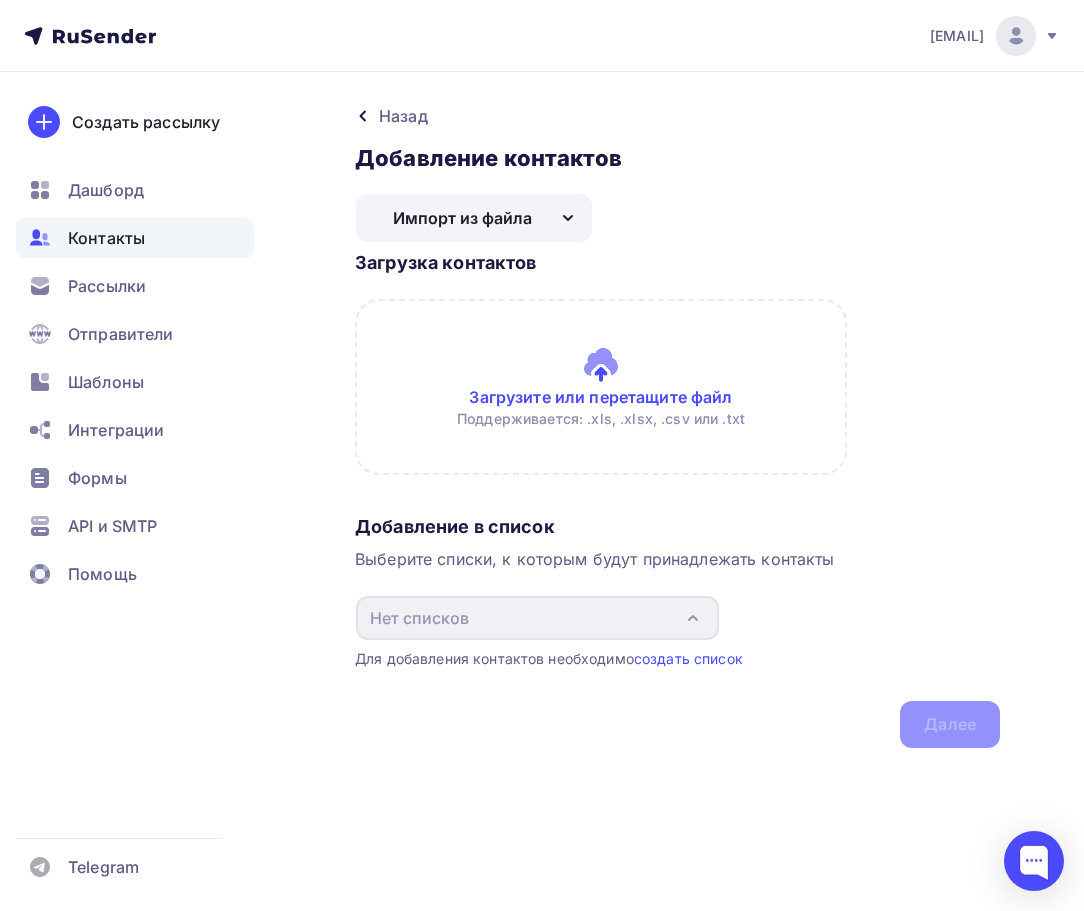 click on "Импорт из файла" at bounding box center [474, 218] 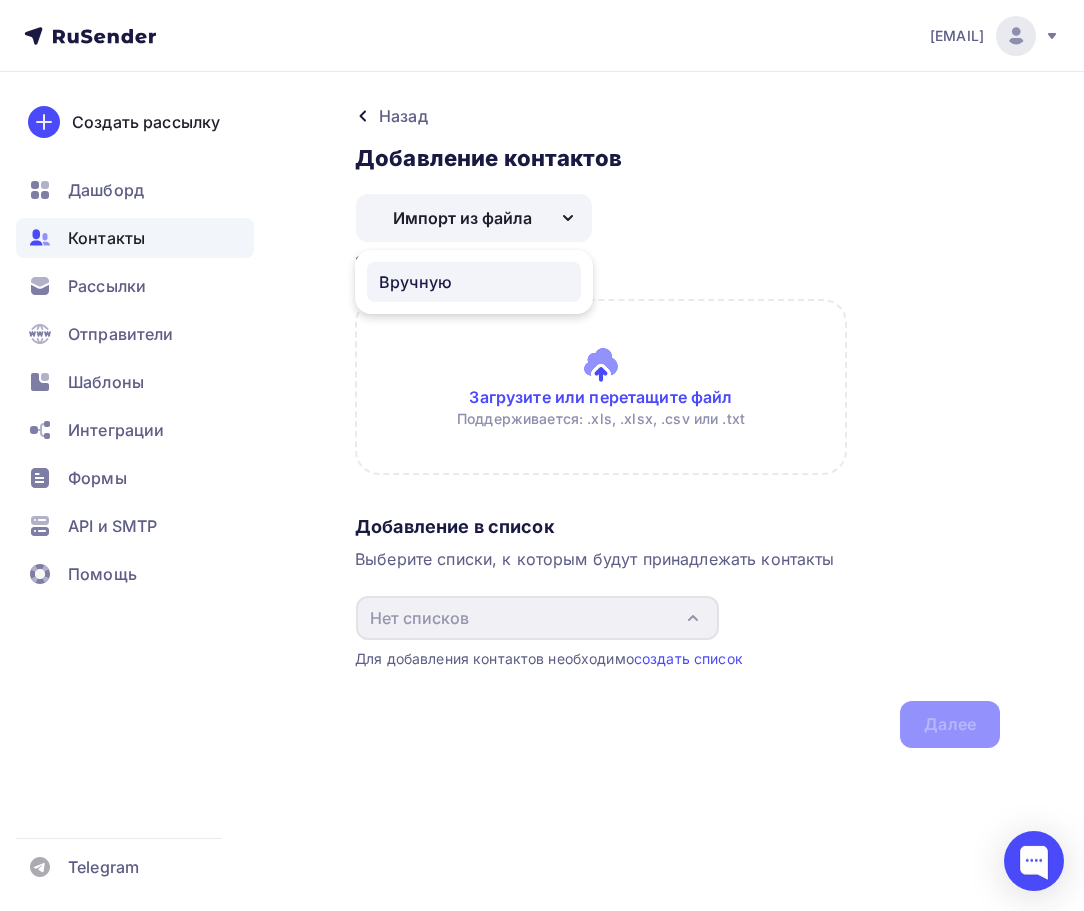 click on "Вручную" at bounding box center (474, 282) 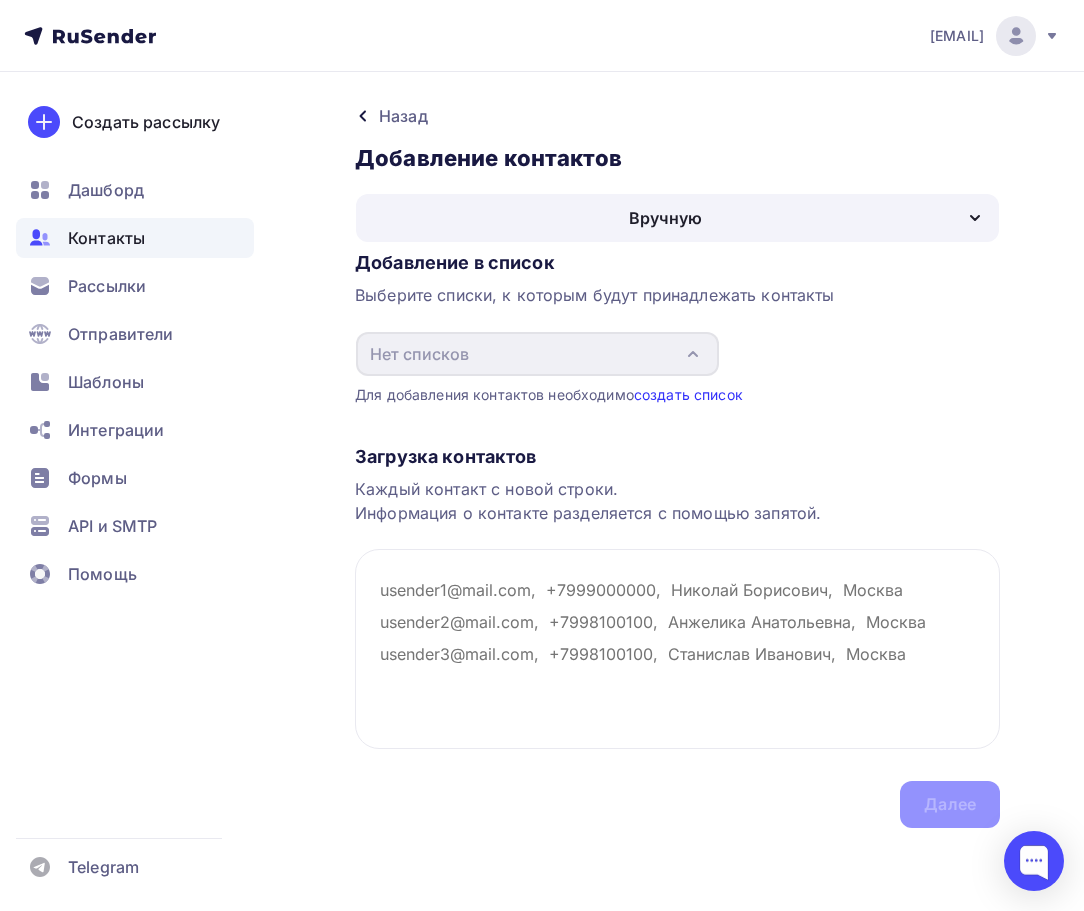 click on "создать список" at bounding box center [688, 394] 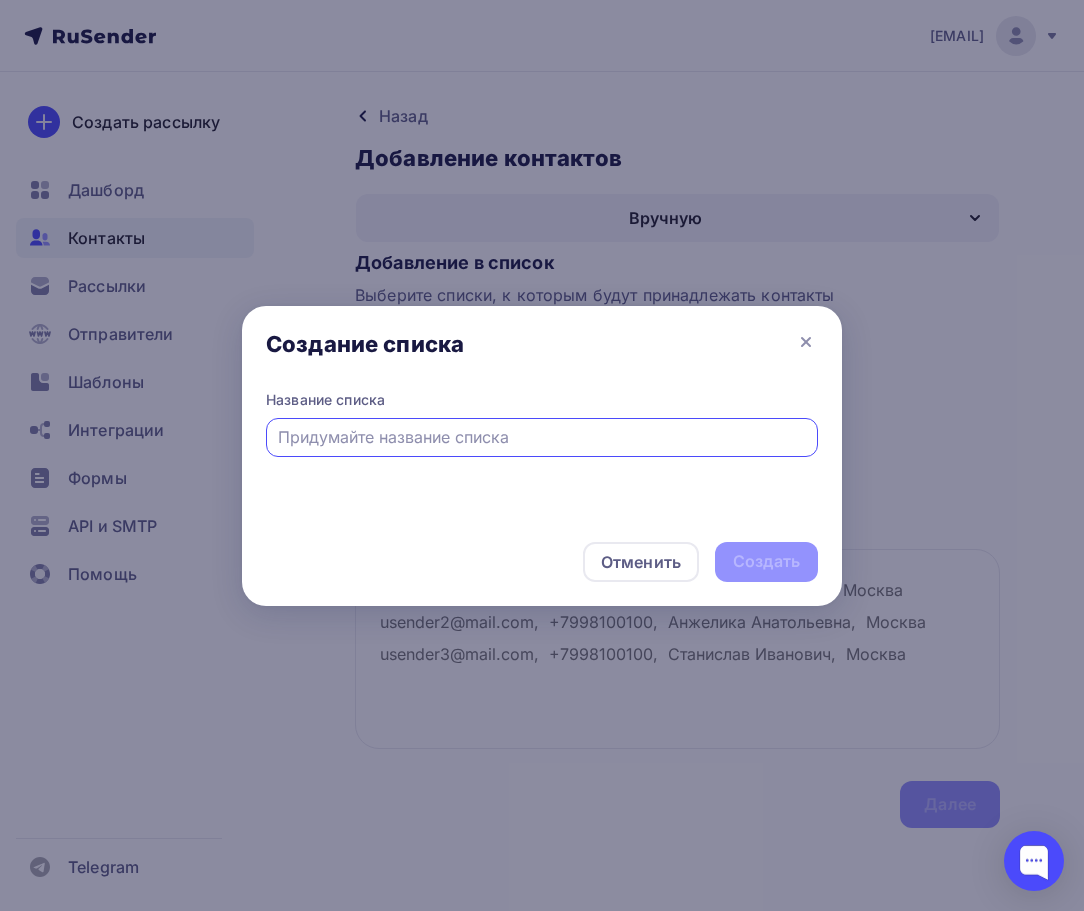 click at bounding box center [542, 437] 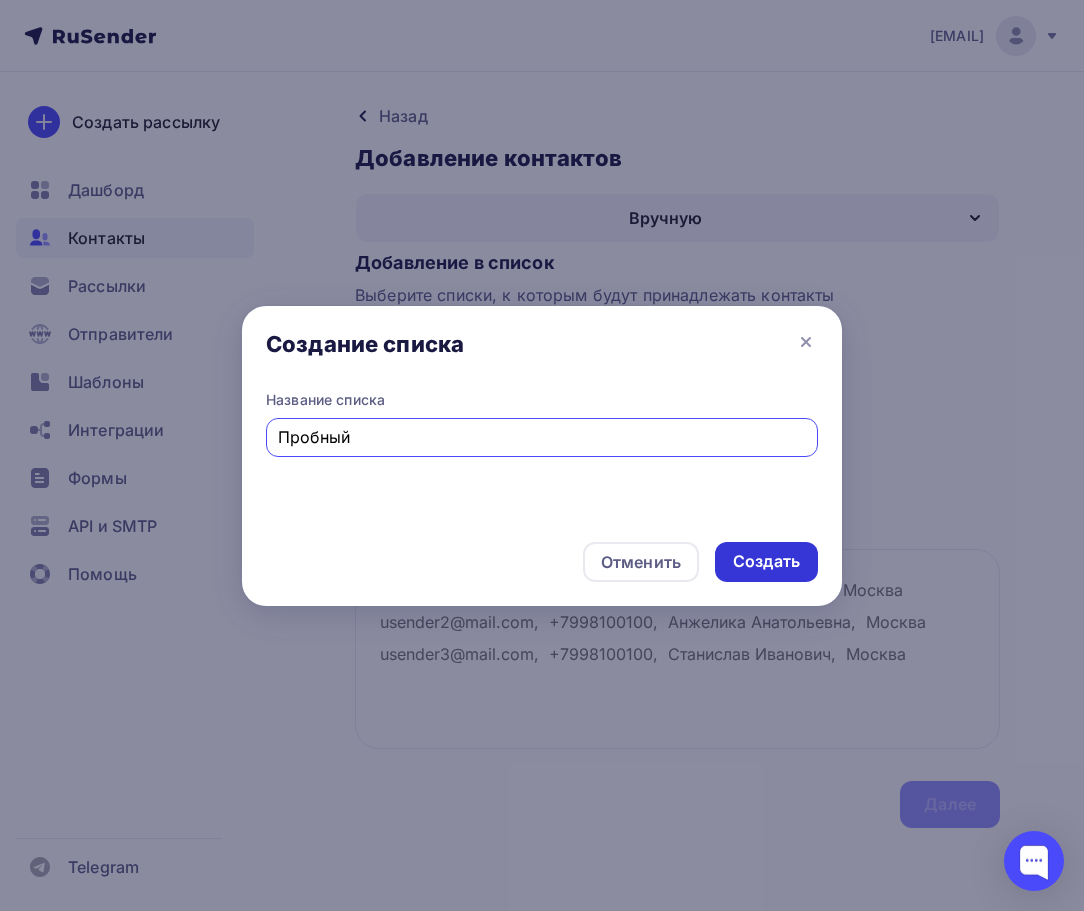 type on "Пробный" 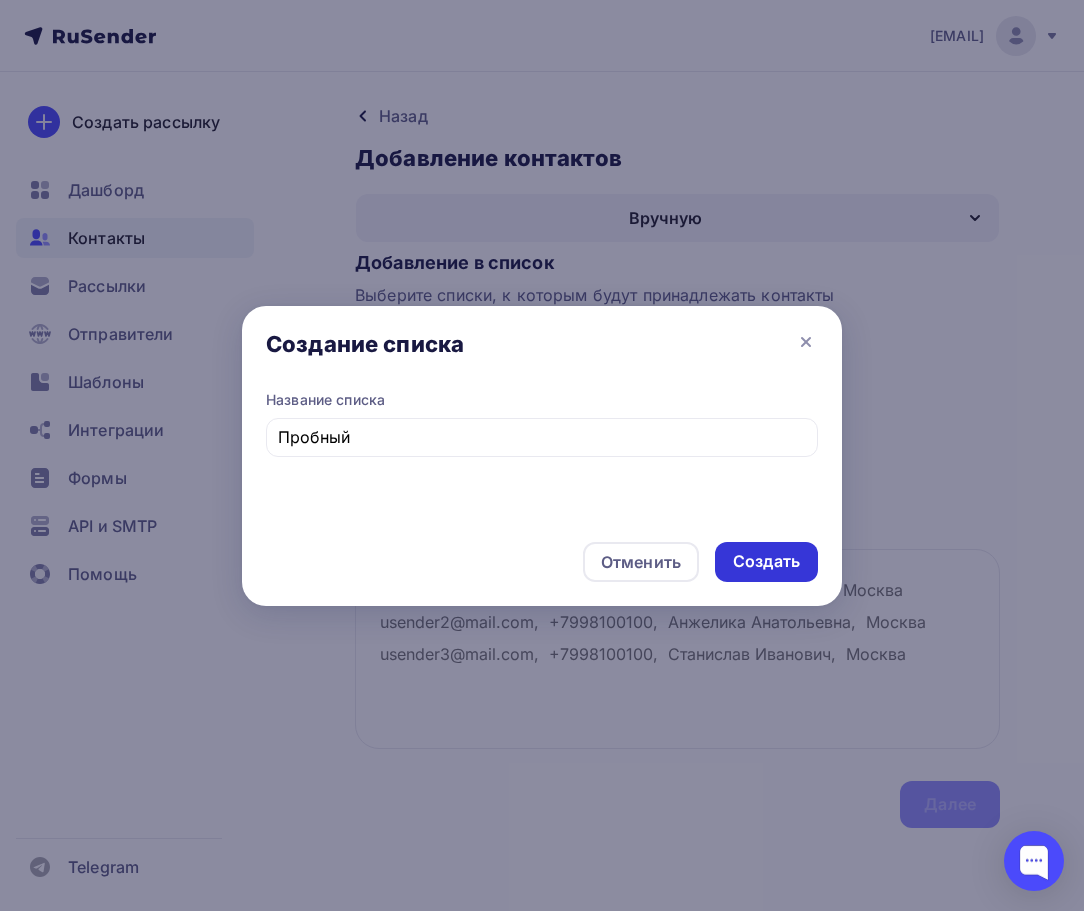 click on "Создать" at bounding box center (766, 562) 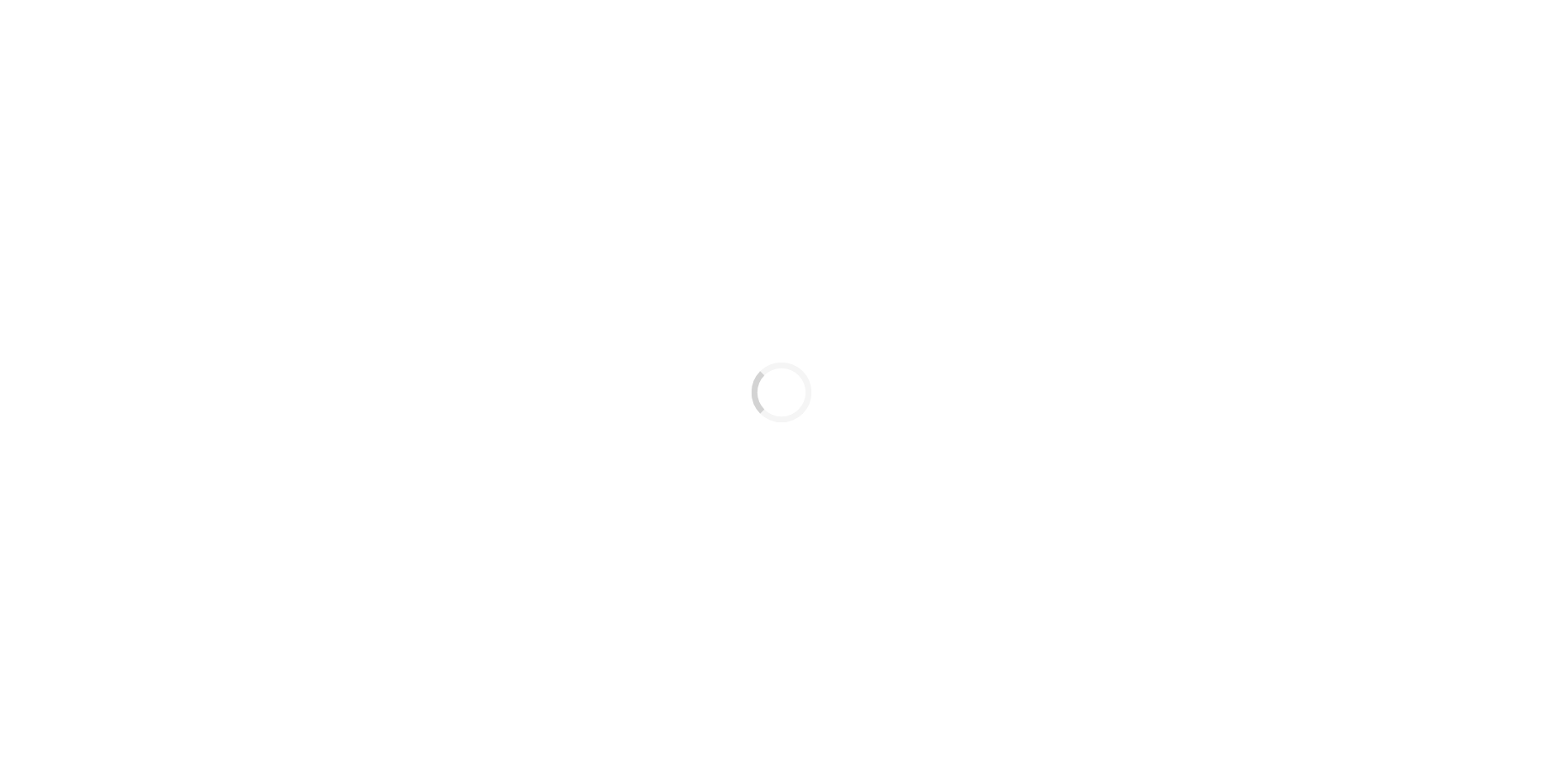 scroll, scrollTop: 0, scrollLeft: 0, axis: both 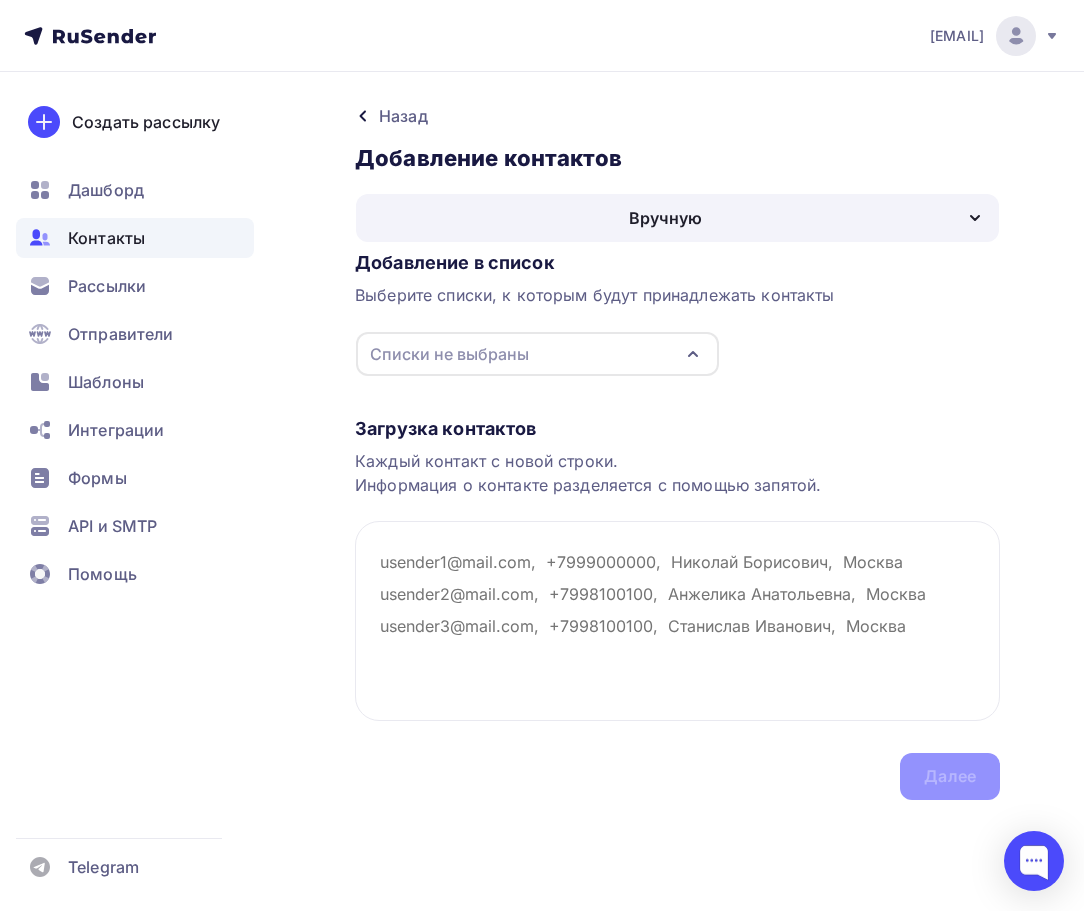 click on "Назад" at bounding box center (403, 116) 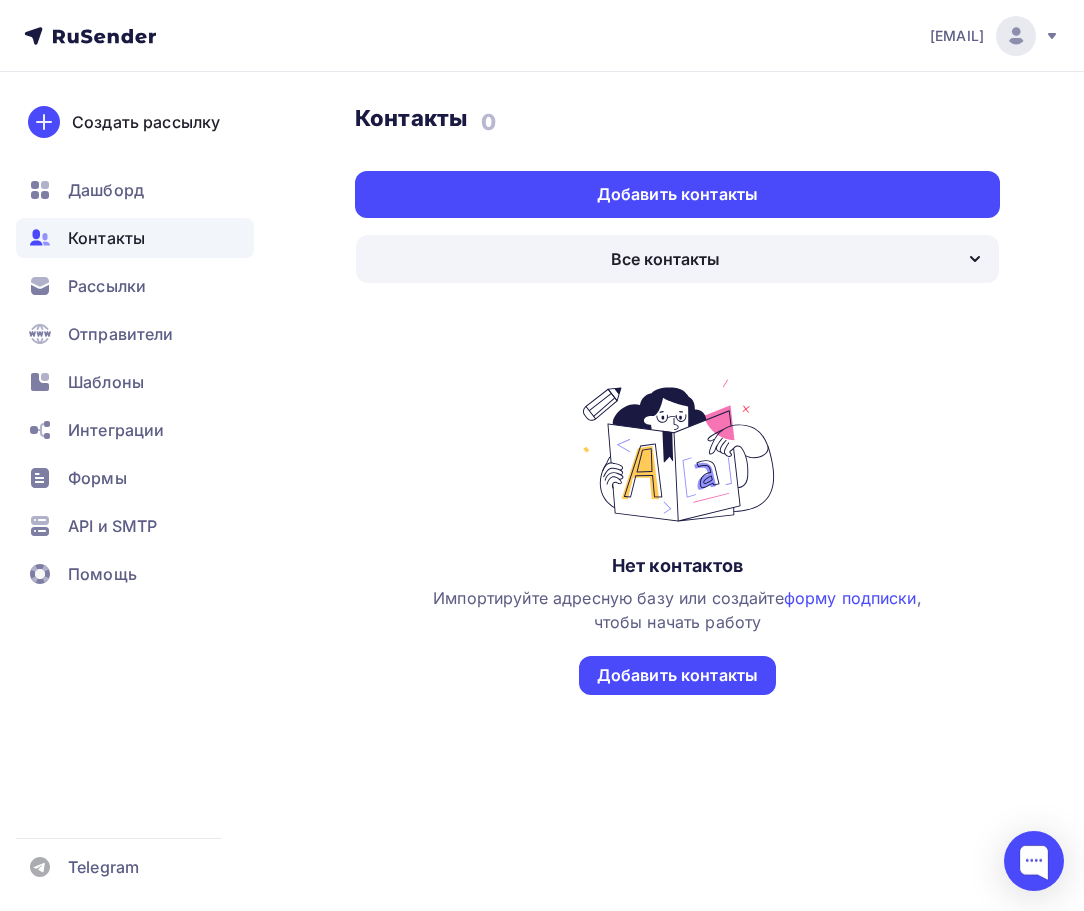 click on "Все контакты" at bounding box center (665, 259) 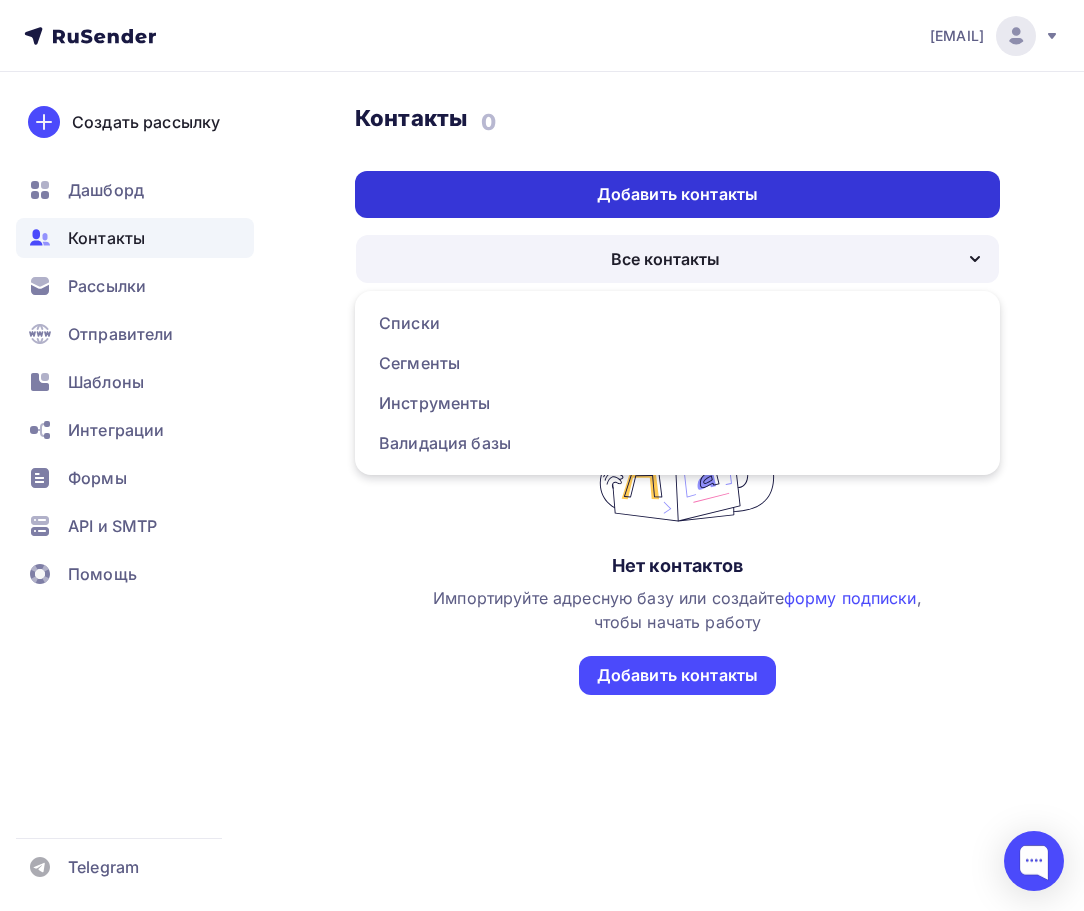 click on "Добавить контакты" at bounding box center [677, 194] 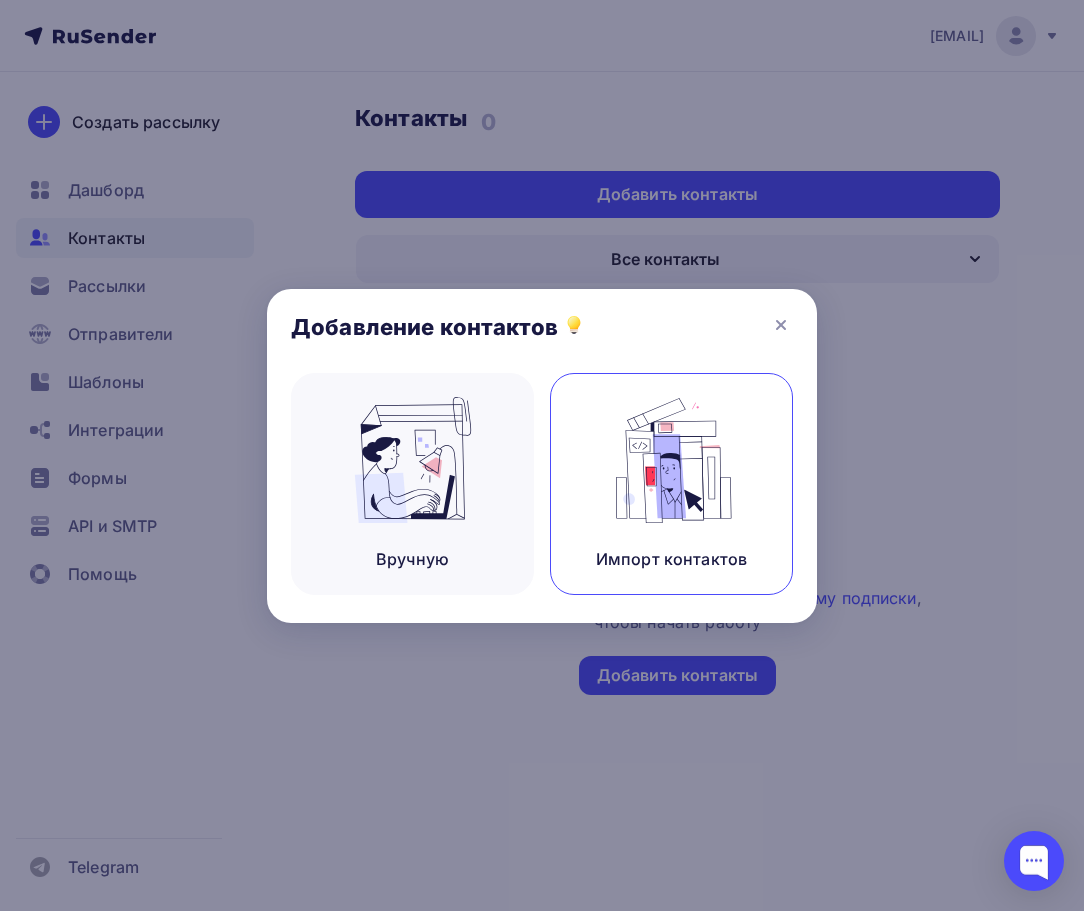 click at bounding box center (672, 460) 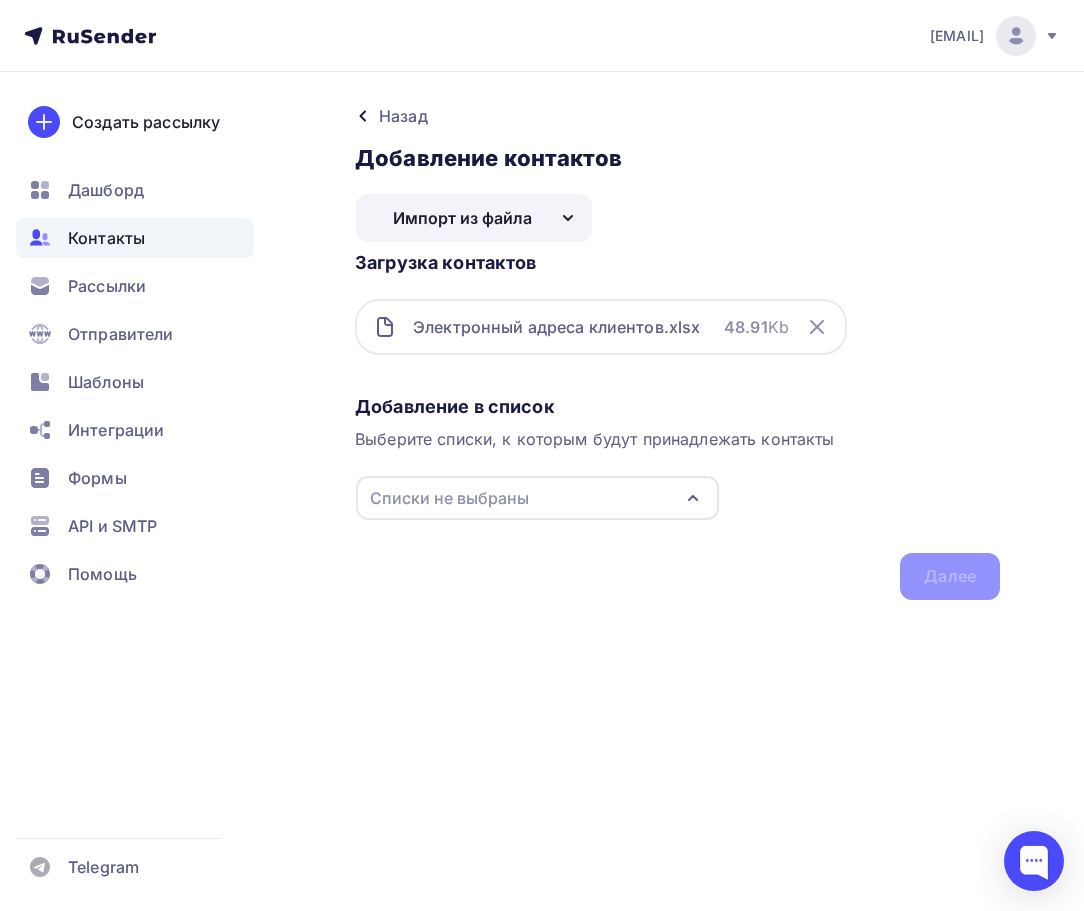 click on "Списки не выбраны" at bounding box center [537, 498] 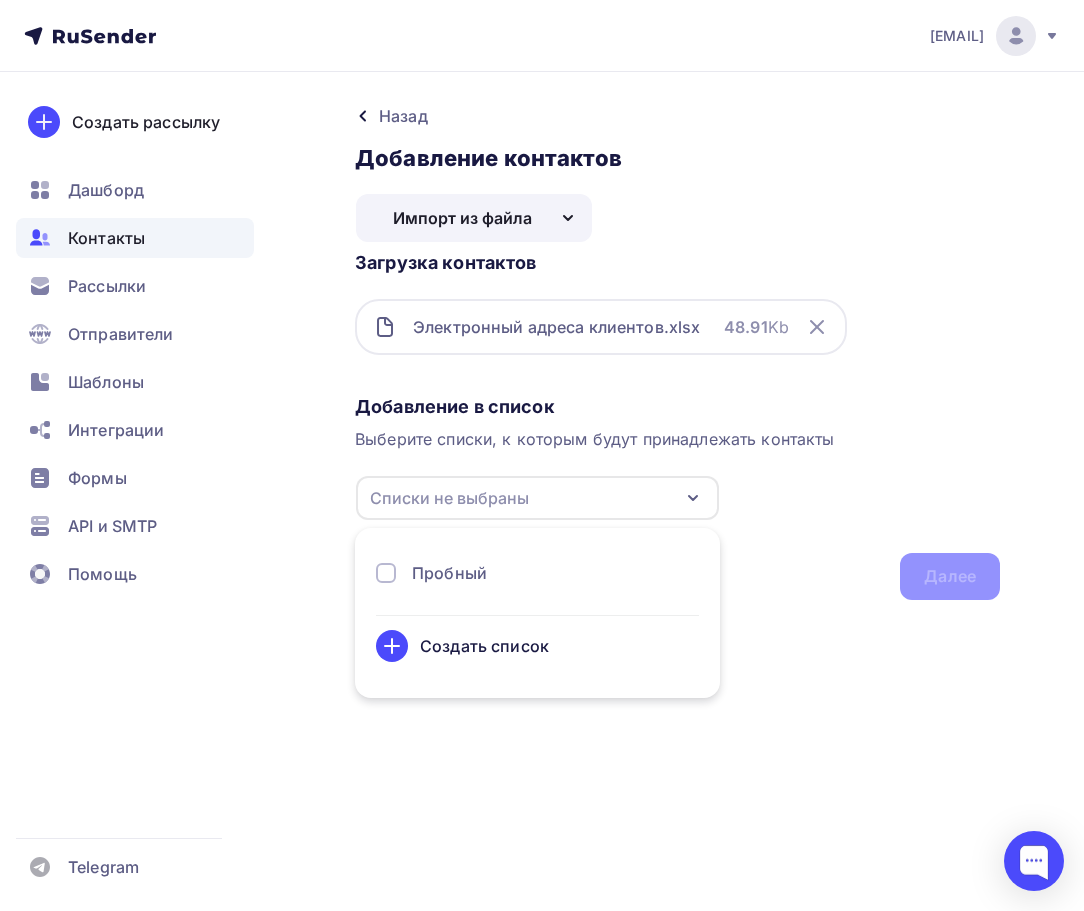 click on "Пробный" at bounding box center [449, 573] 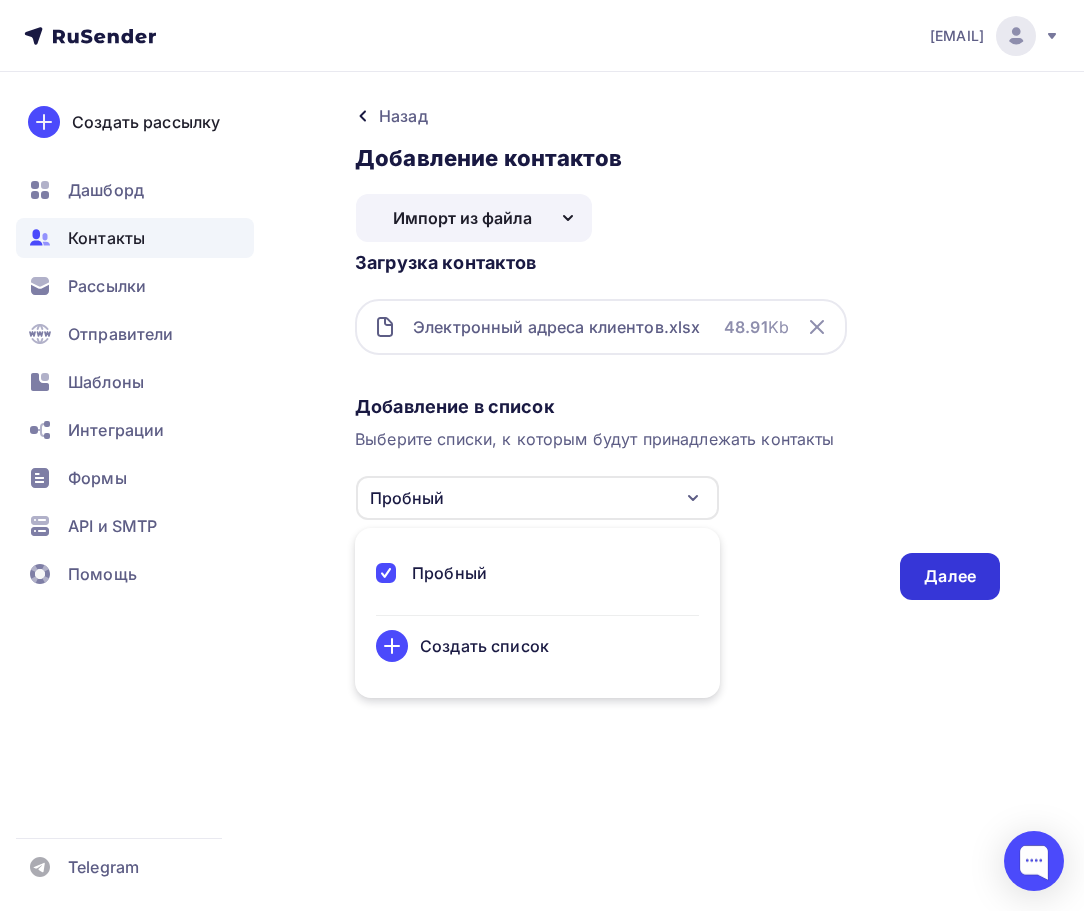 click on "Далее" at bounding box center [950, 576] 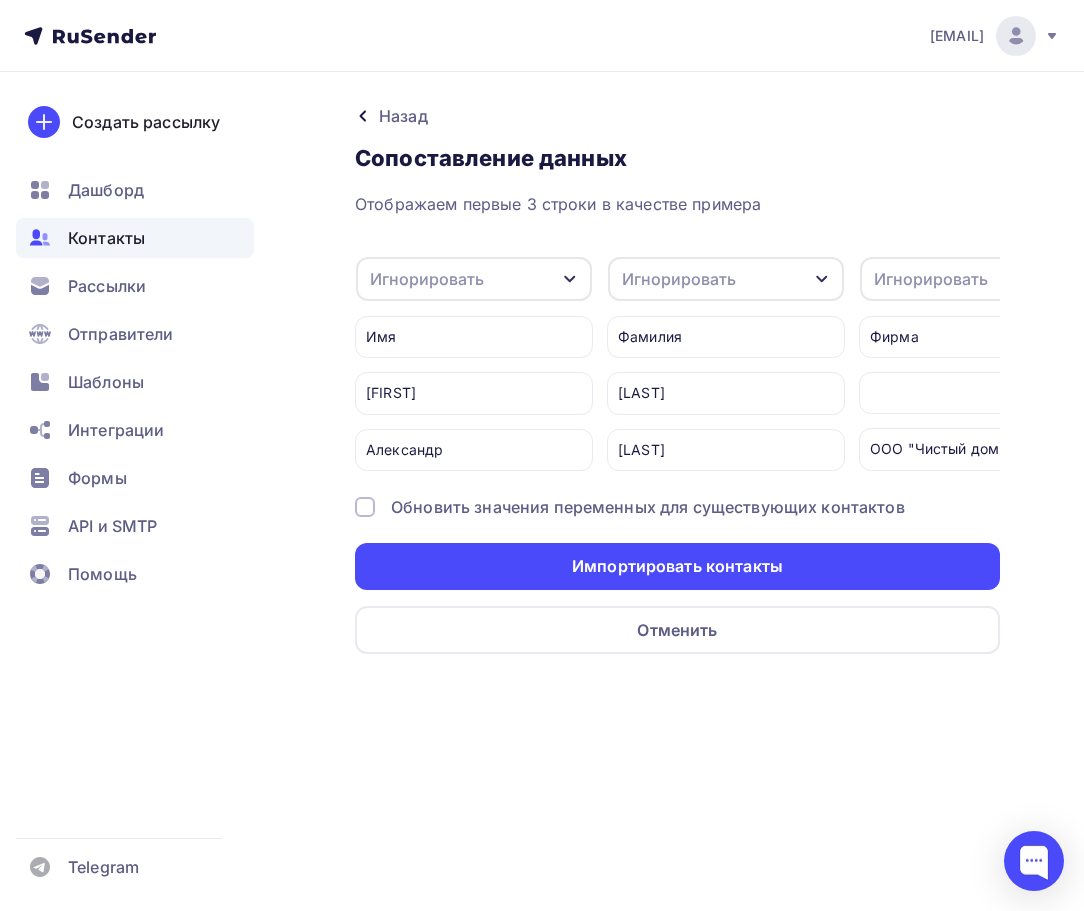 click on "Игнорировать" at bounding box center [474, 279] 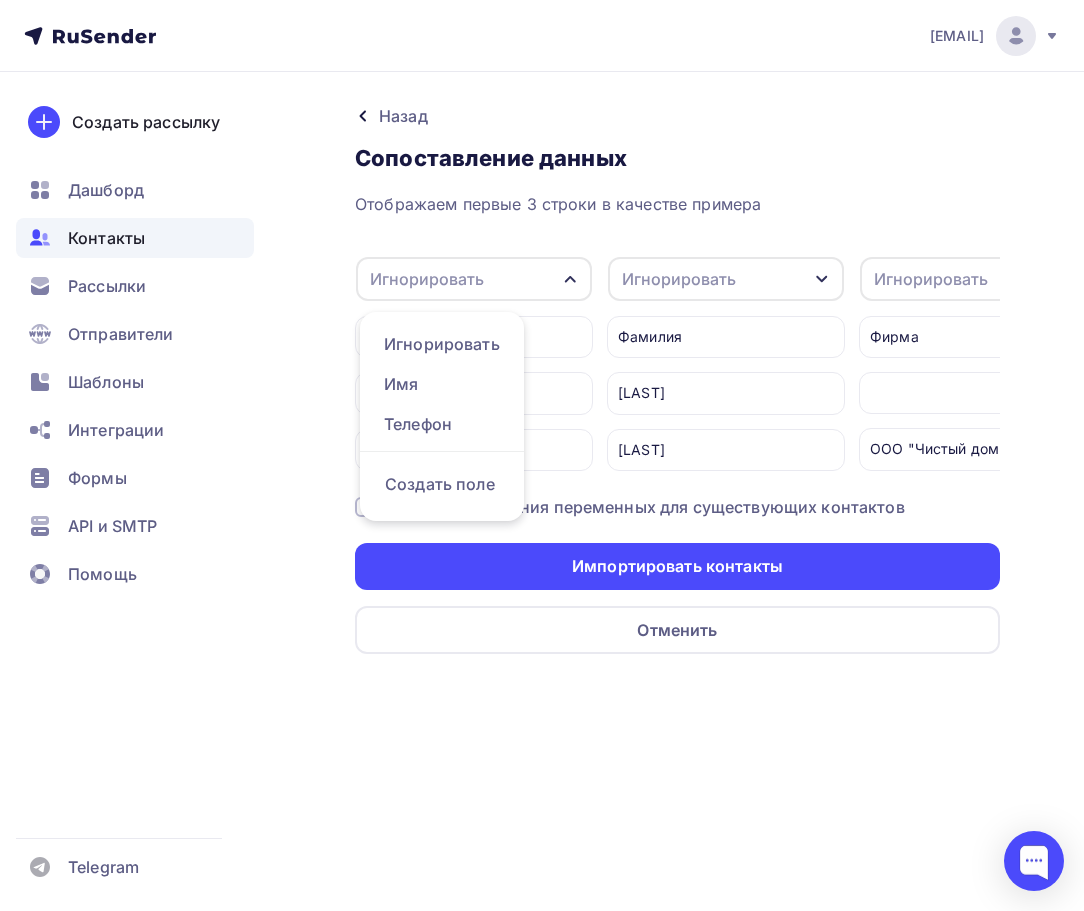 click on "Имя" at bounding box center (474, 337) 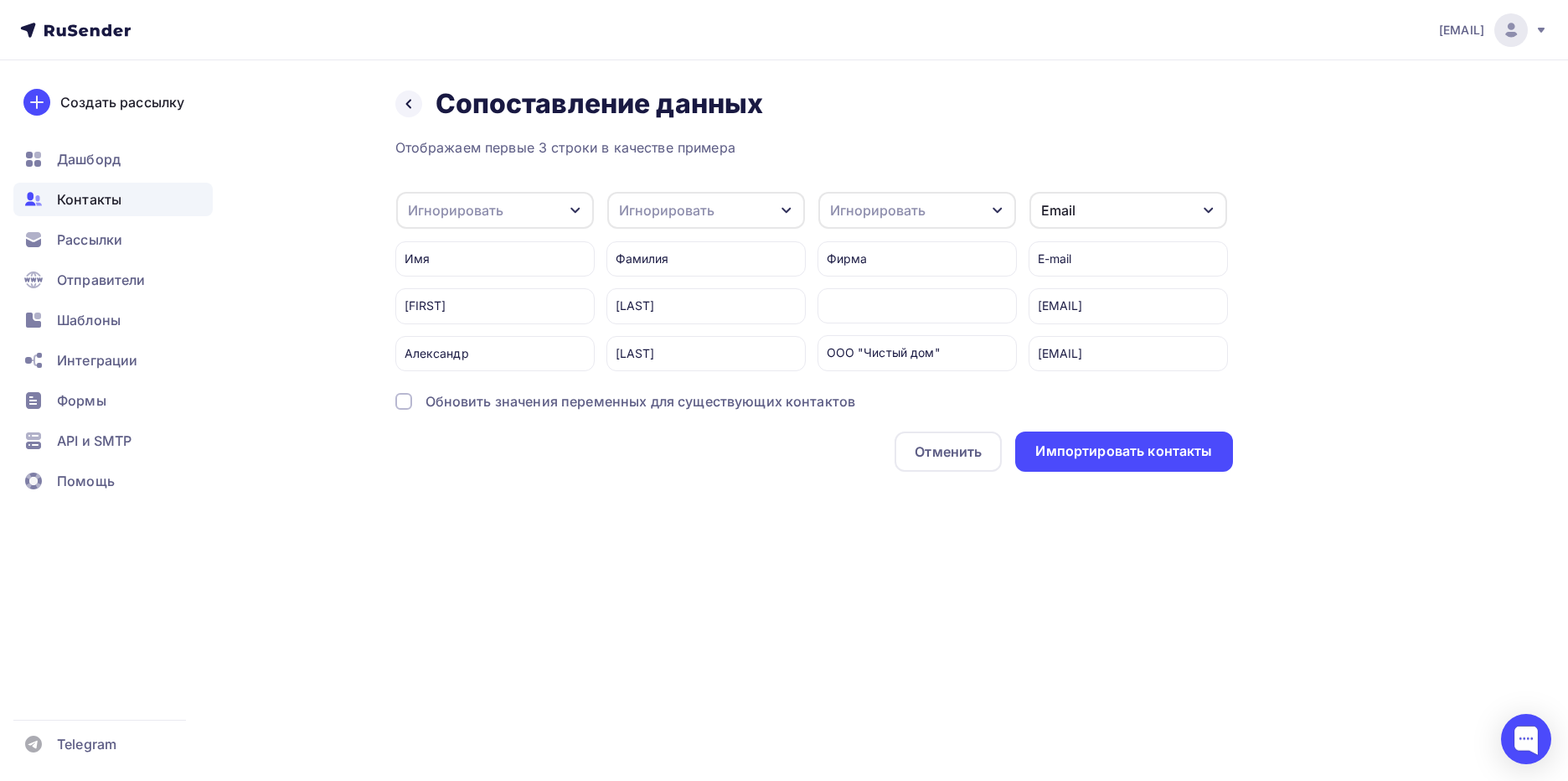 click at bounding box center (404, 401) 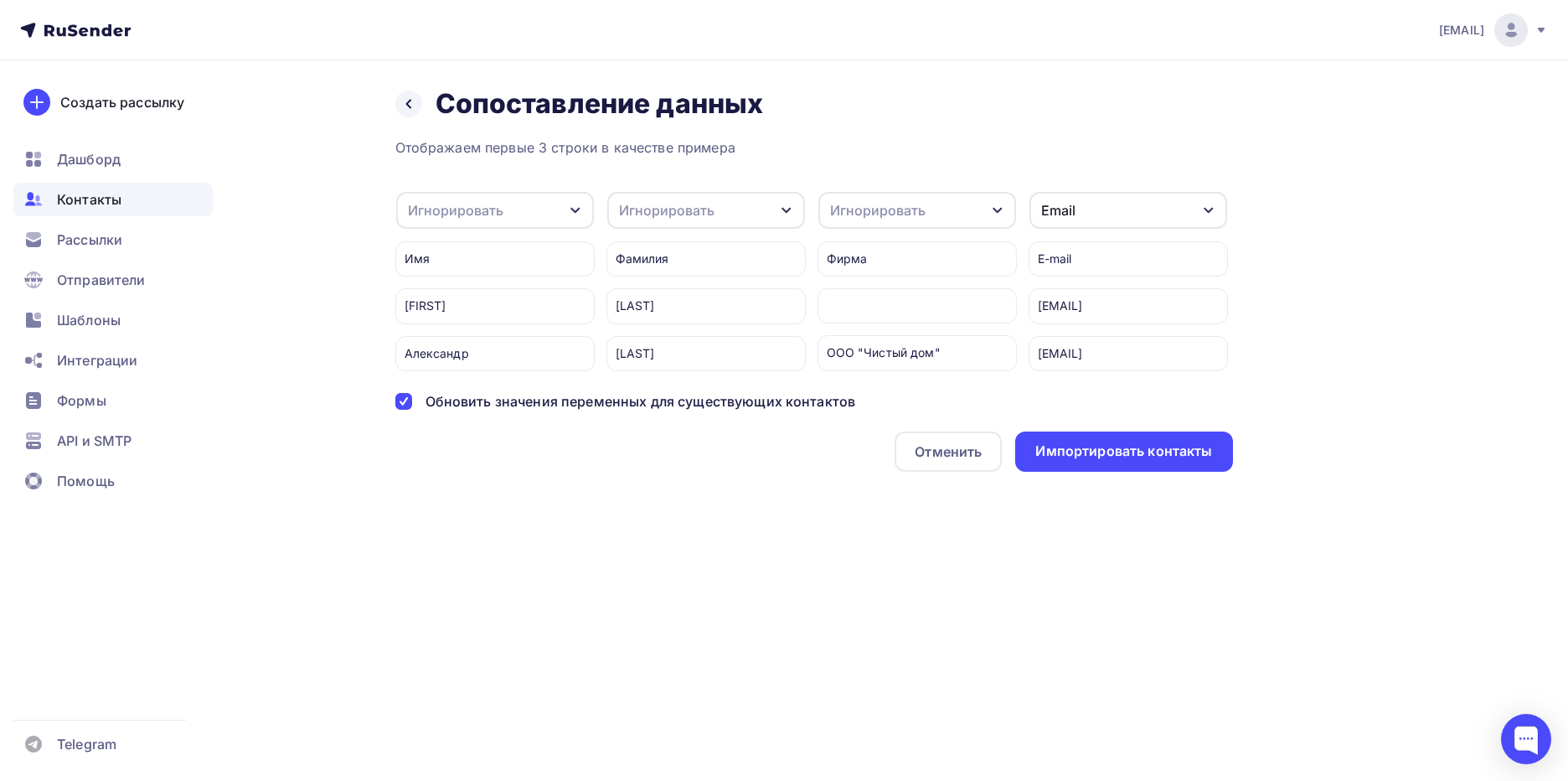 click at bounding box center [404, 401] 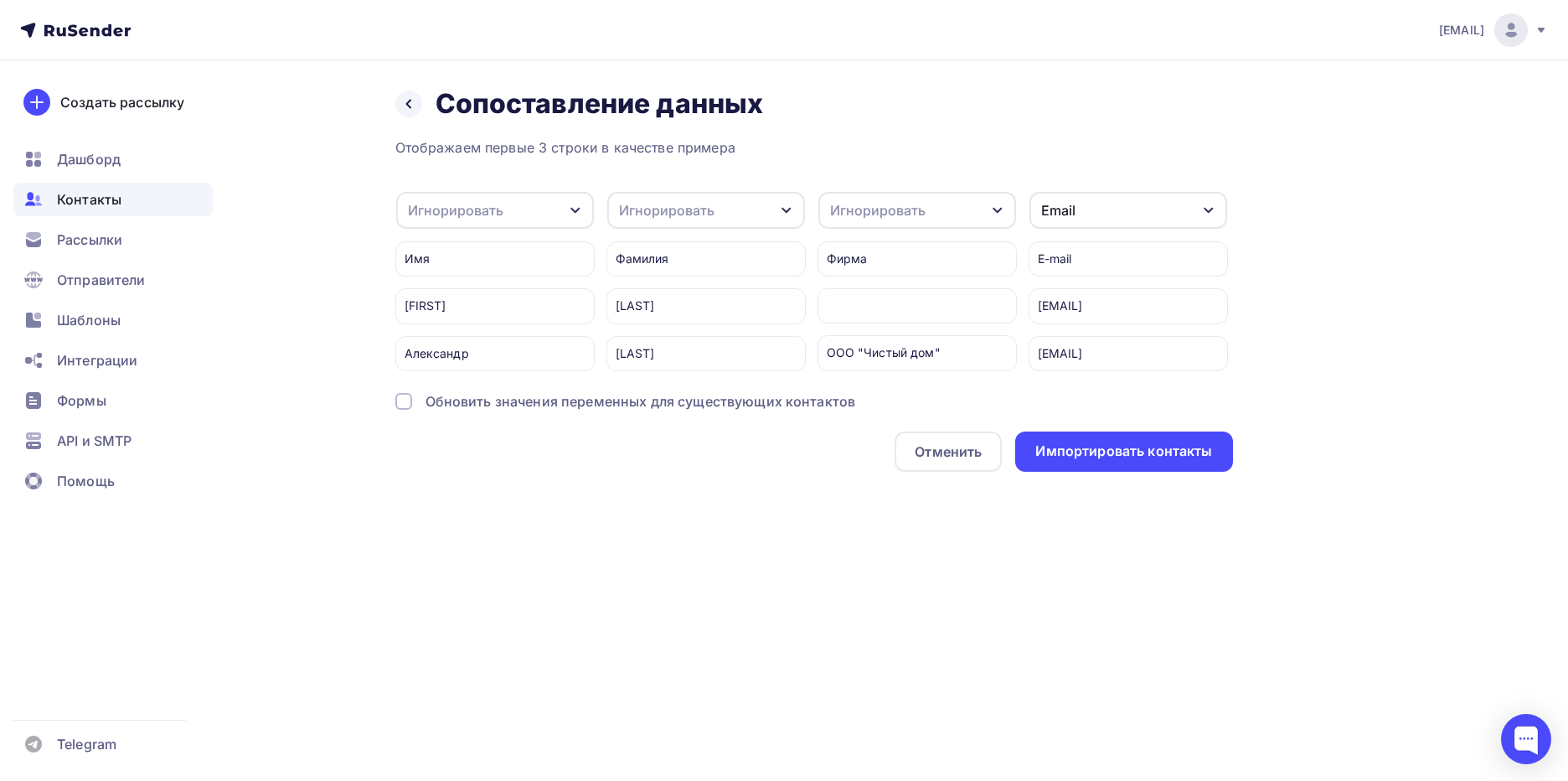 click on "Игнорировать" at bounding box center [495, 210] 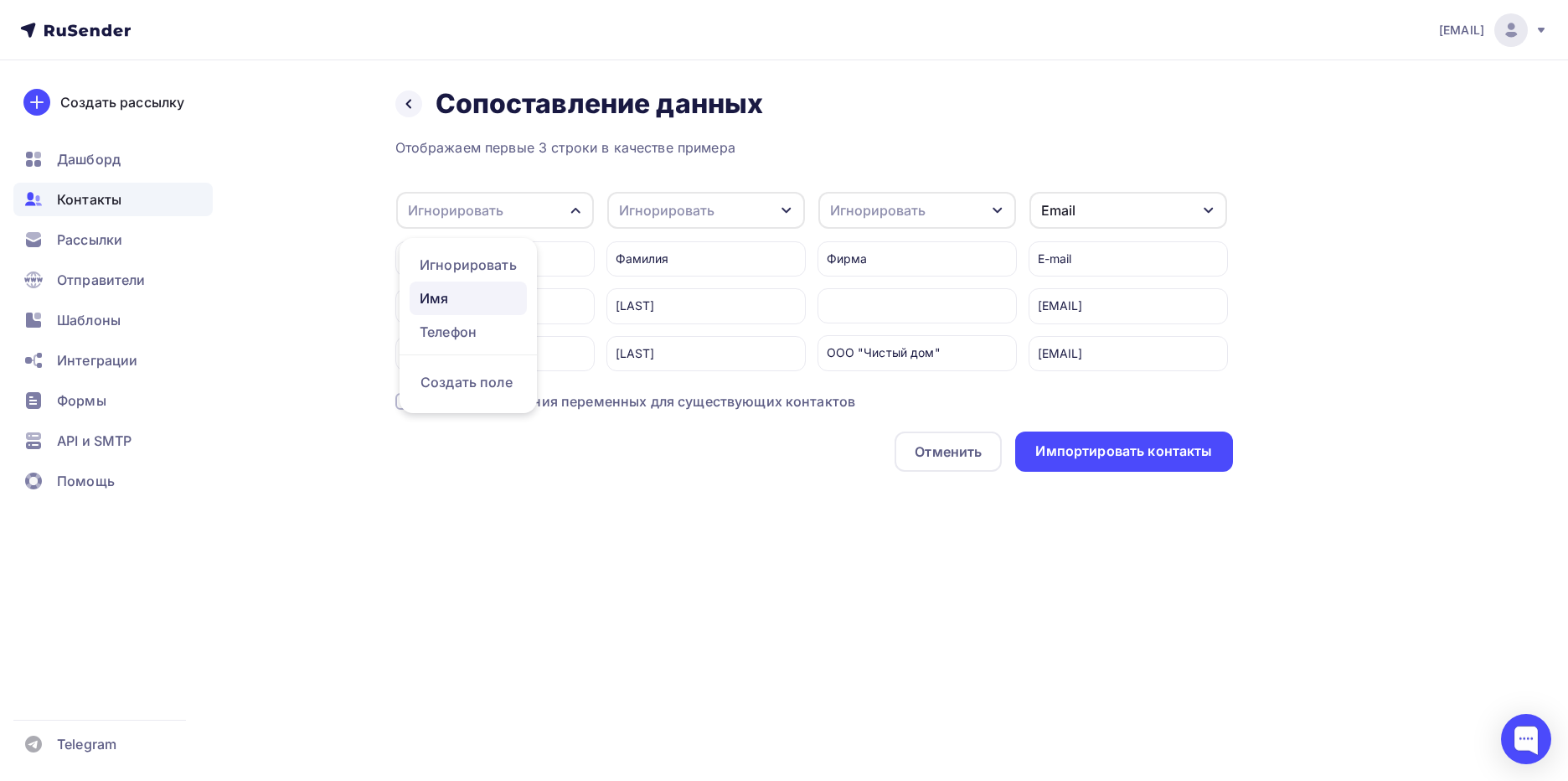 click on "Имя" at bounding box center (468, 298) 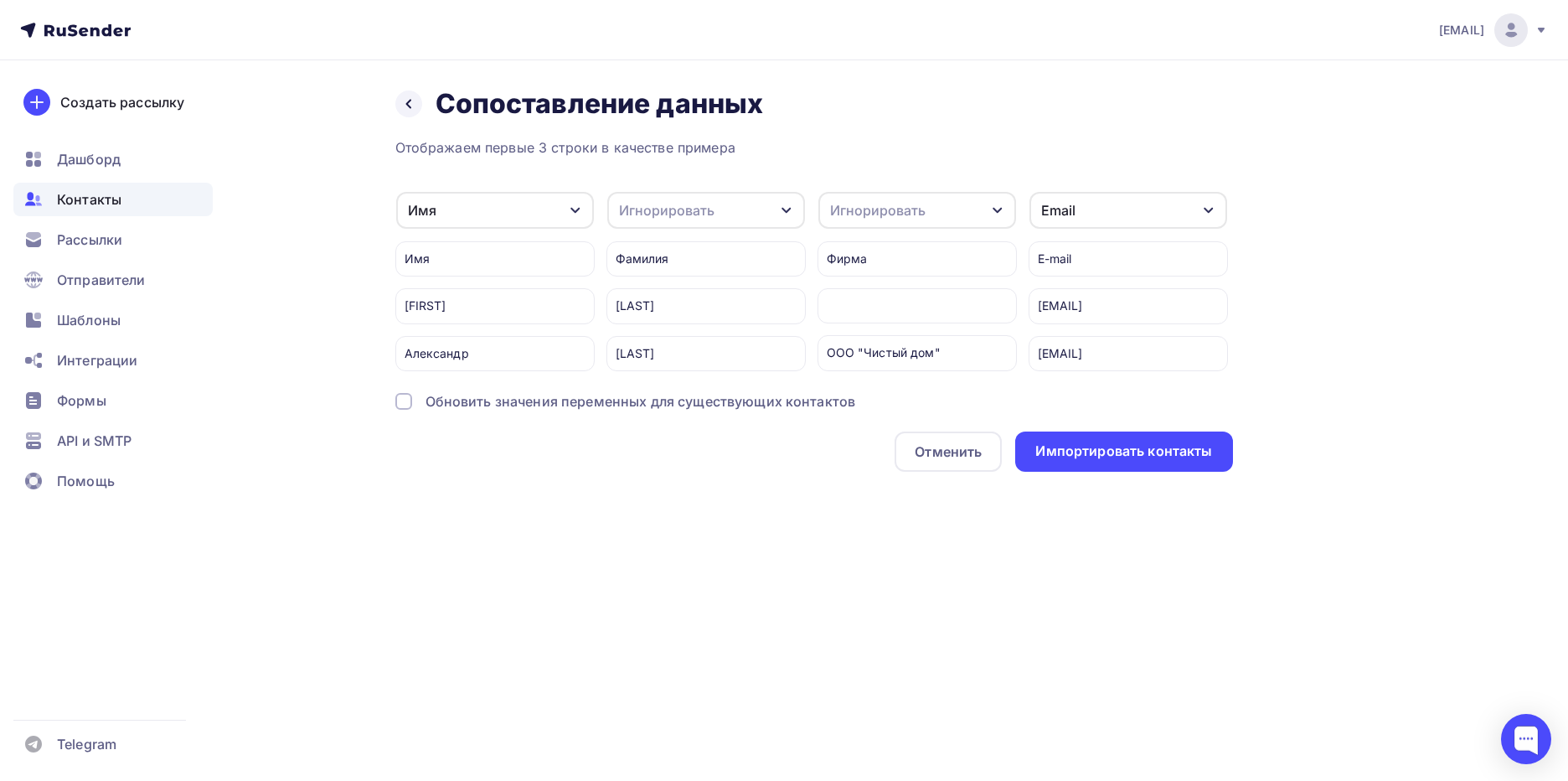 click 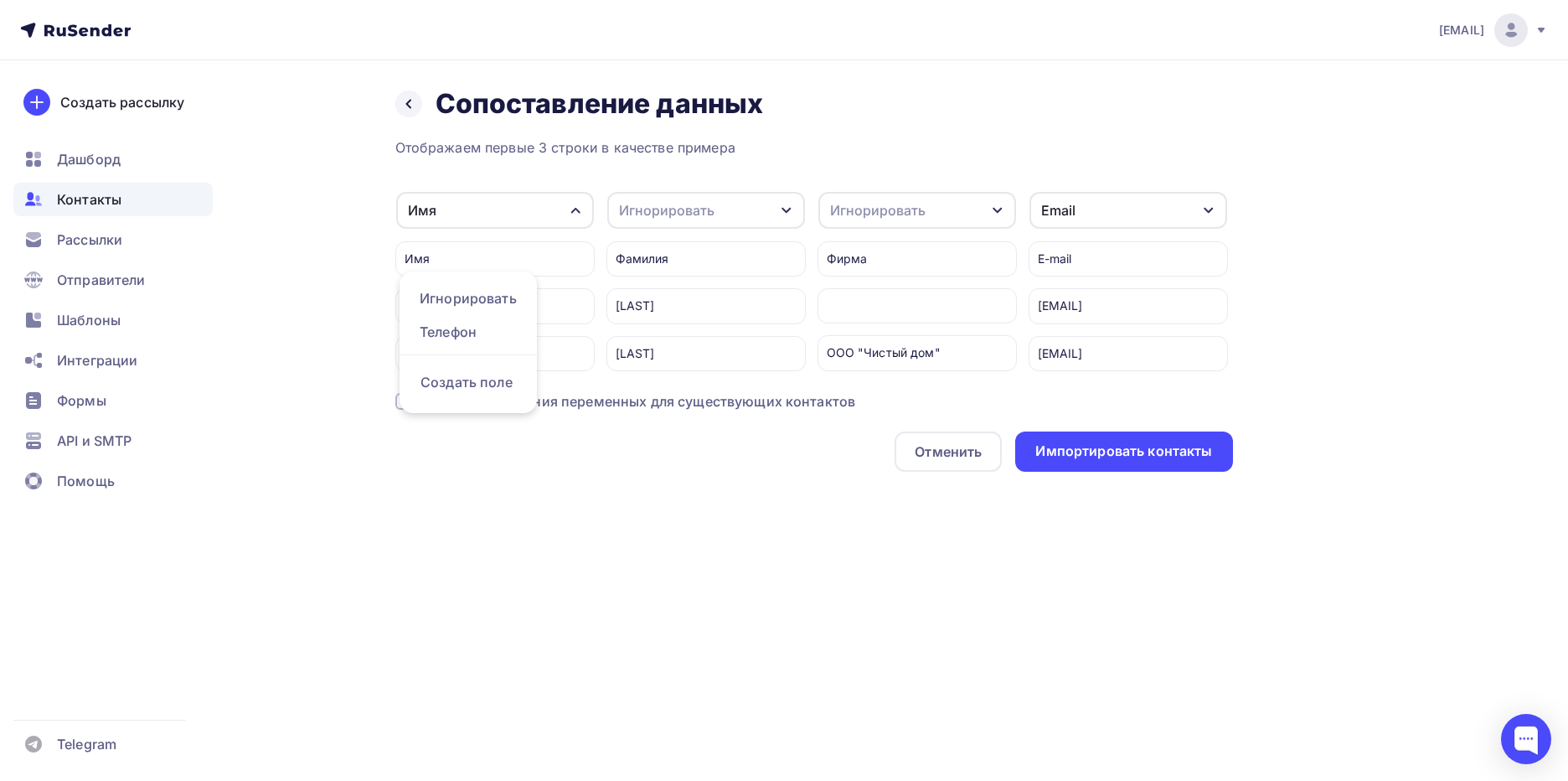 click on "Игнорировать" at bounding box center [706, 210] 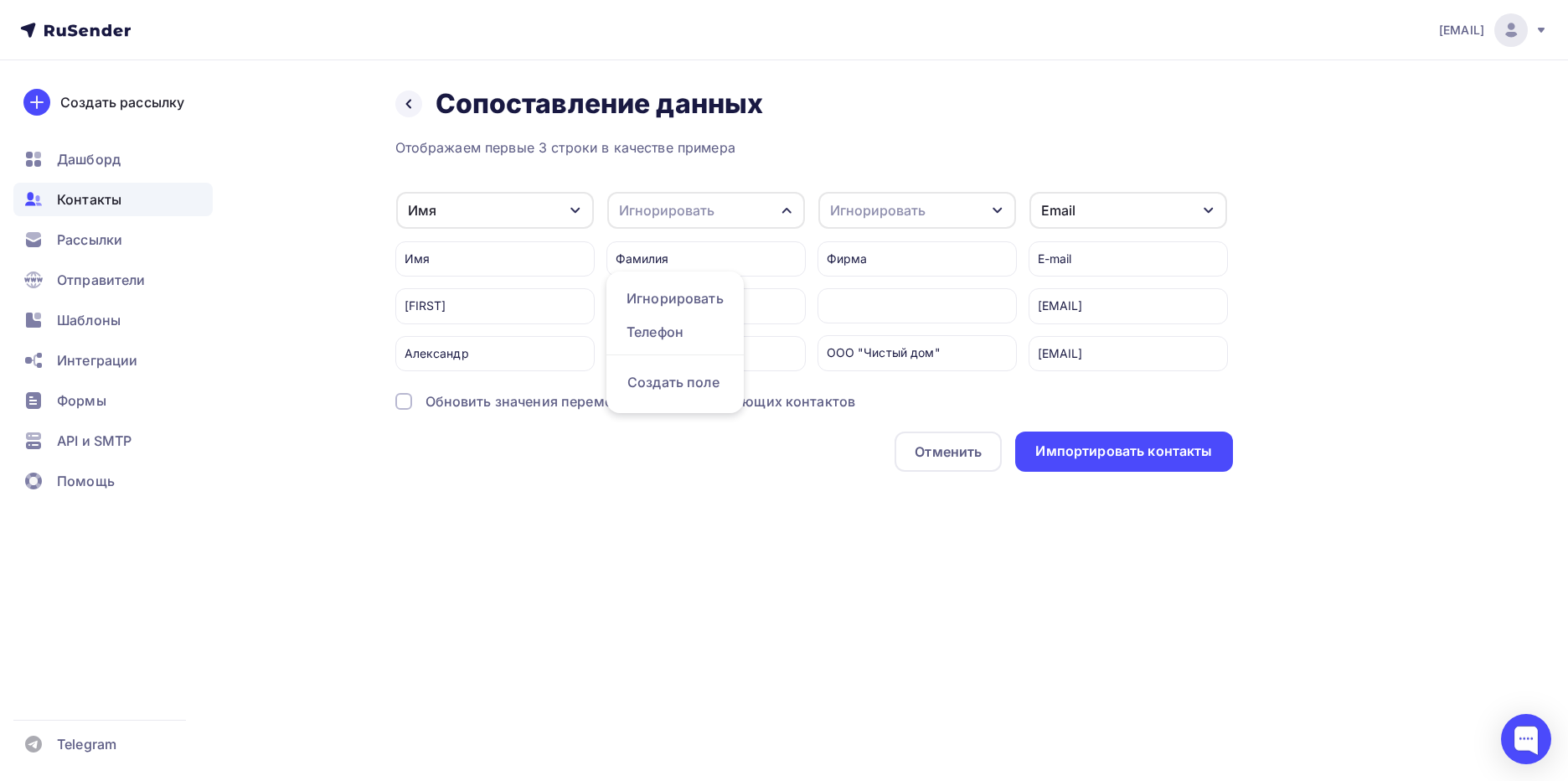 click on "Игнорировать" at bounding box center (878, 210) 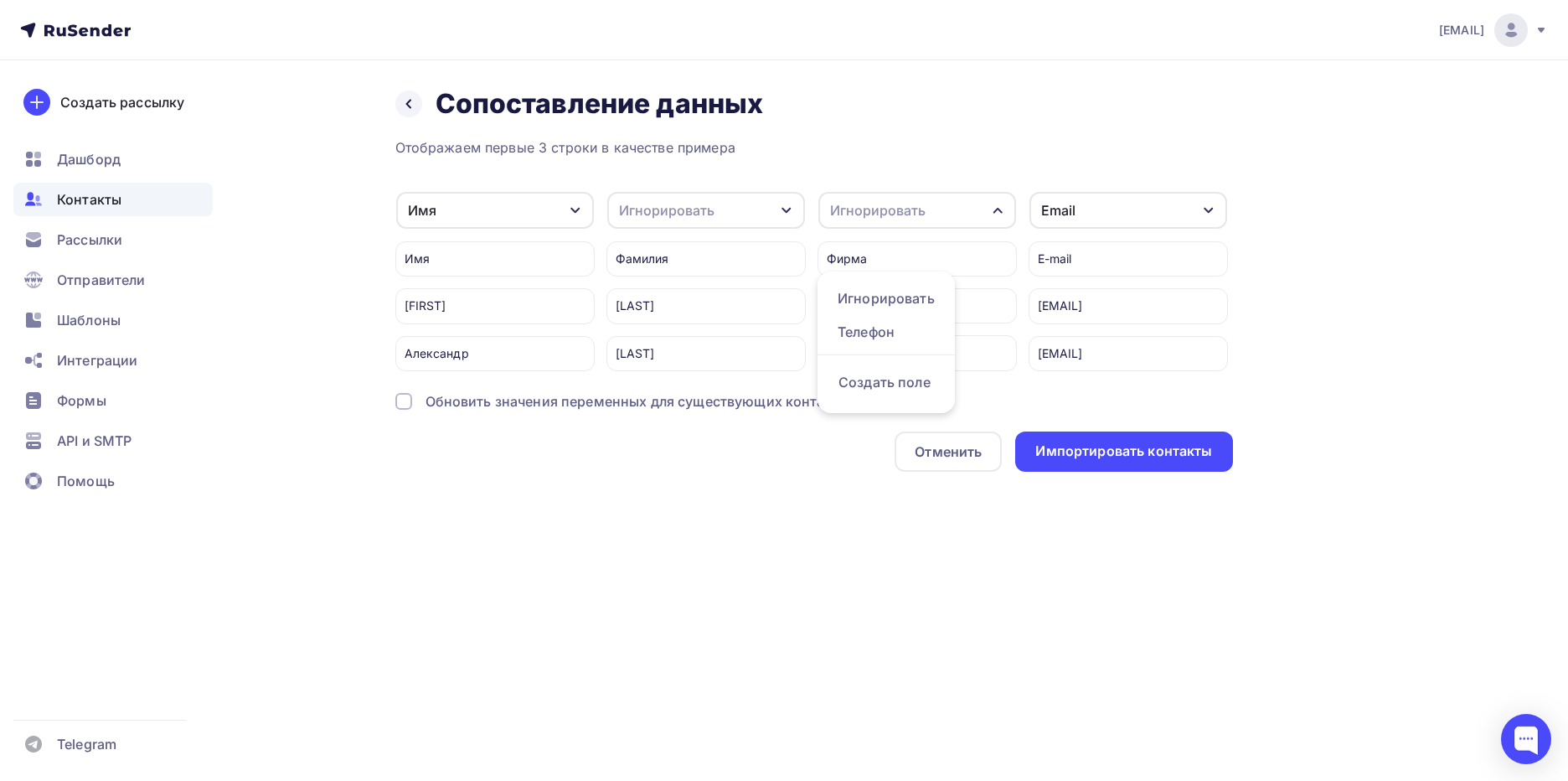click on "Телефон" at bounding box center (886, 332) 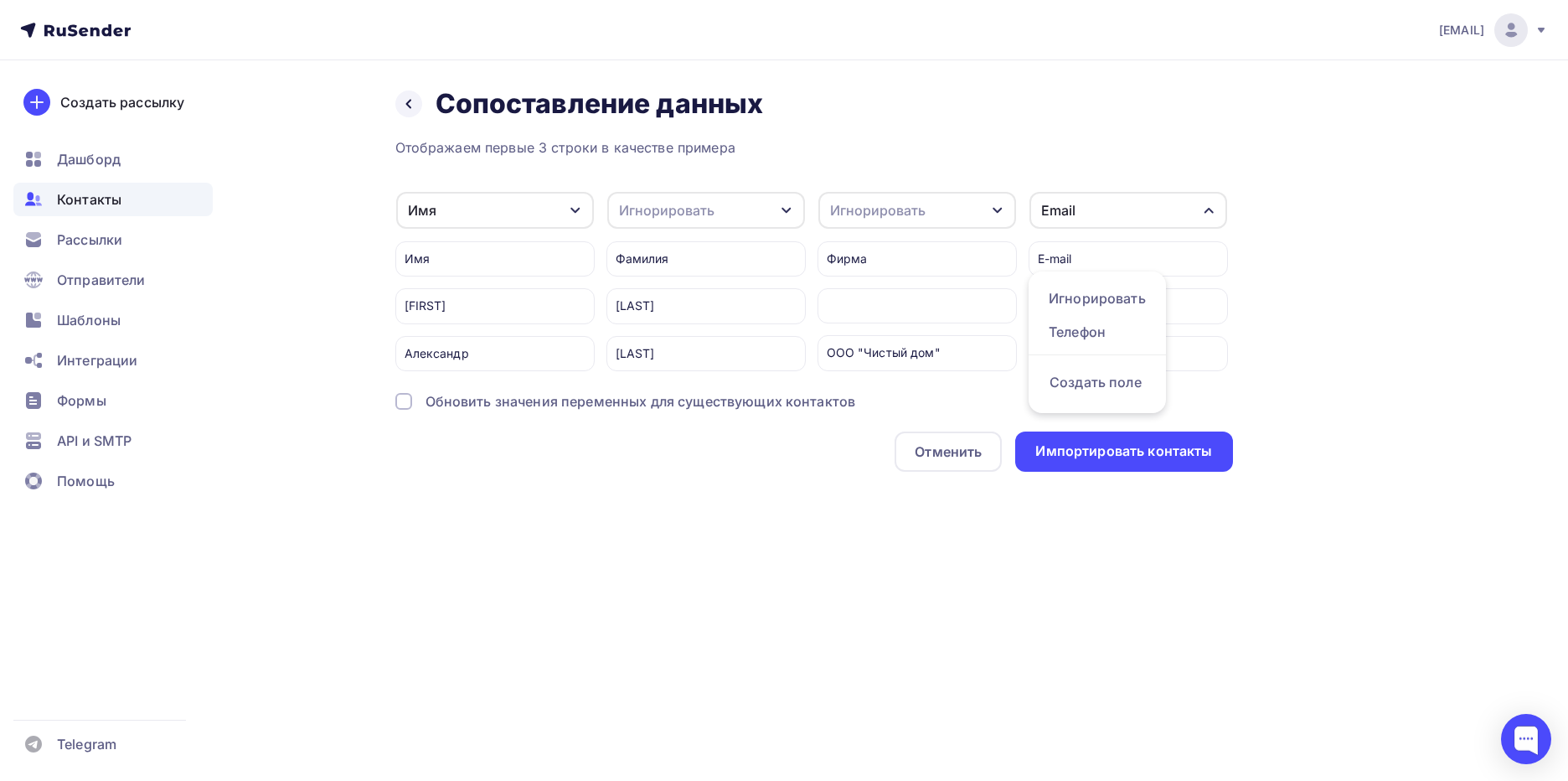 click on "Назад
Сопоставление данных
Сопоставление данных
Отображаем первые 3 строки в качестве примера
Имя
Игнорировать
Телефон
Создать поле
Имя
[FIRST]
[FIRST]
Игнорировать
Игнорировать
Телефон
Создать поле
Фамилия
[LAST]
[LAST]
Игнорировать
Игнорировать
Телефон
Создать поле" at bounding box center [784, 299] 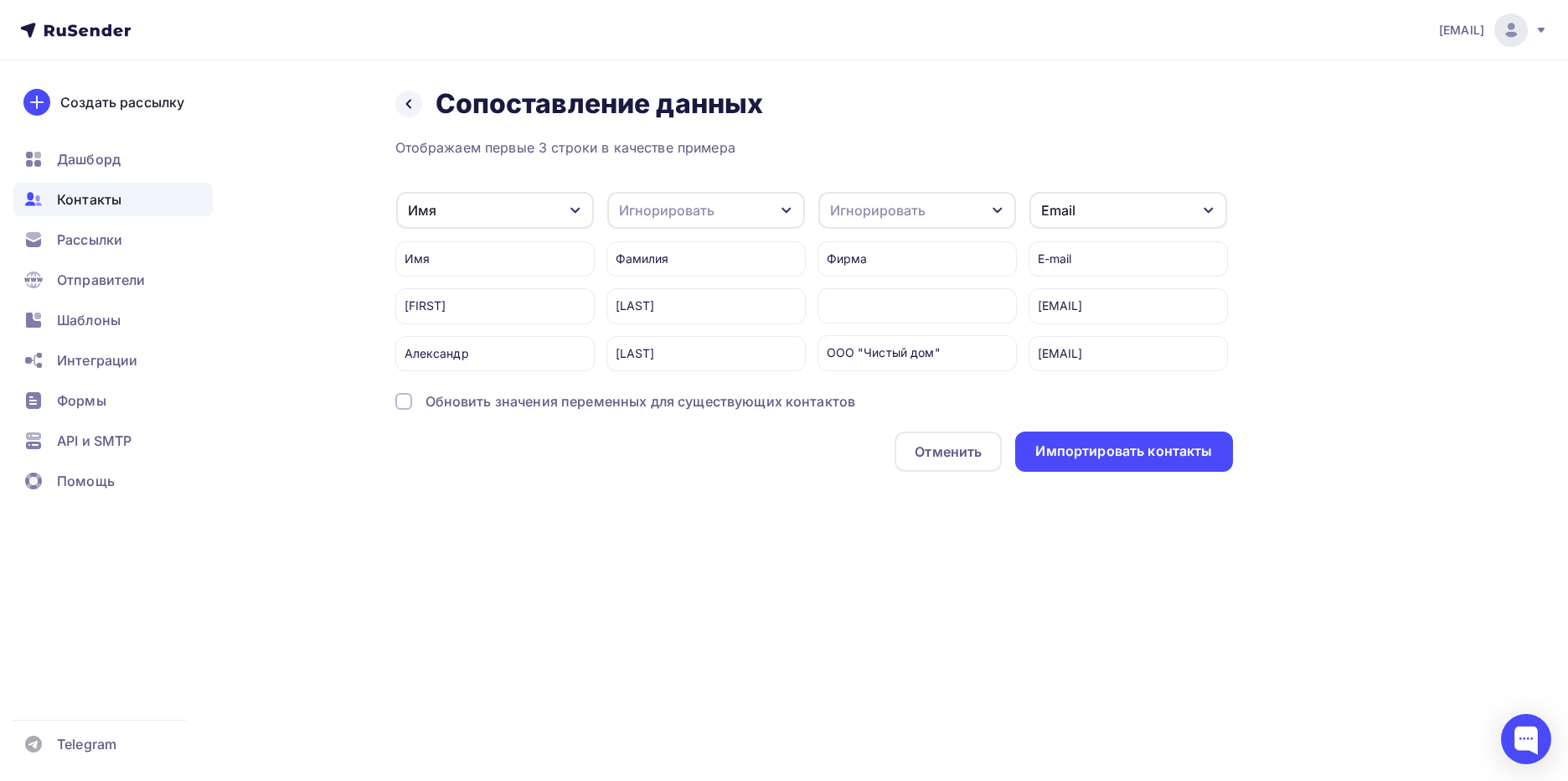 click on "Игнорировать" at bounding box center [917, 210] 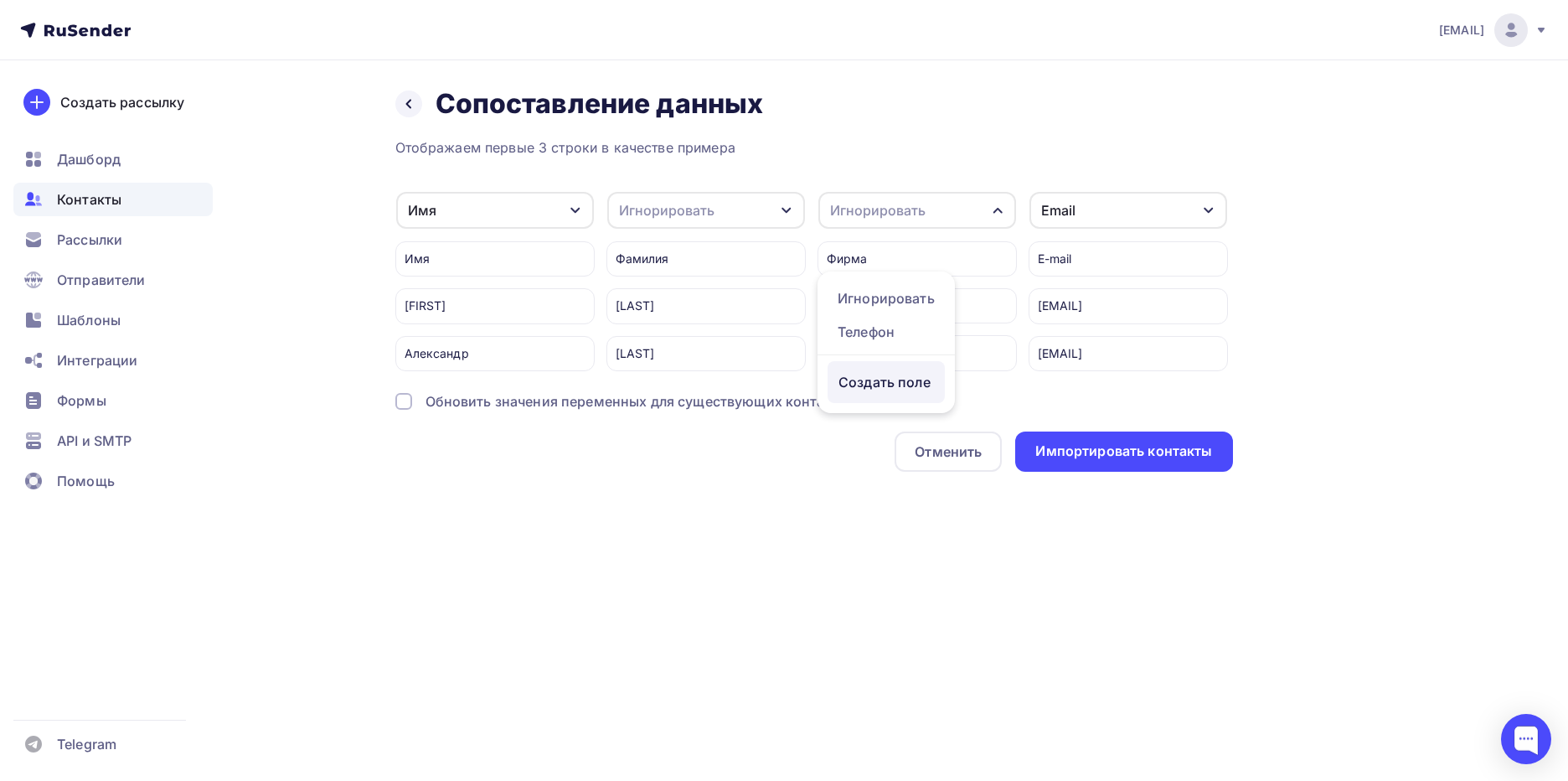 click on "Создать поле" at bounding box center (886, 382) 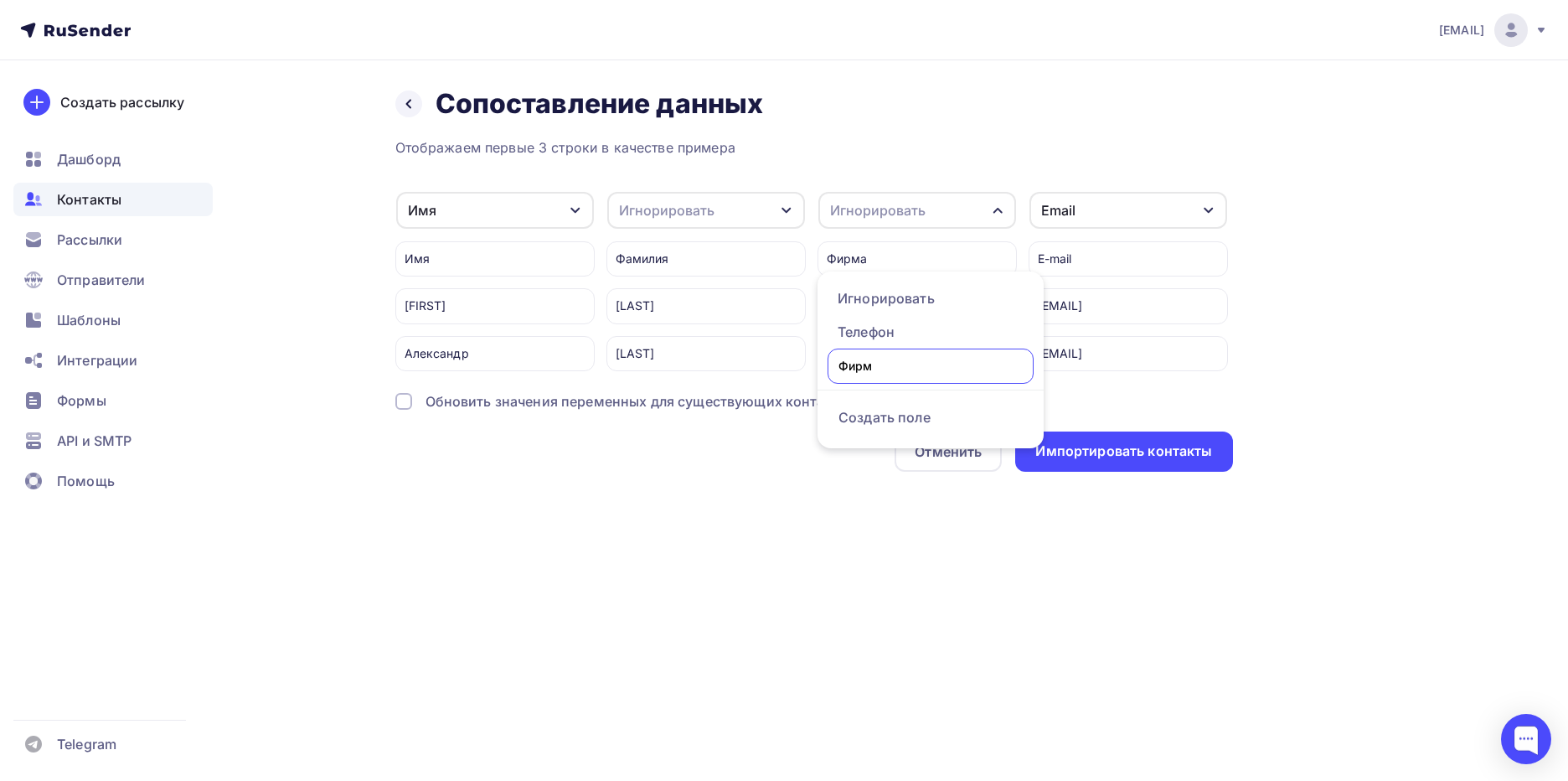 type on "Фирма" 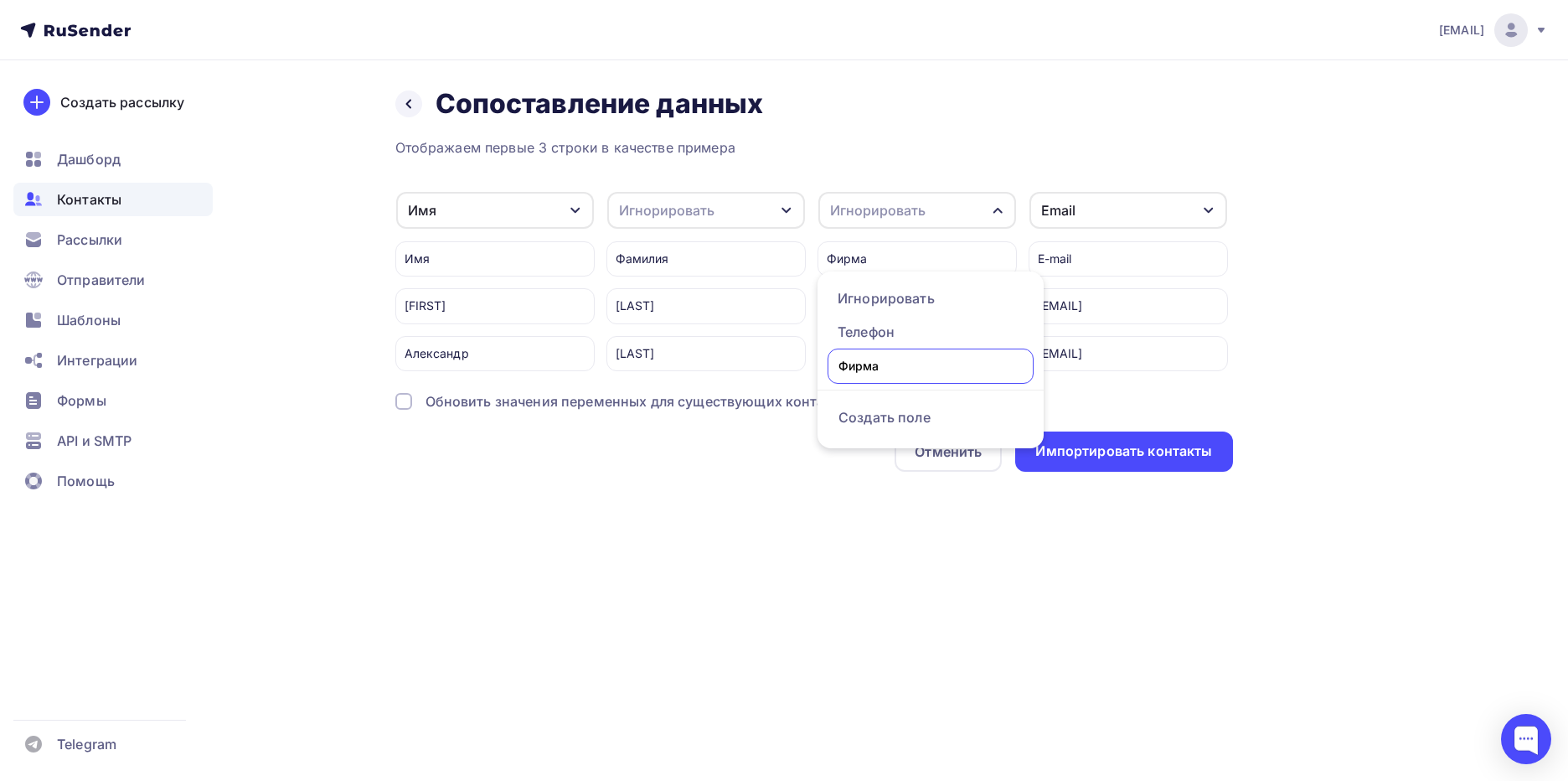 click on "[EMAIL]             Аккаунт         Тарифы       Выйти
Создать рассылку
Дашборд
Контакты
Рассылки
Отправители
Шаблоны
Интеграции
Формы
API и SMTP
Помощь
Telegram
Аккаунт         Тарифы                   Помощь       Выйти       Назад
Сопоставление данных
Сопоставление данных
Отображаем первые 3 строки в качестве примера
Имя" at bounding box center (784, 390) 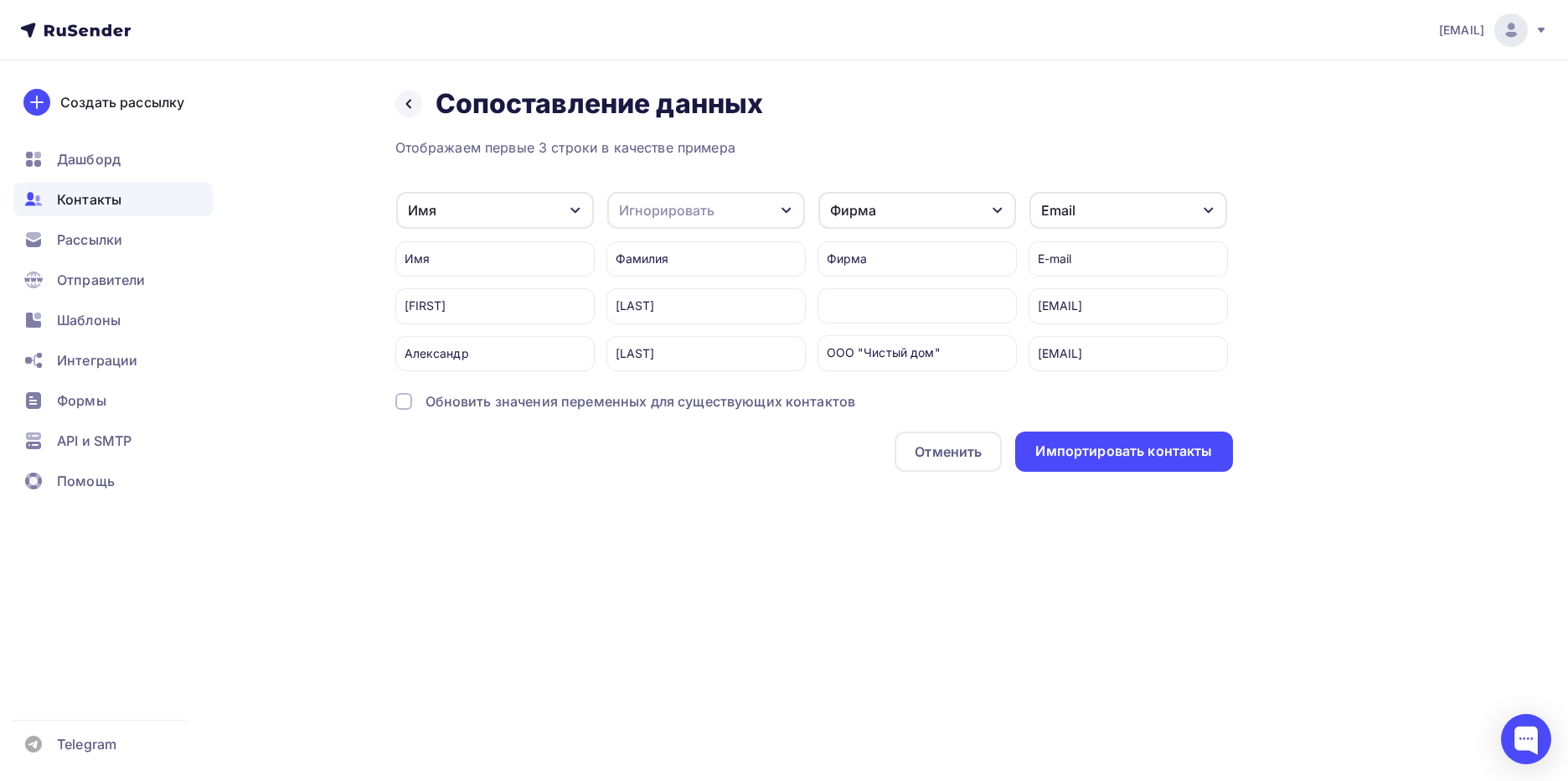 click on "Игнорировать" at bounding box center (706, 210) 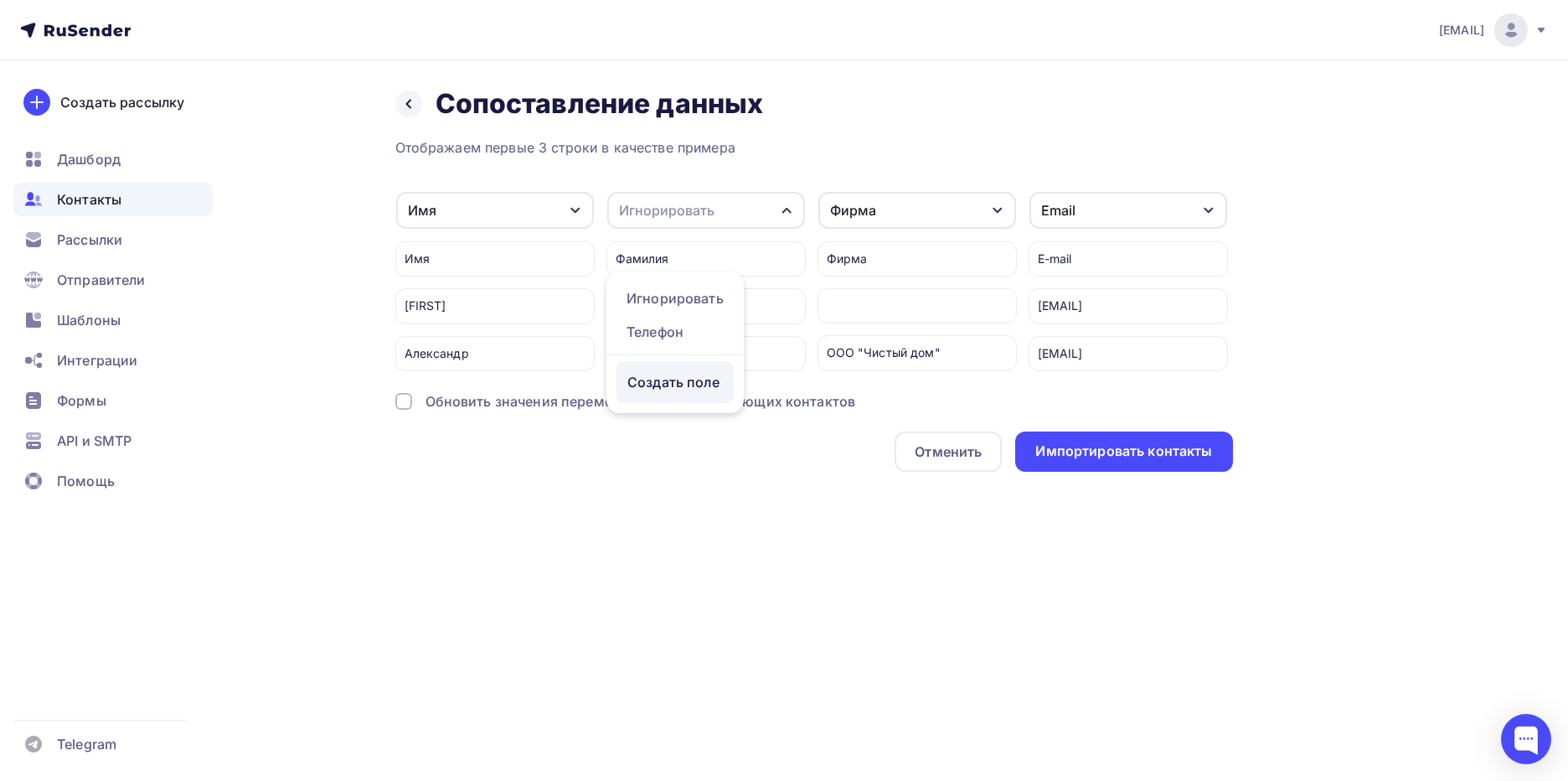 click on "Создать поле" at bounding box center [675, 382] 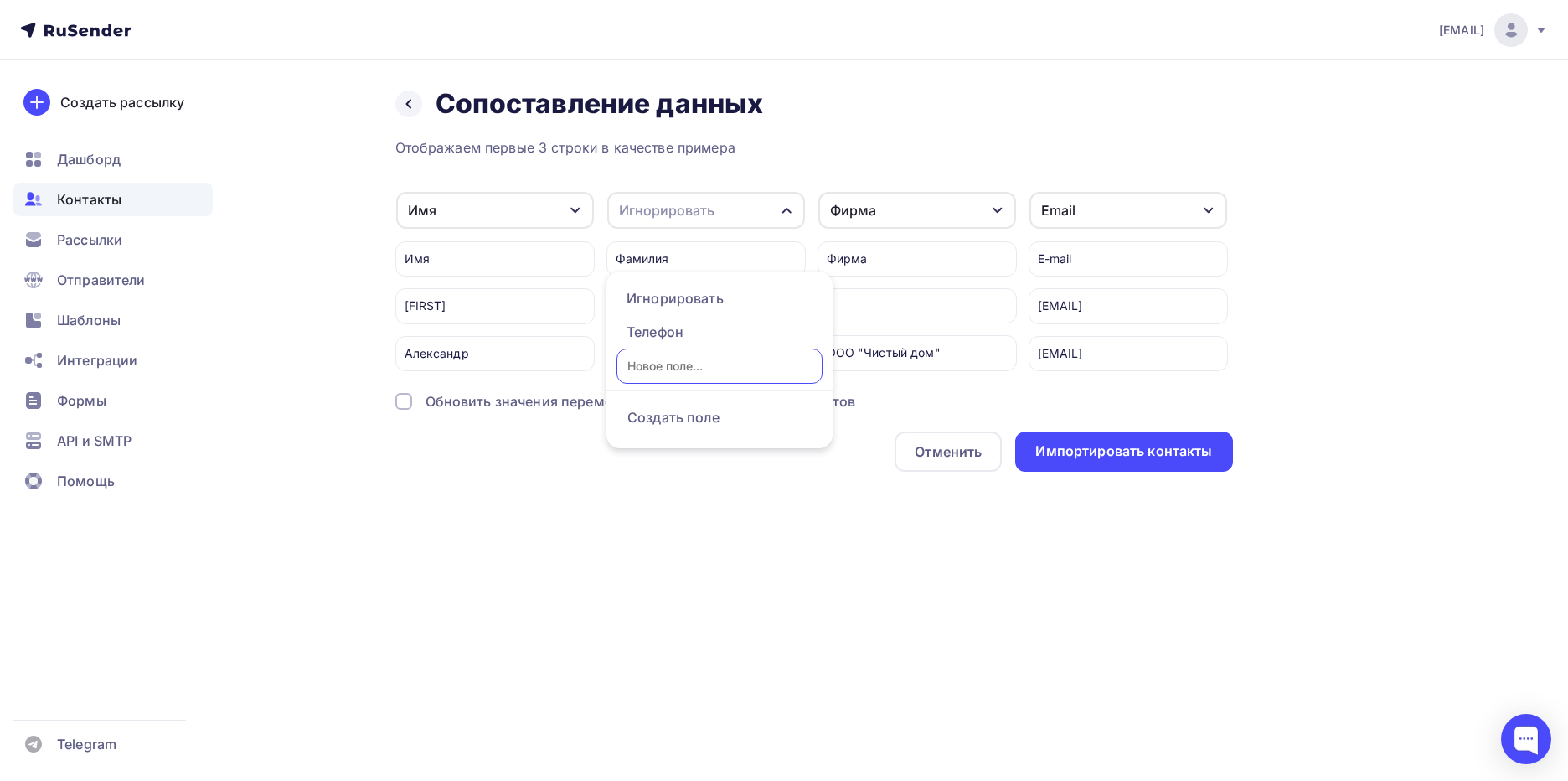 click at bounding box center [720, 366] 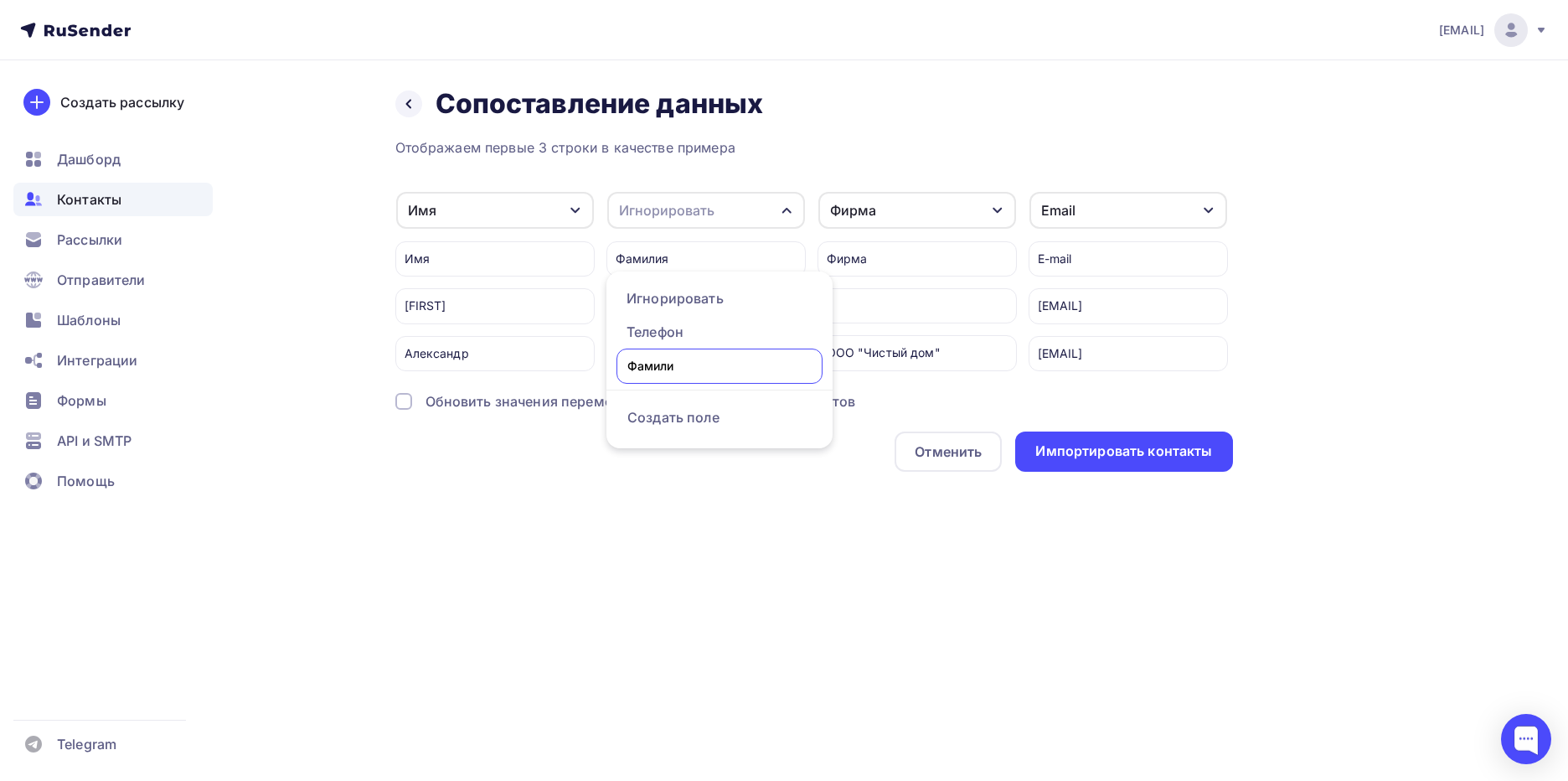 type on "Фамилия" 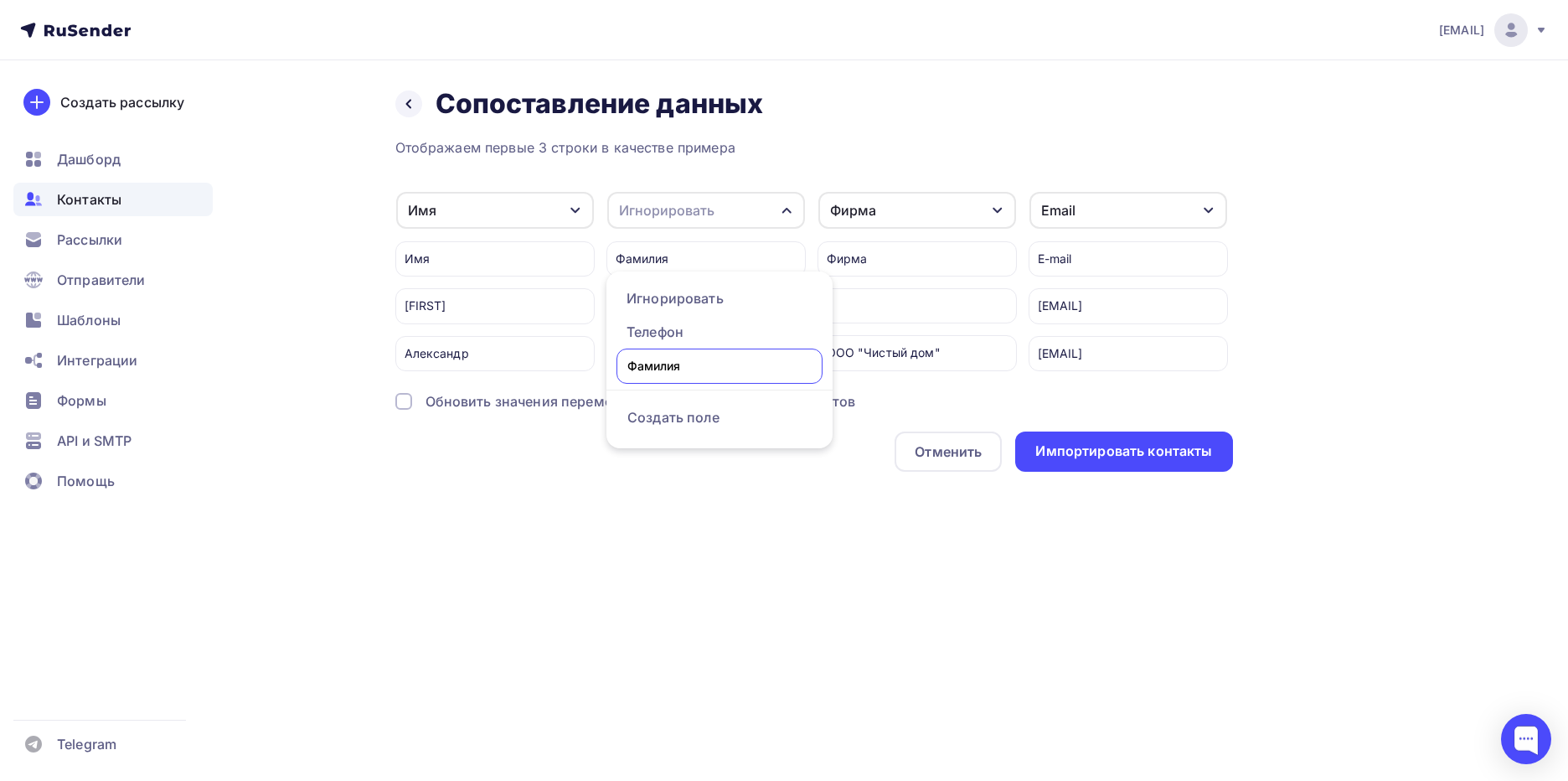 click on "Назад
Сопоставление данных
Сопоставление данных
Отображаем первые 3 строки в качестве примера
Имя
Игнорировать
Телефон
Создать поле
Имя
[FIRST]
[FIRST]
Игнорировать
Игнорировать
Телефон
Создать поле
Фамилия
[LAST]
[LAST]
Фирма
Игнорировать
Телефон
Создать поле" at bounding box center [784, 299] 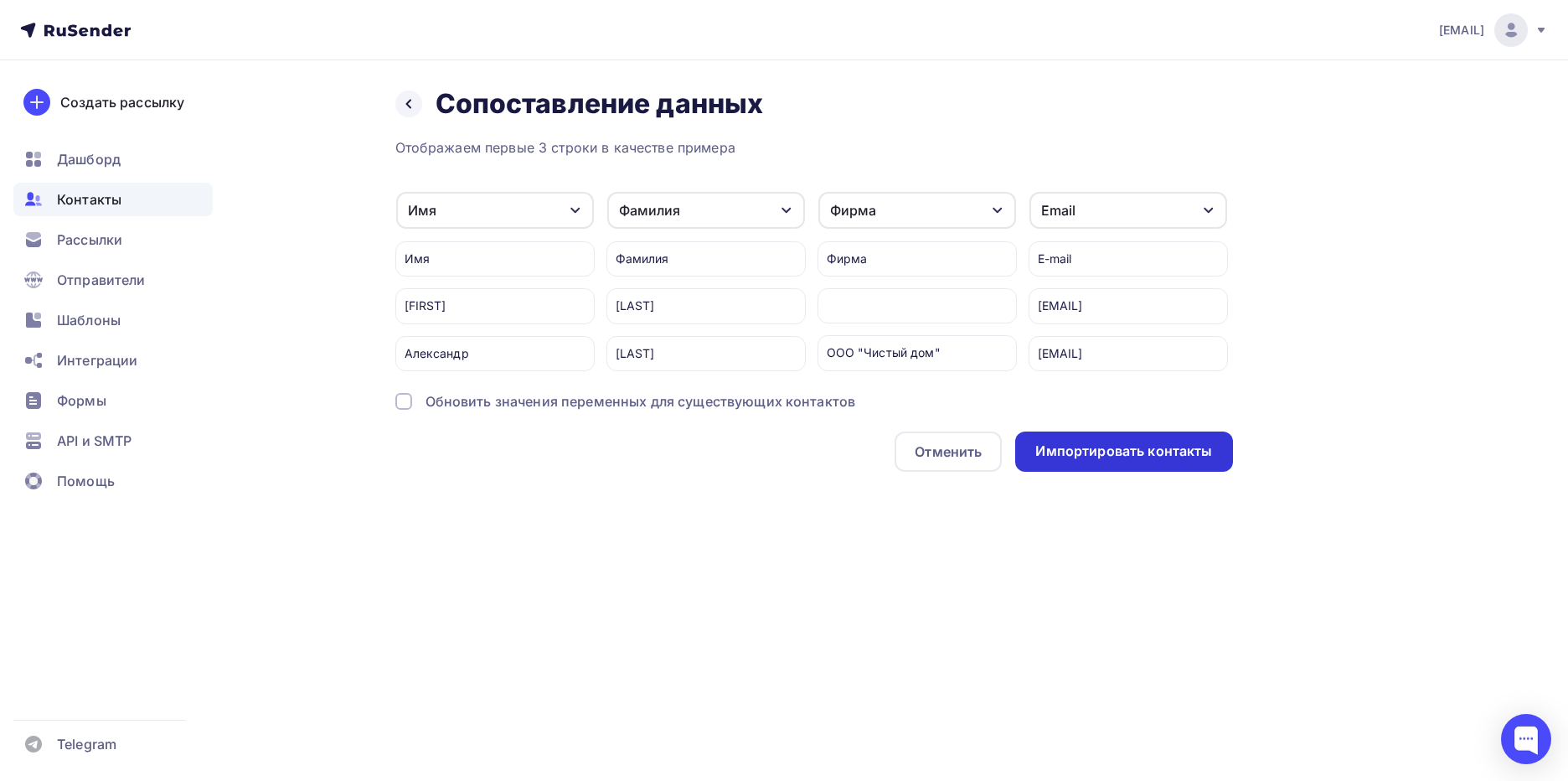 click on "Импортировать контакты" at bounding box center [1123, 451] 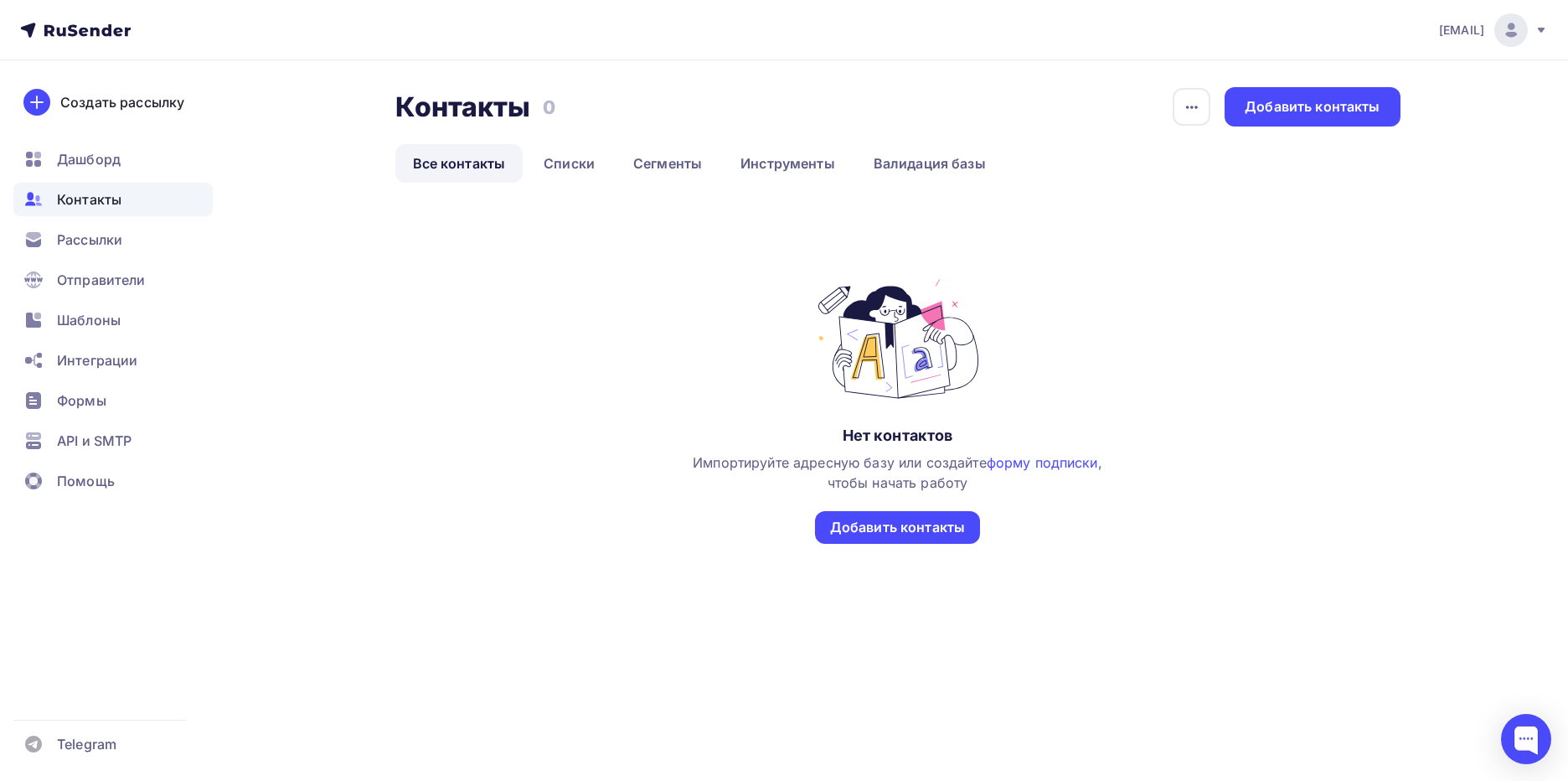 click on "Импортируйте адресную базу или создайте  форму подписки , чтобы начать работу" at bounding box center [898, 473] 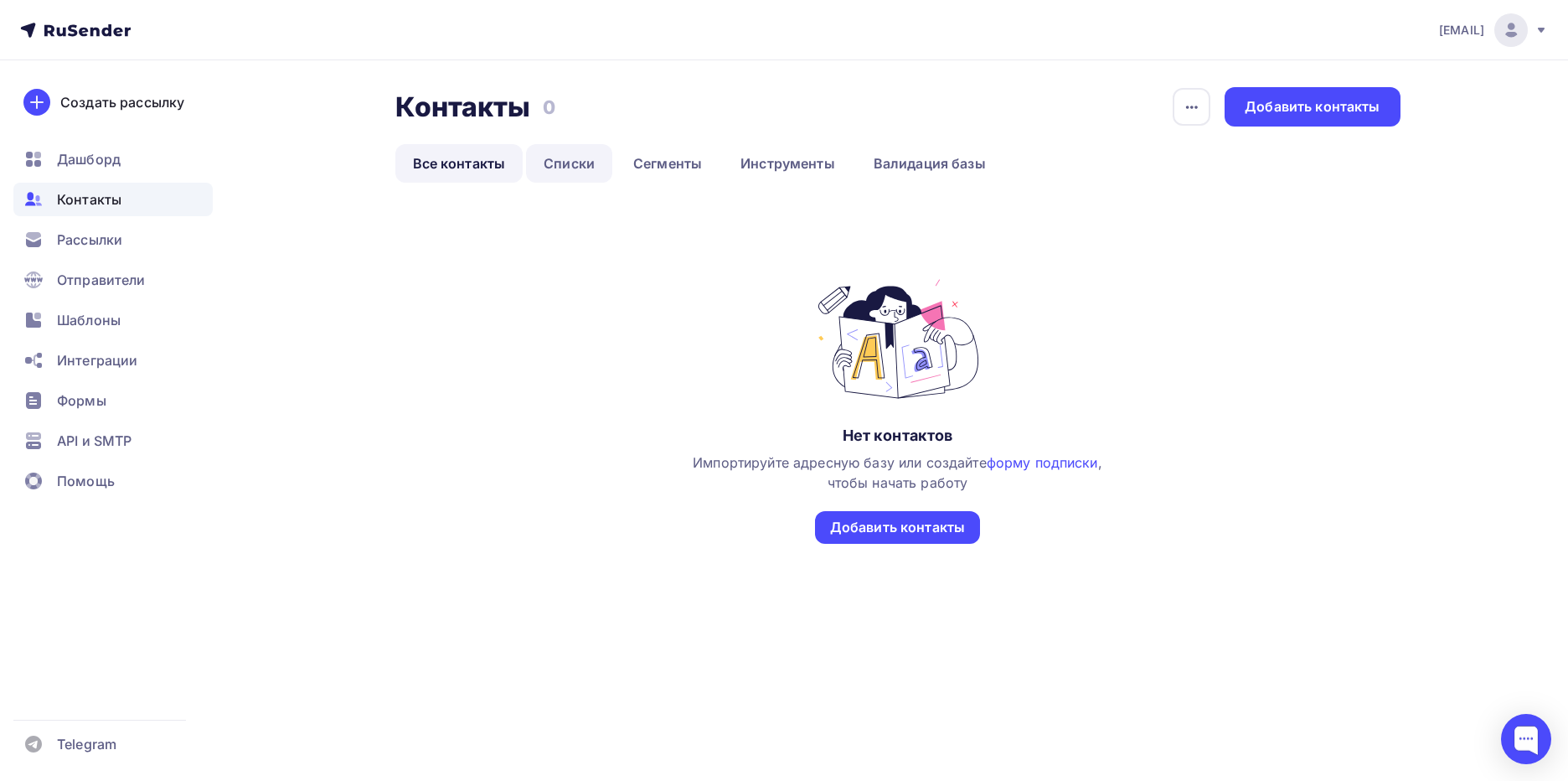 click on "Списки" at bounding box center (569, 163) 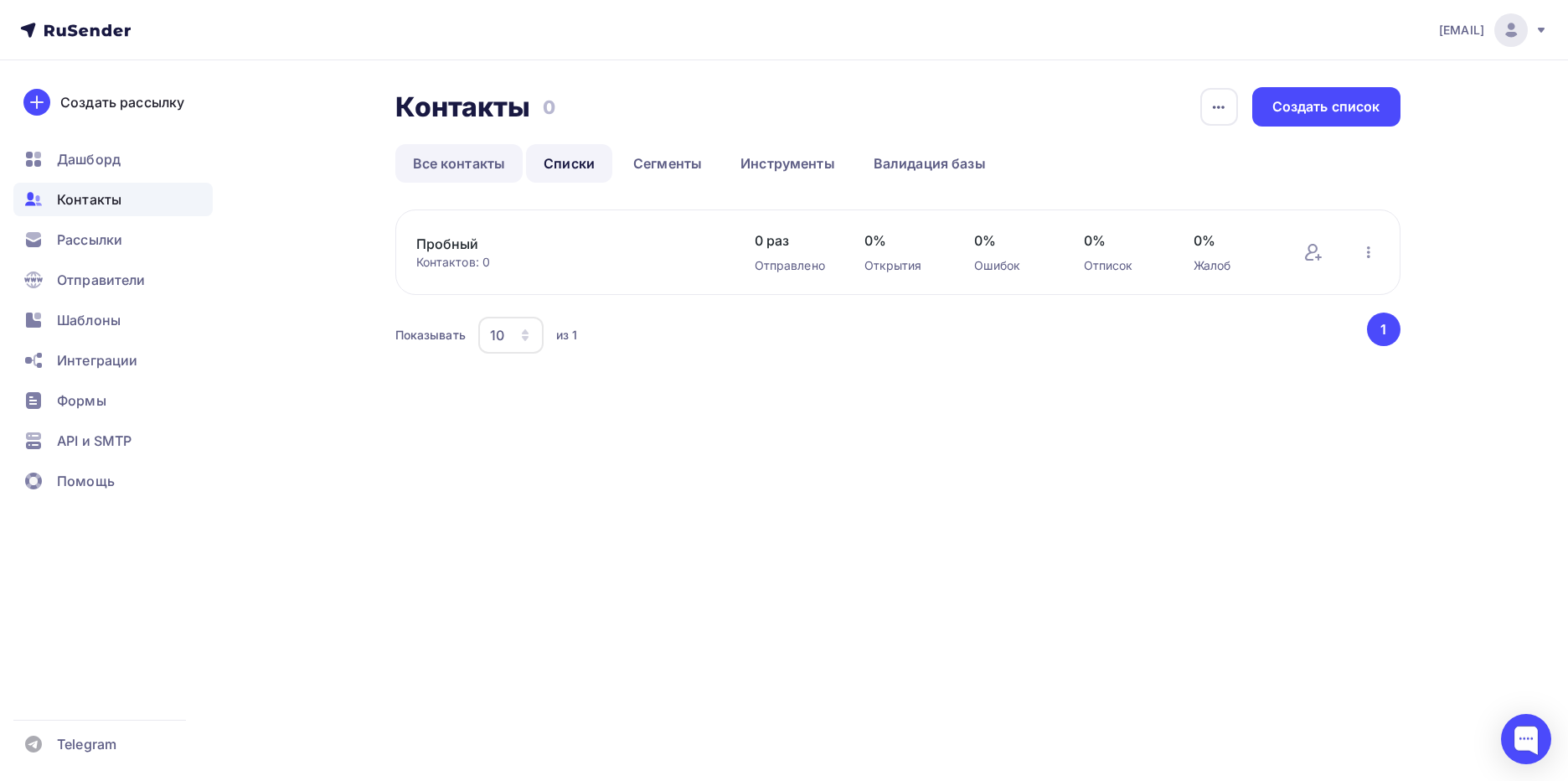 click on "Все контакты" at bounding box center (459, 163) 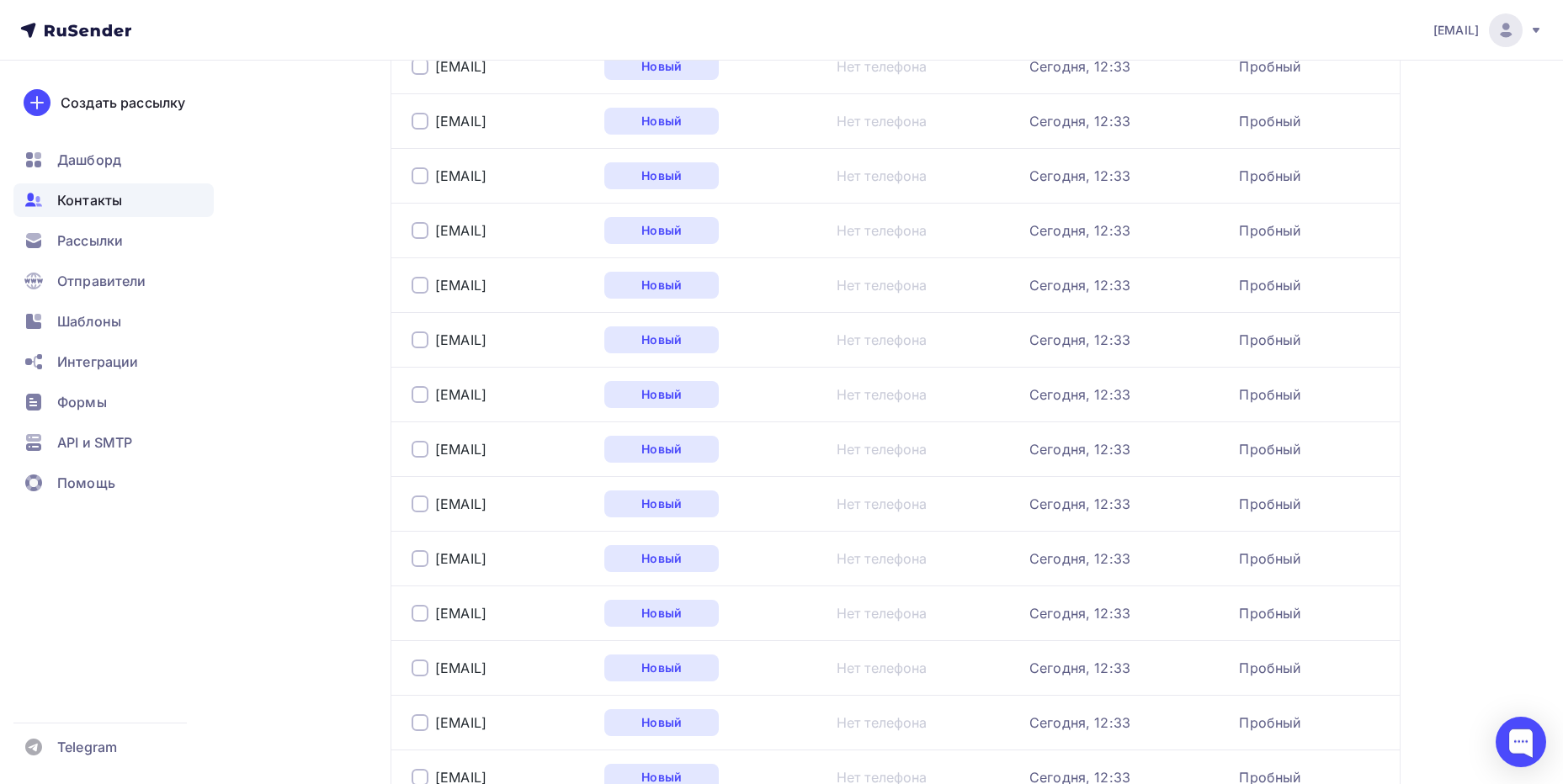 scroll, scrollTop: 673, scrollLeft: 0, axis: vertical 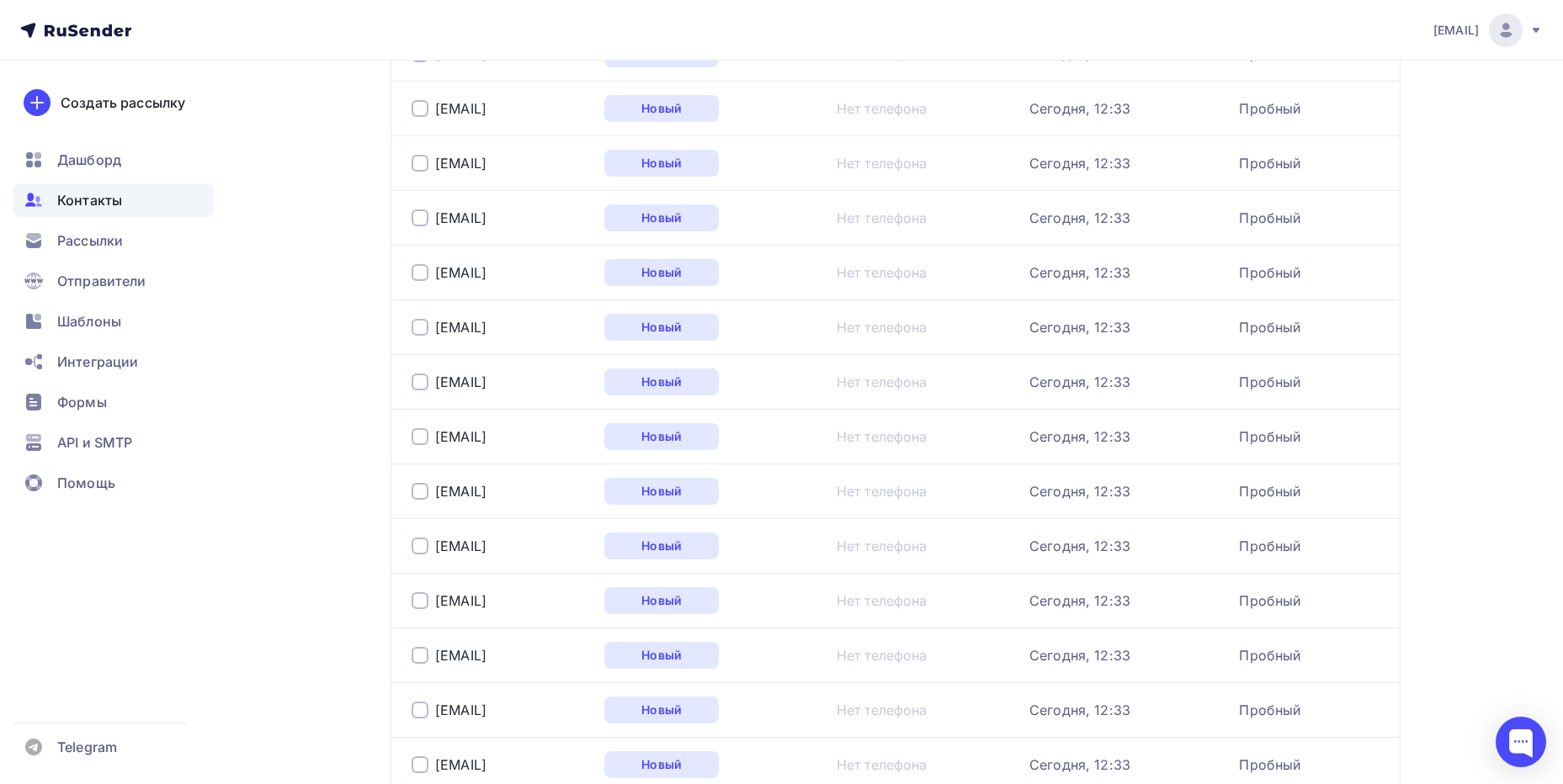 click on "Контакты   Контакты
767
767
История импорта
Добавить контакты
Все контакты
Списки
Сегменты
Инструменты
Валидация базы
Все контакты
Списки
Сегменты
Инструменты
Валидация базы
Статус: Все
Статус
Новый
Активный
Не существует
Переполнен
Отписан" at bounding box center (781, 968) 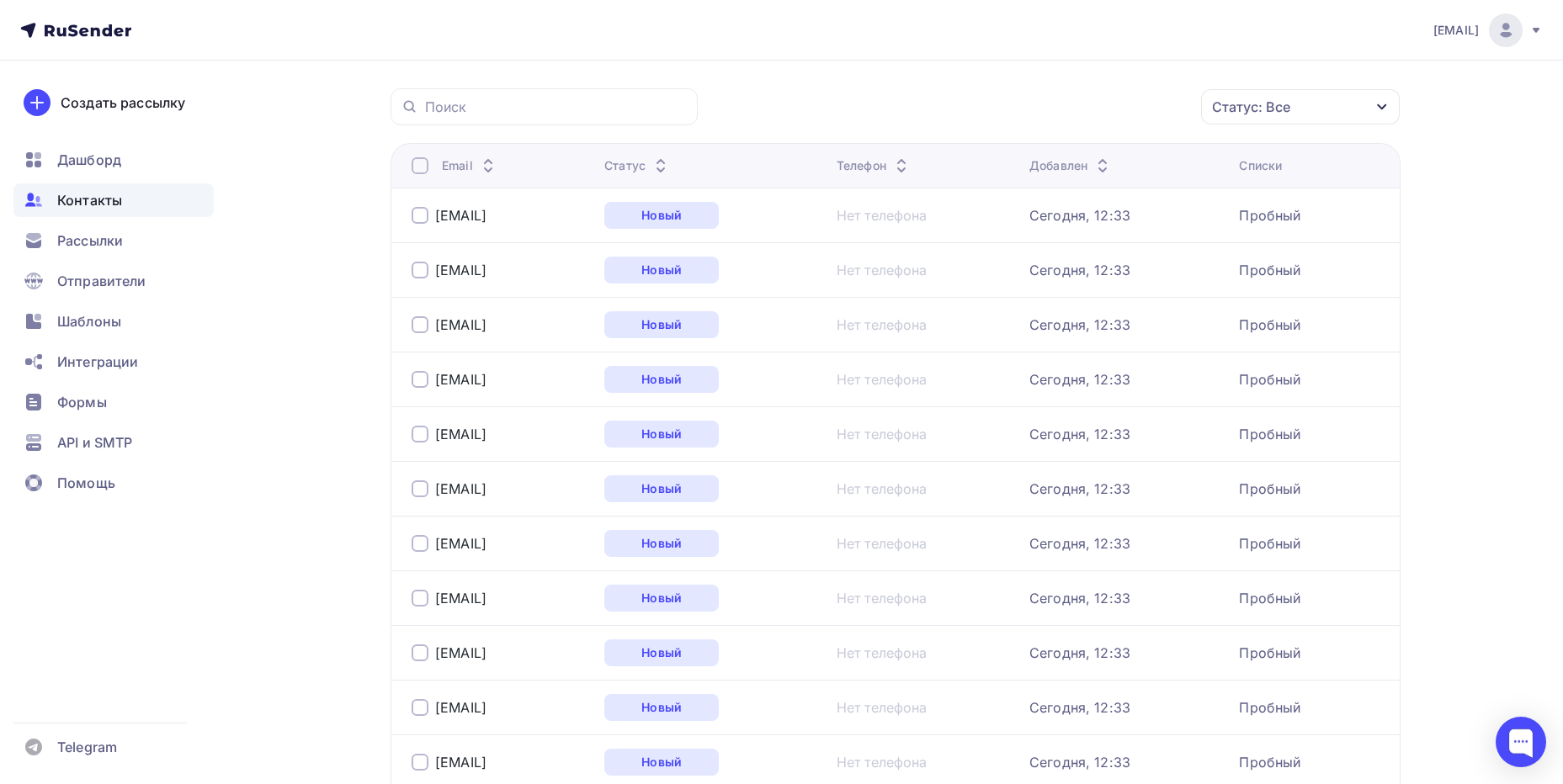 scroll, scrollTop: 0, scrollLeft: 0, axis: both 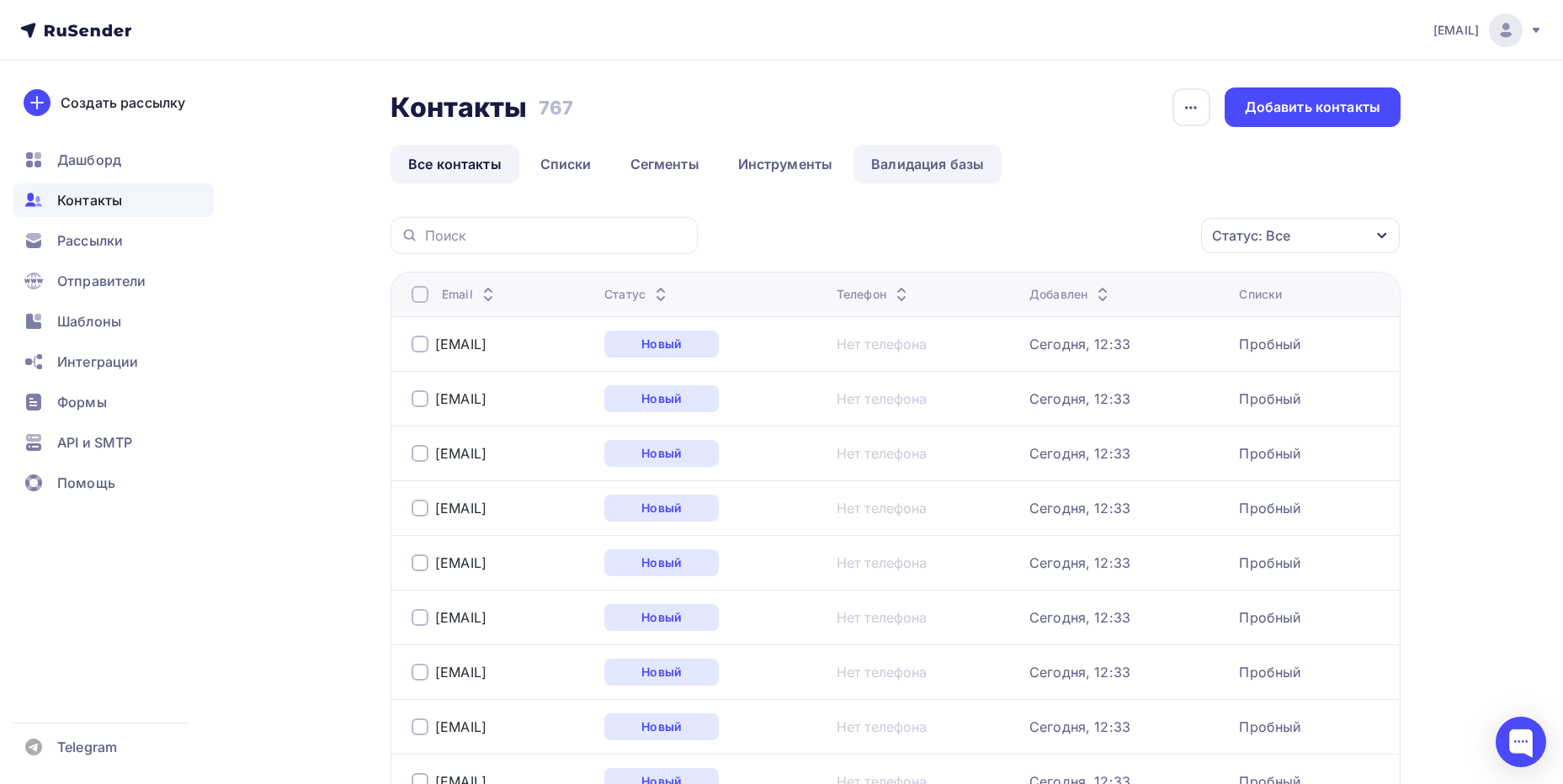 click on "Валидация базы" at bounding box center [928, 164] 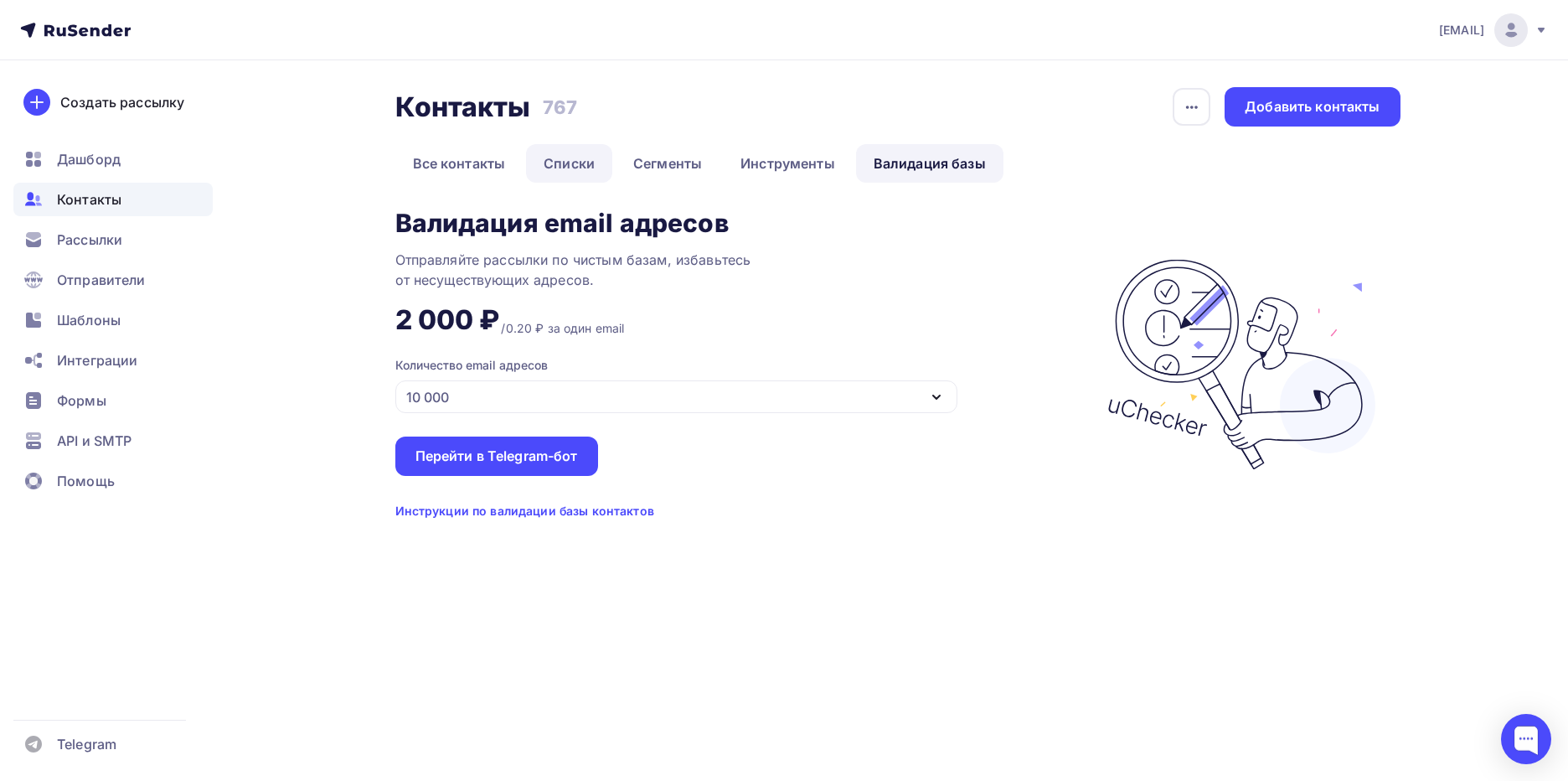 click on "Списки" at bounding box center (569, 163) 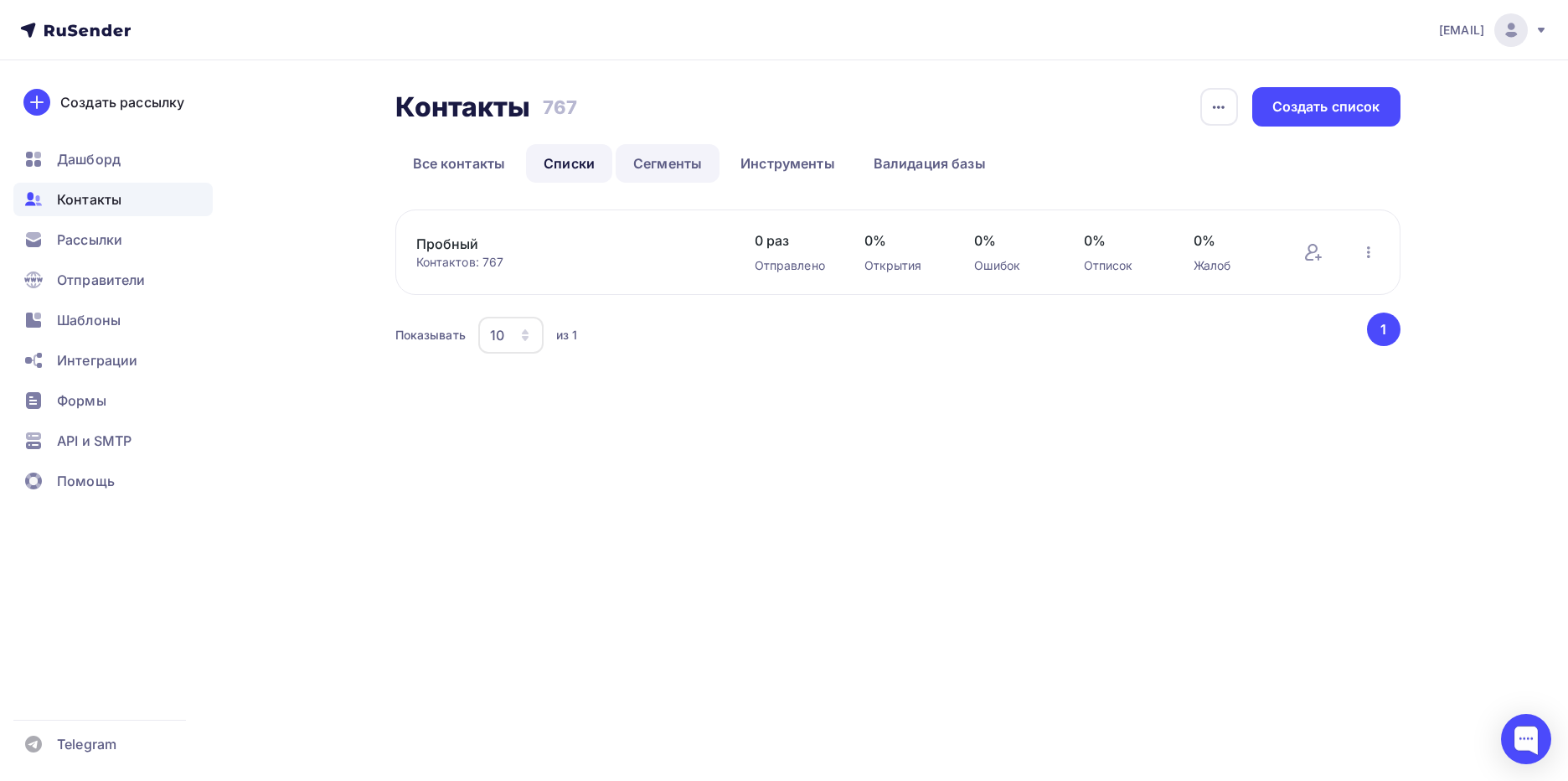 click on "Сегменты" at bounding box center [668, 163] 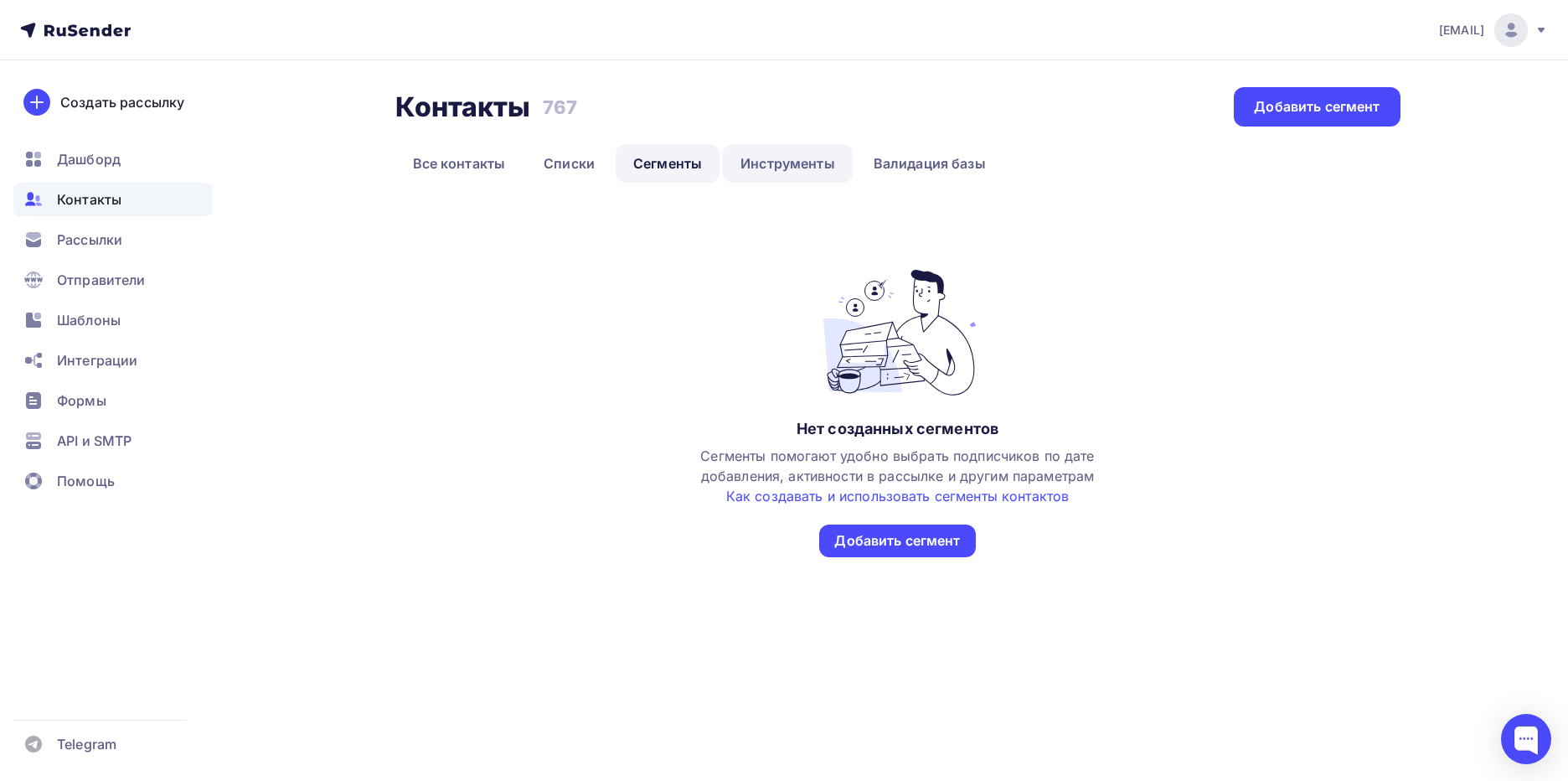 click on "Инструменты" at bounding box center (787, 163) 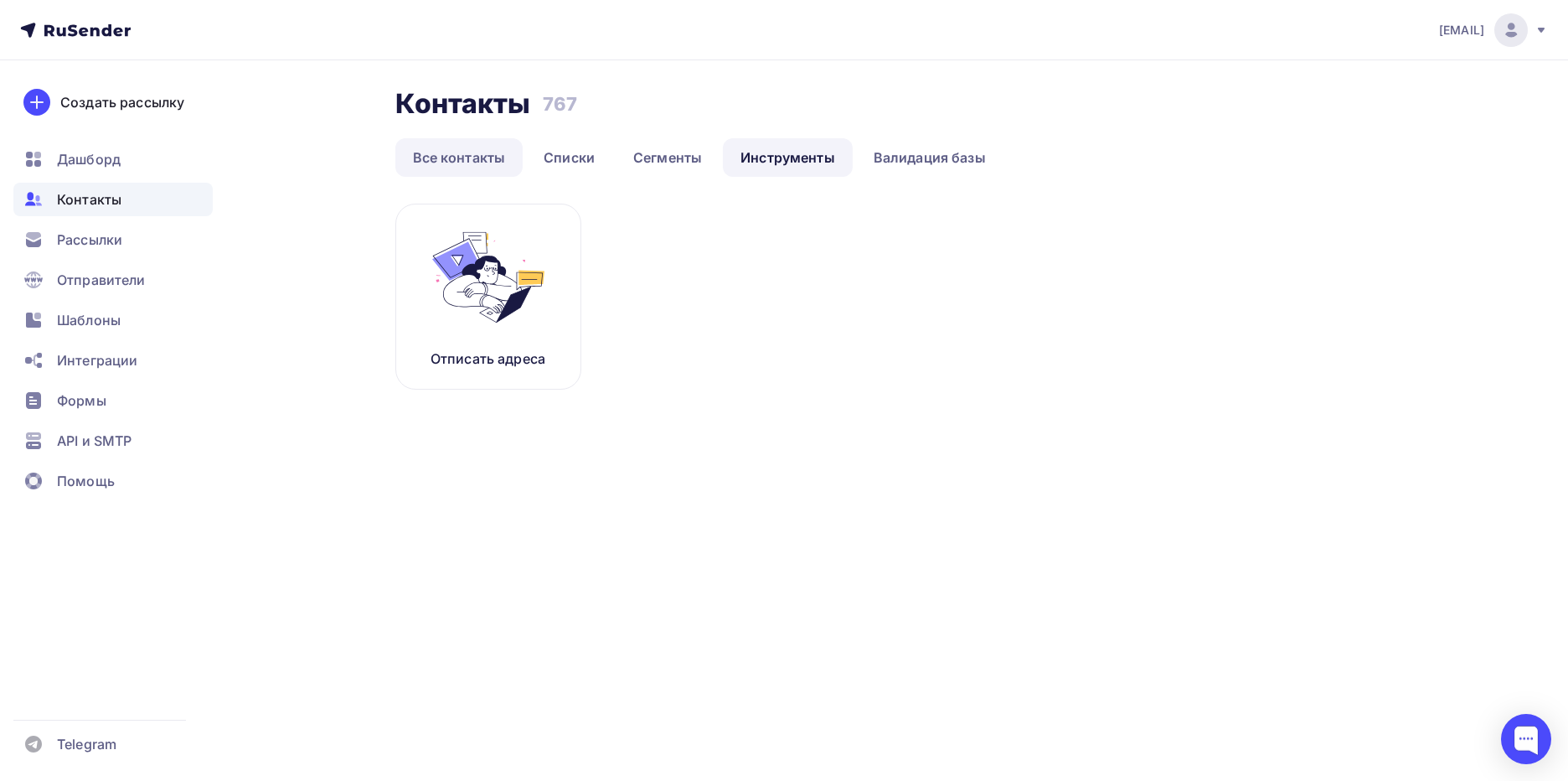 click on "Все контакты" at bounding box center (459, 158) 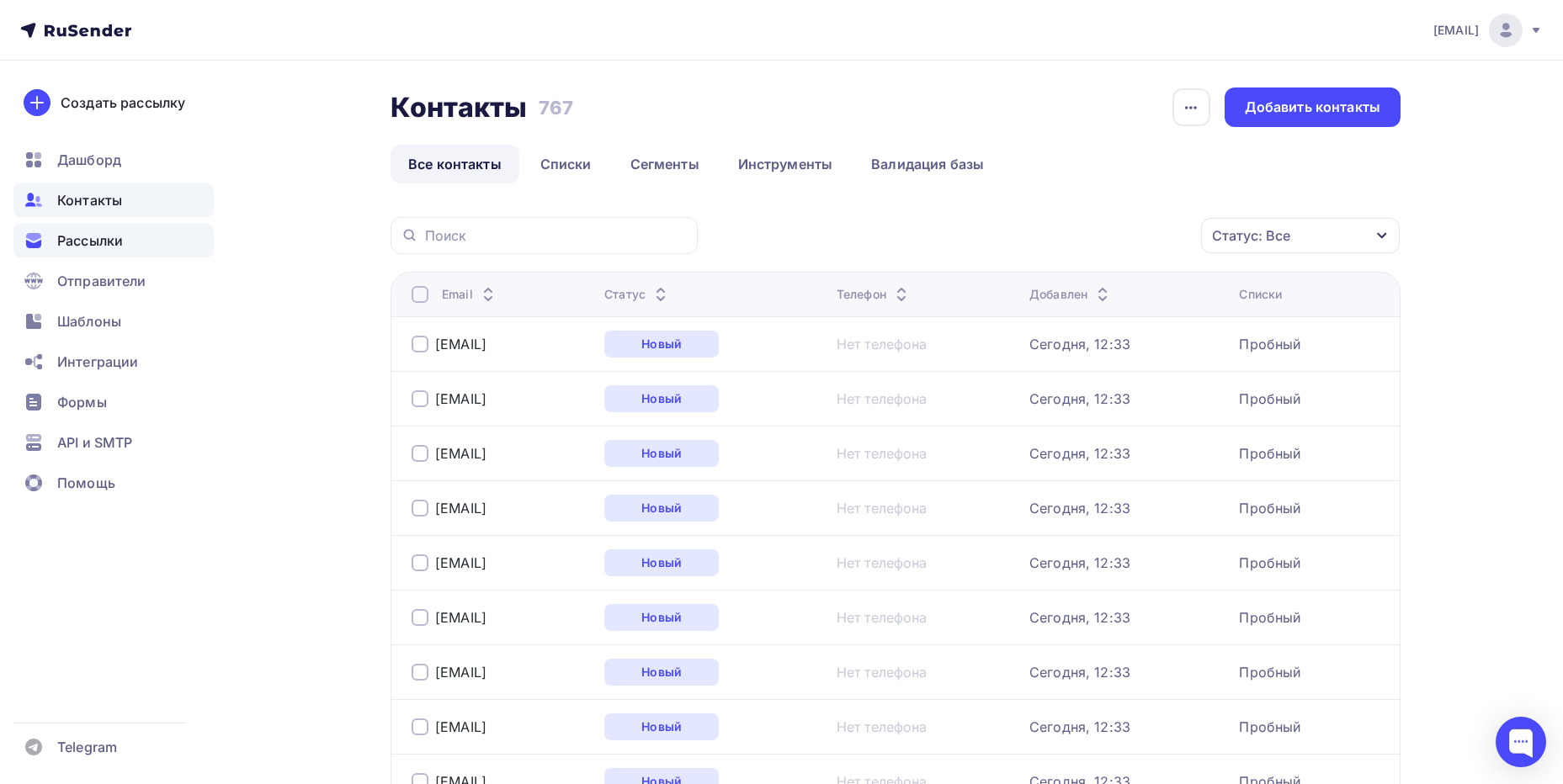 click on "Рассылки" at bounding box center [114, 241] 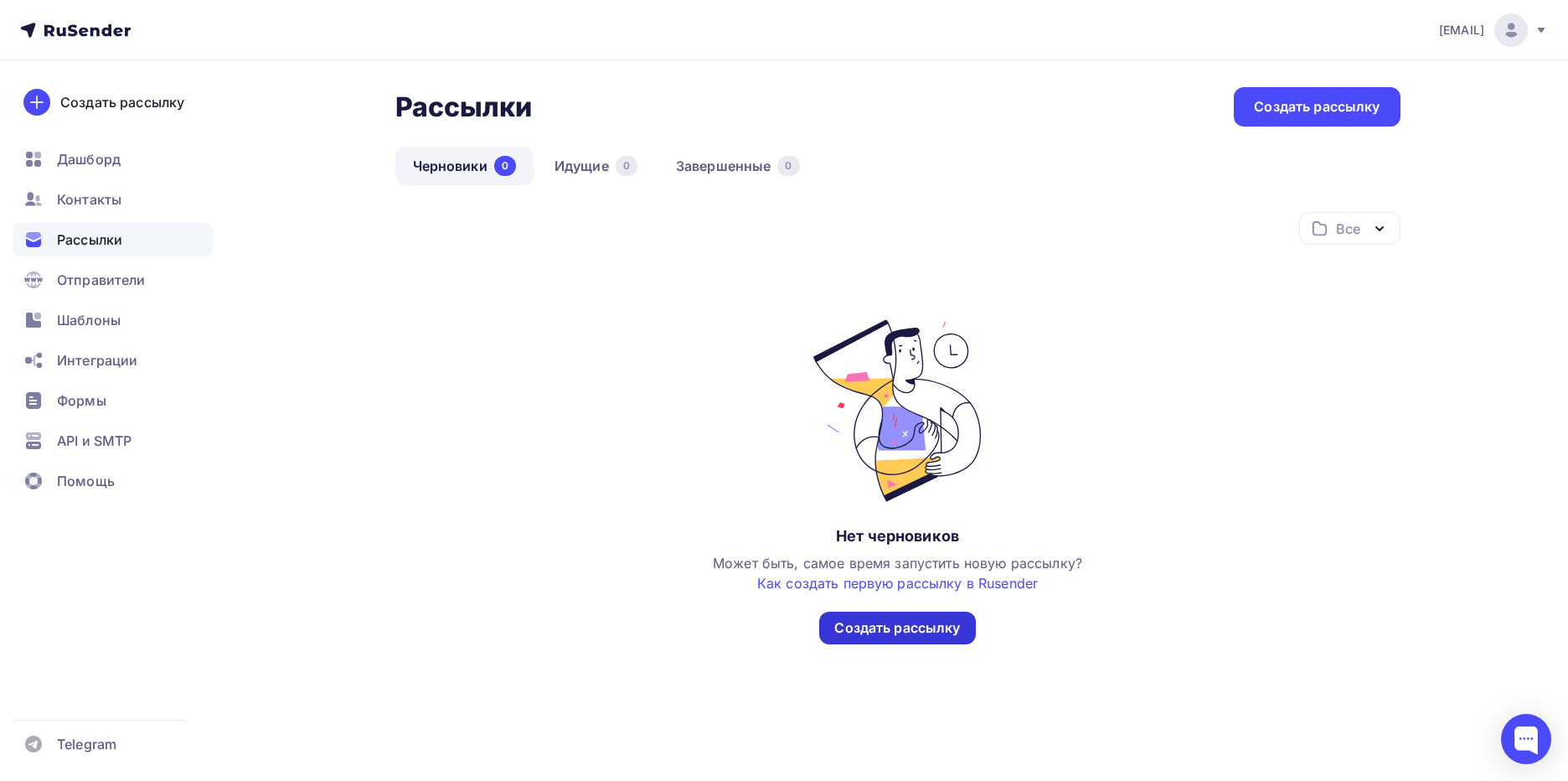 click on "Создать рассылку" at bounding box center [897, 628] 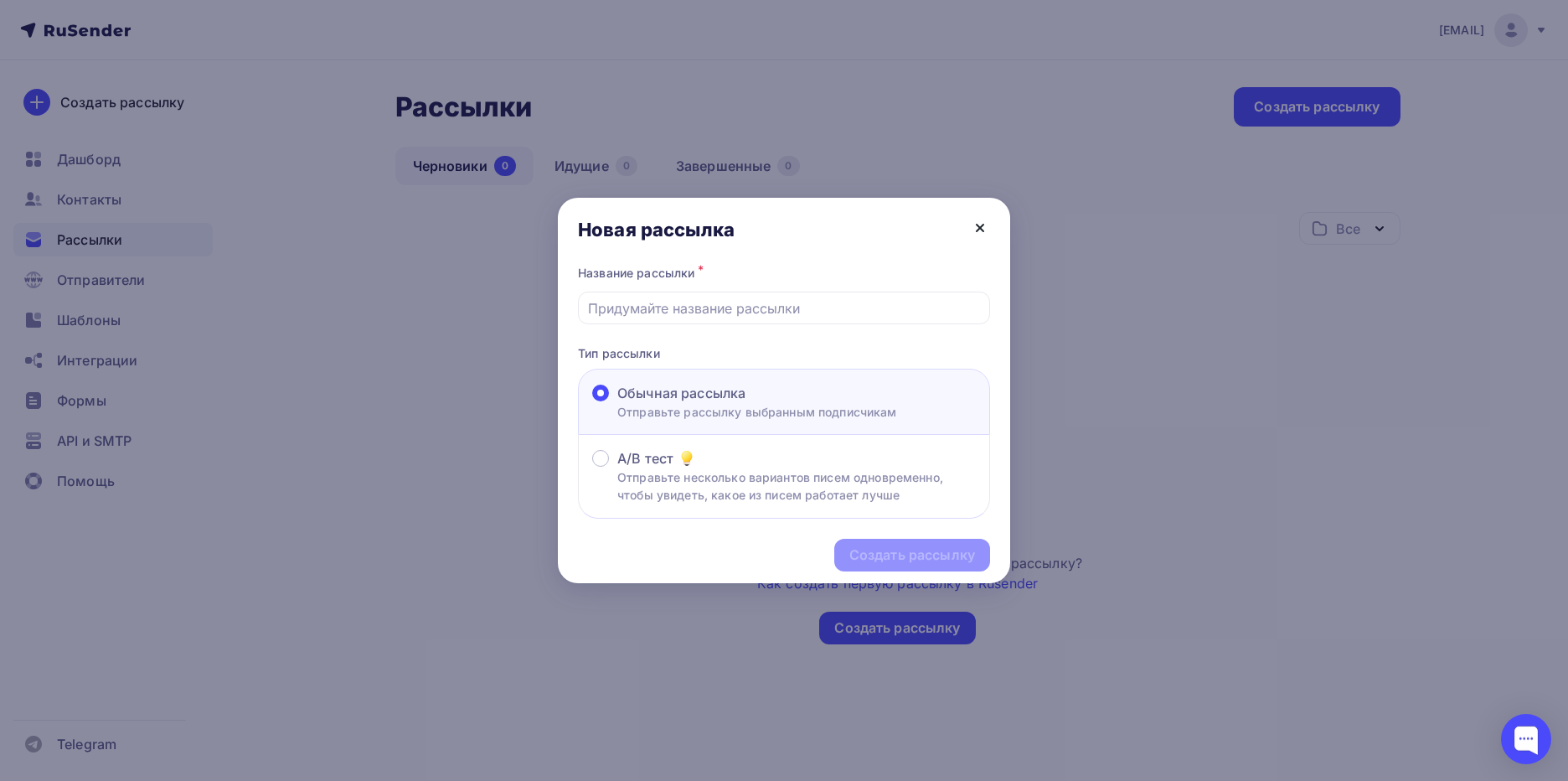 click 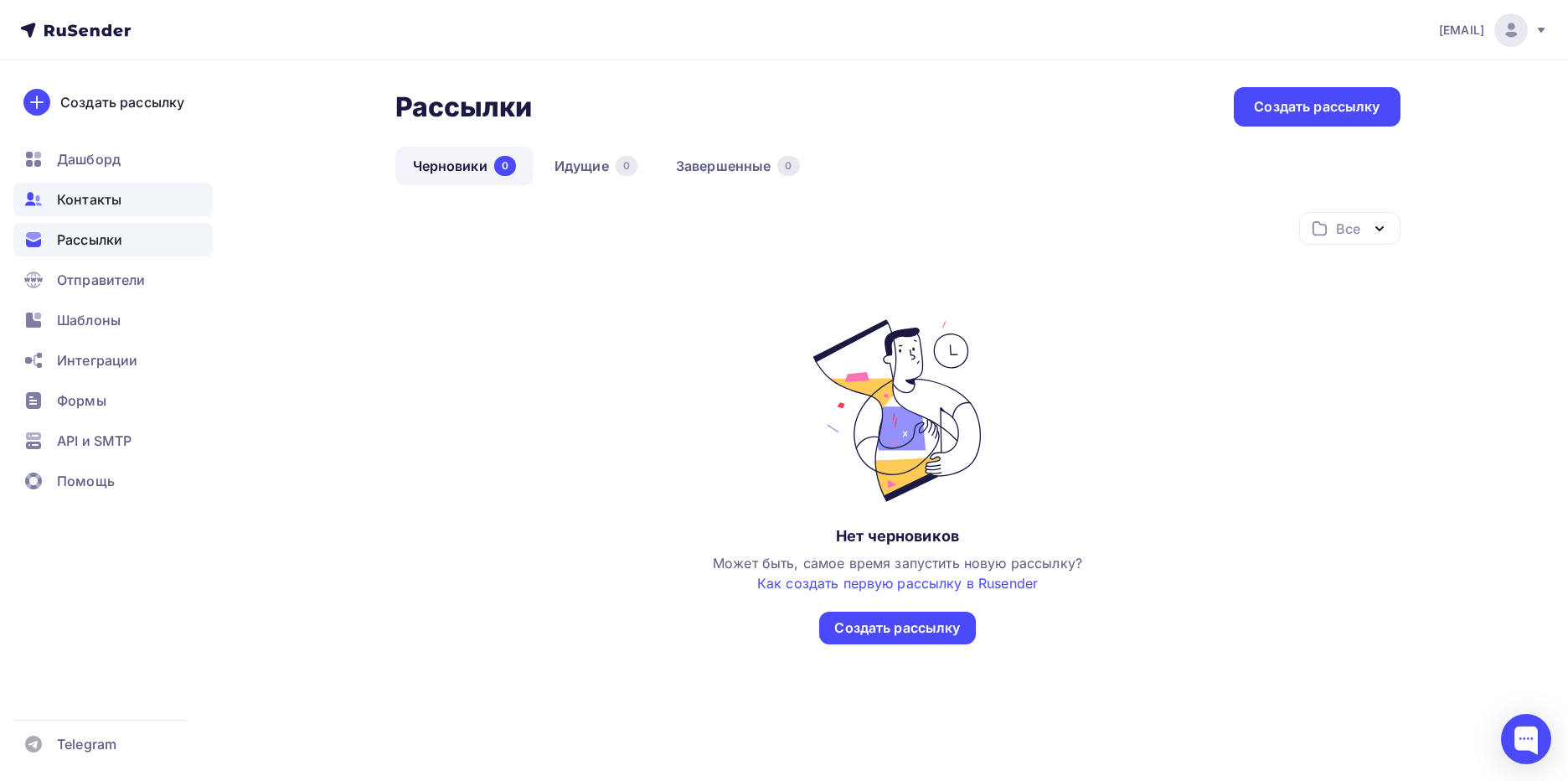 click on "Контакты" at bounding box center [89, 199] 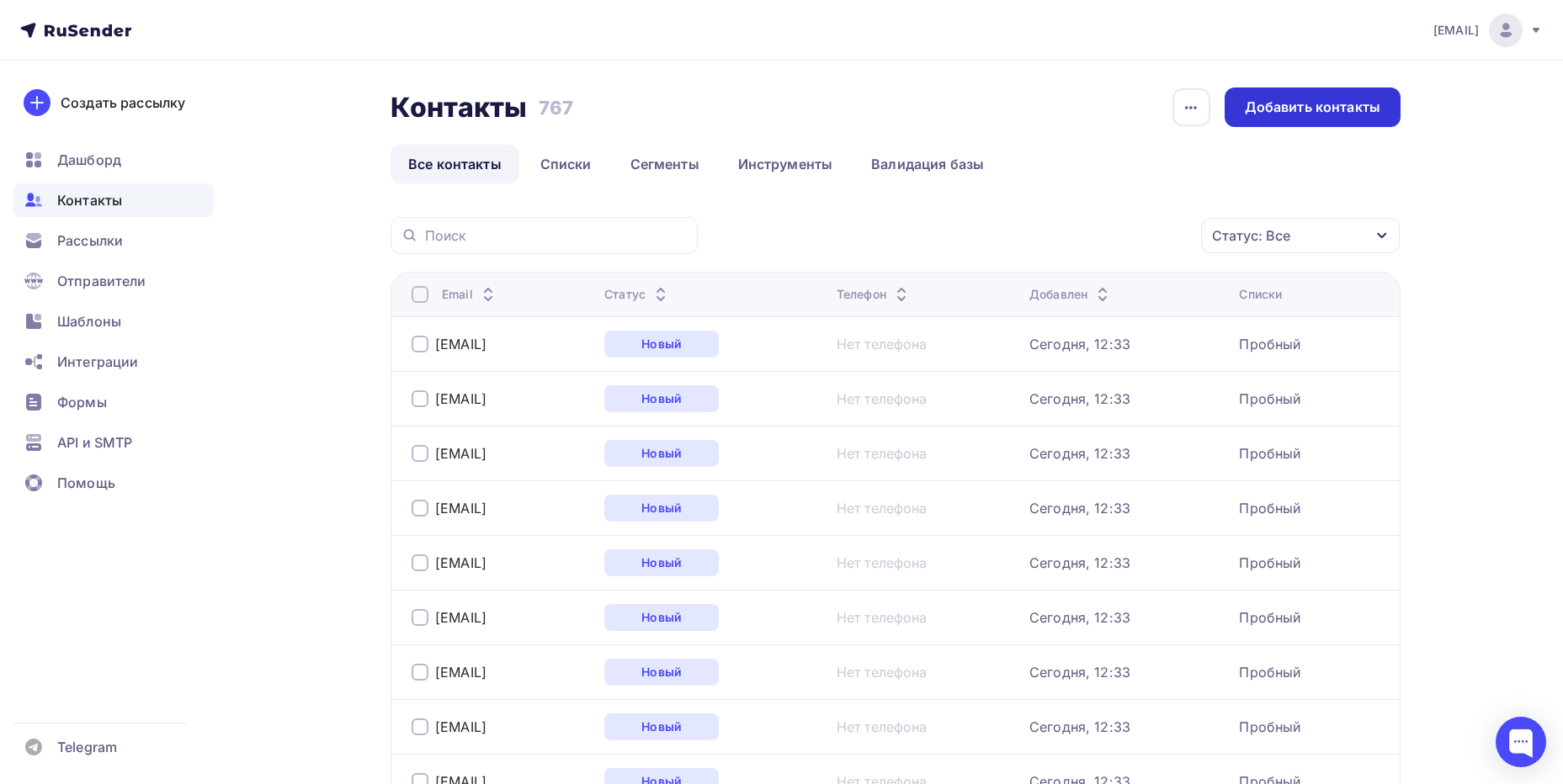 click on "Добавить контакты" at bounding box center [1312, 107] 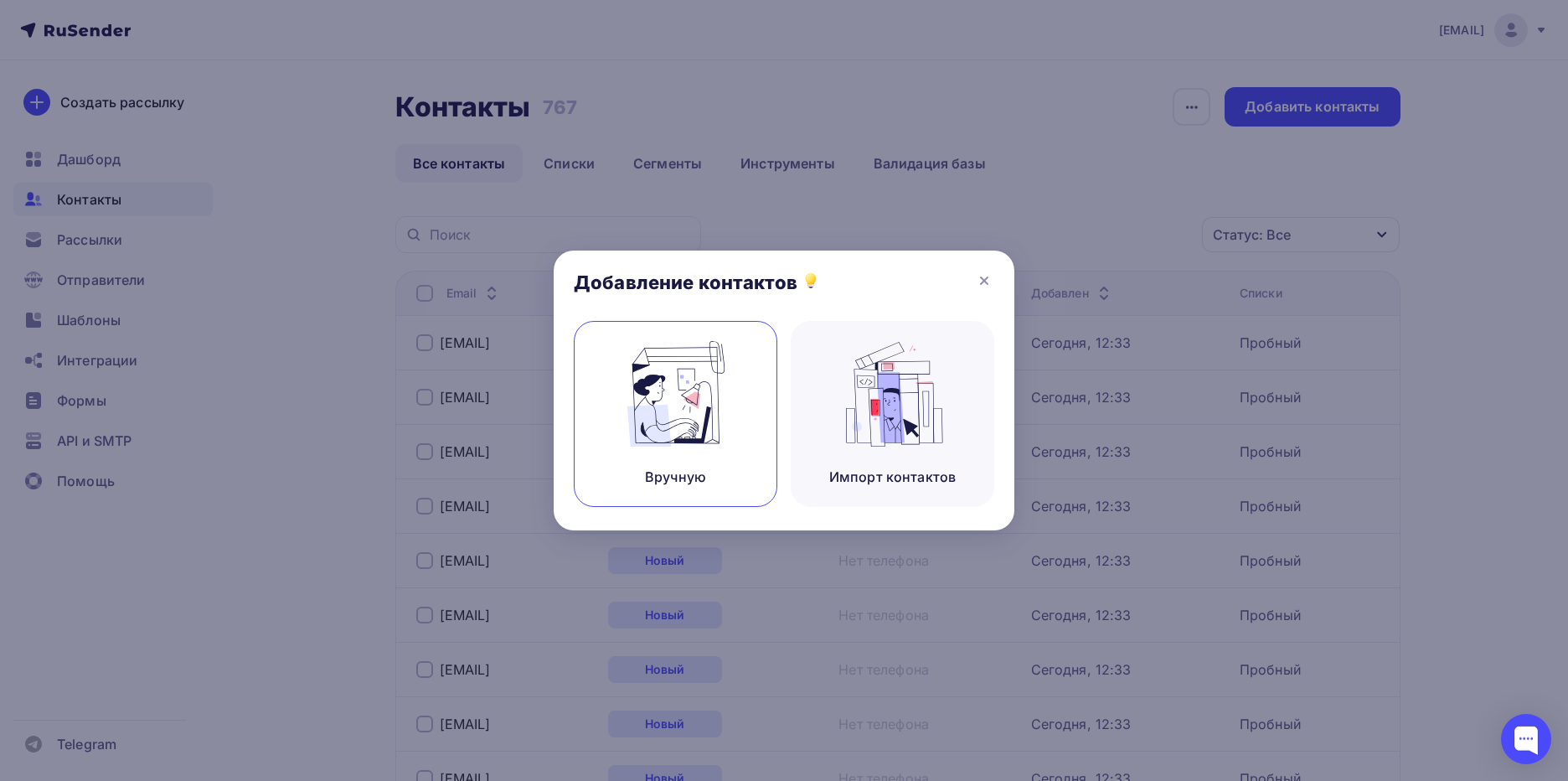 click at bounding box center (676, 394) 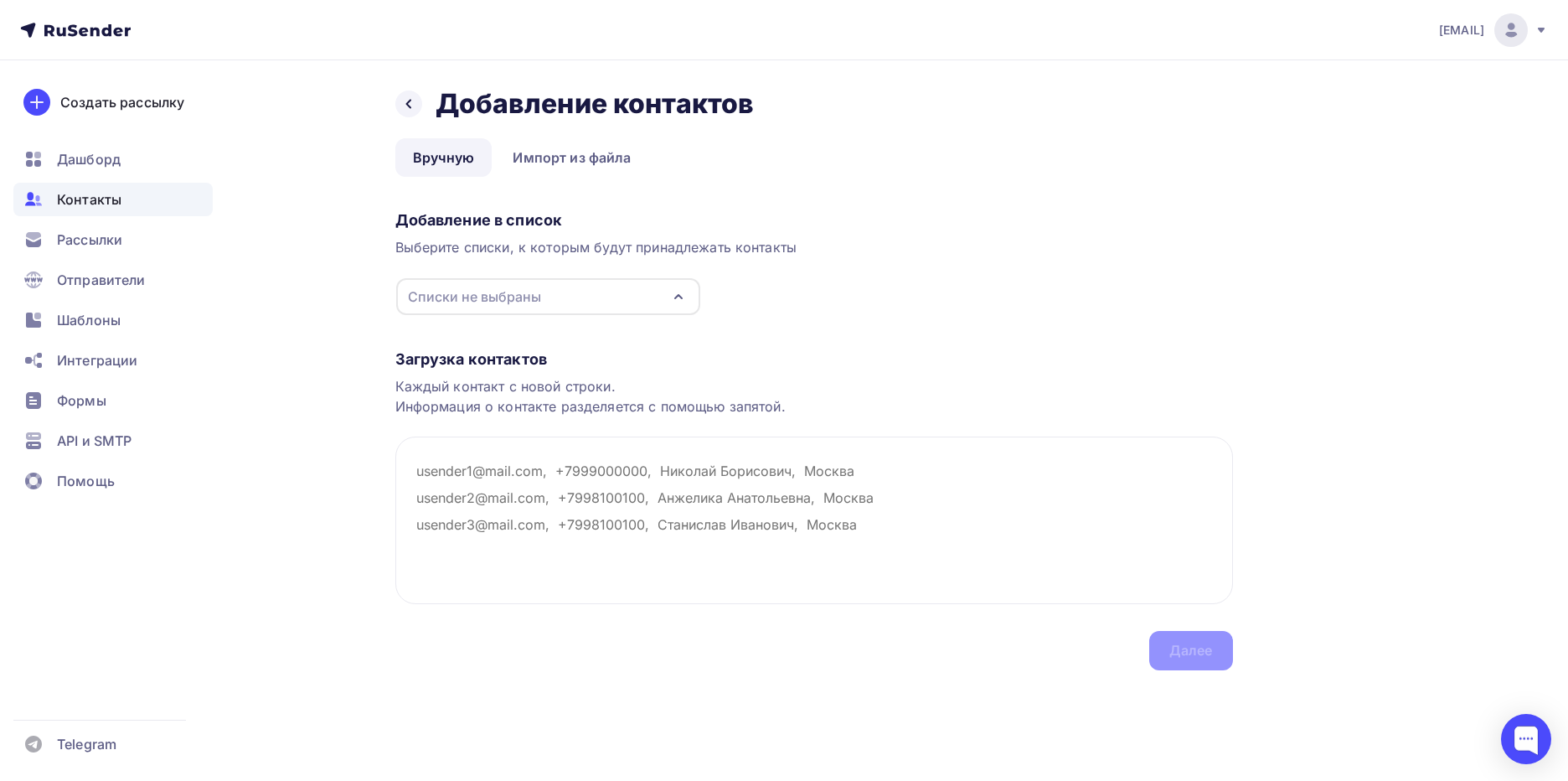 click on "Списки не выбраны" at bounding box center (548, 297) 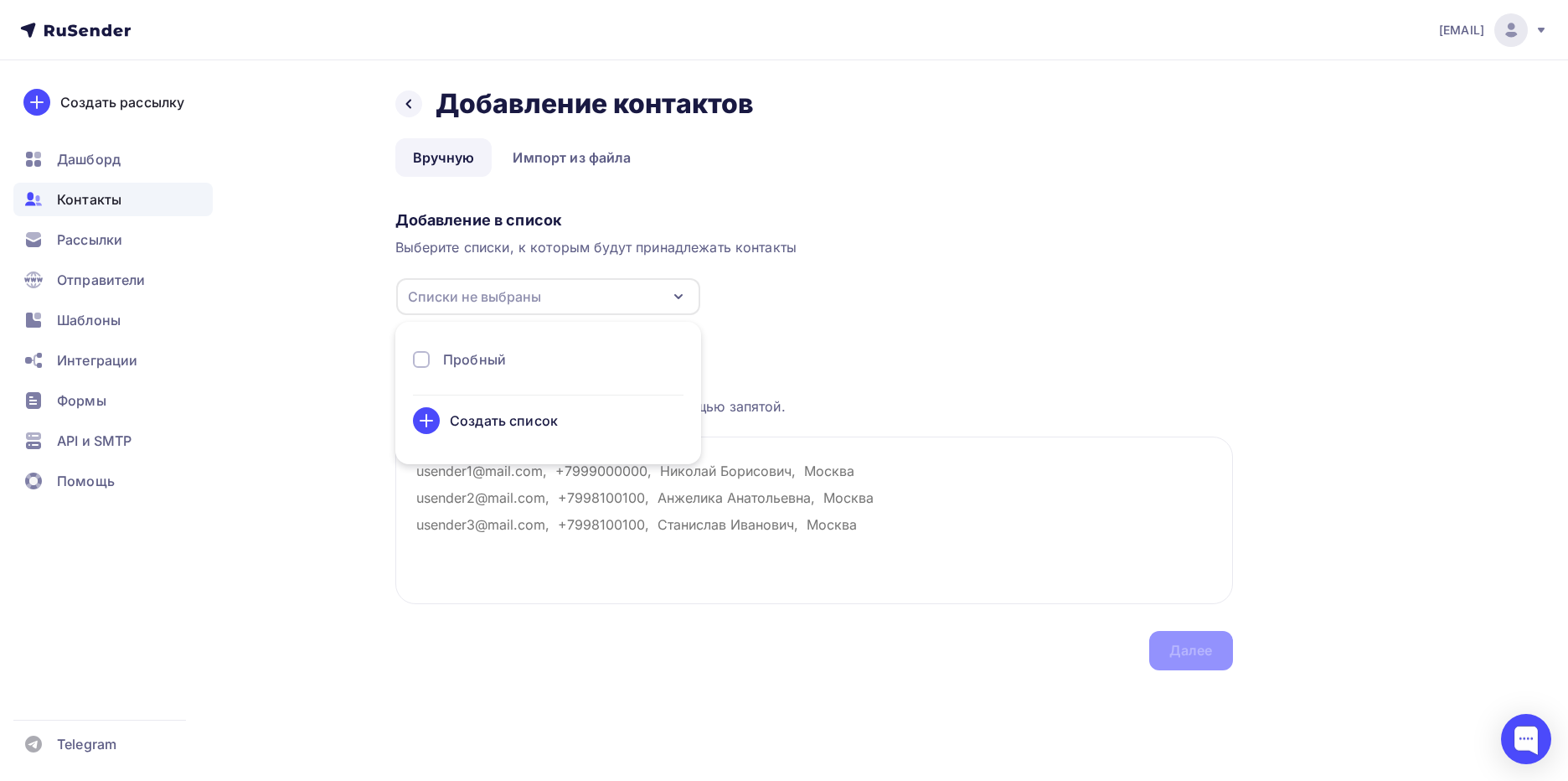 click on "Пробный" at bounding box center (474, 359) 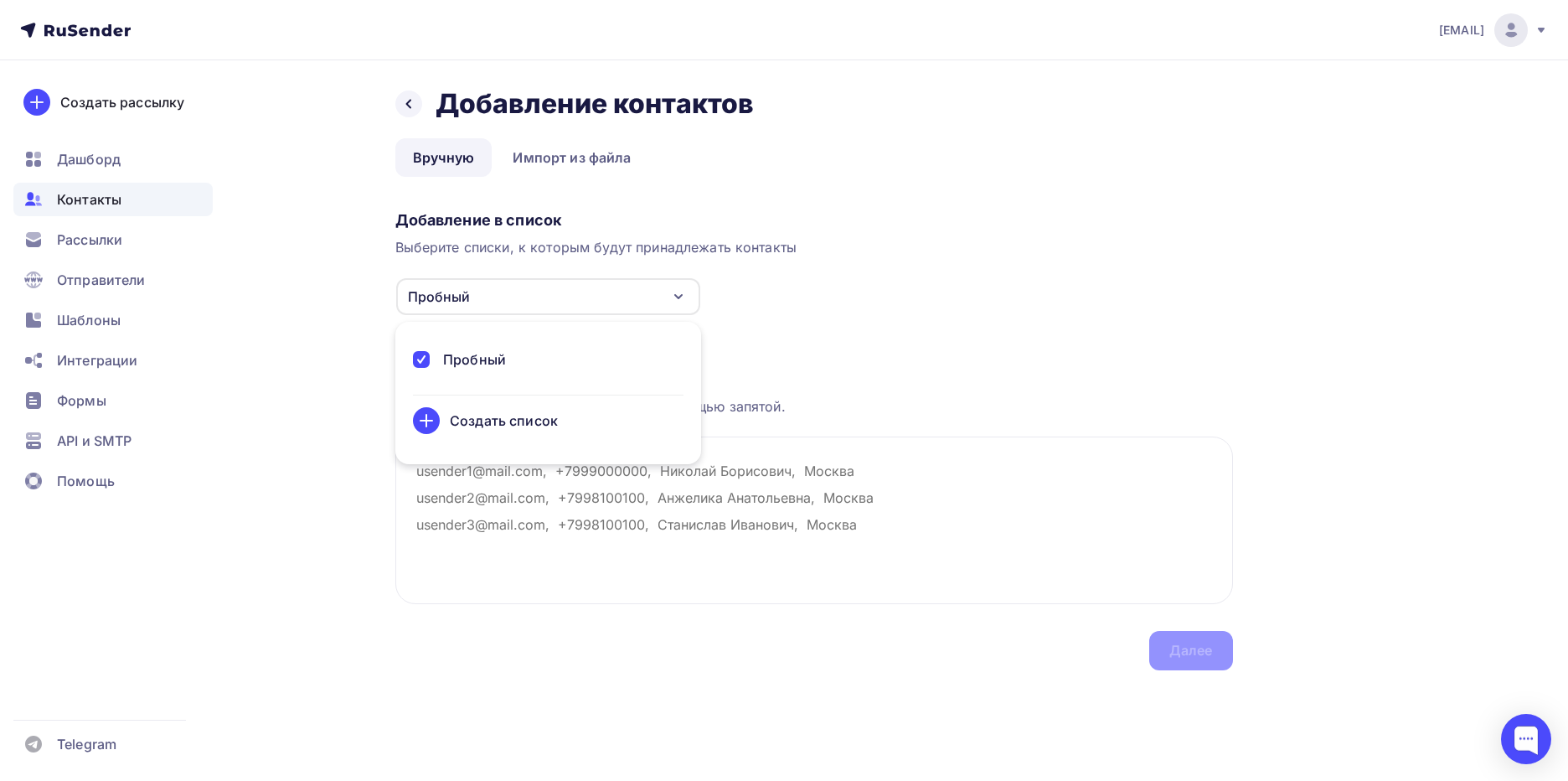 click on "Загрузка контактов   Каждый контакт с новой строки. Информация о контакте разделяется с помощью запятой.        Далее" at bounding box center (814, 493) 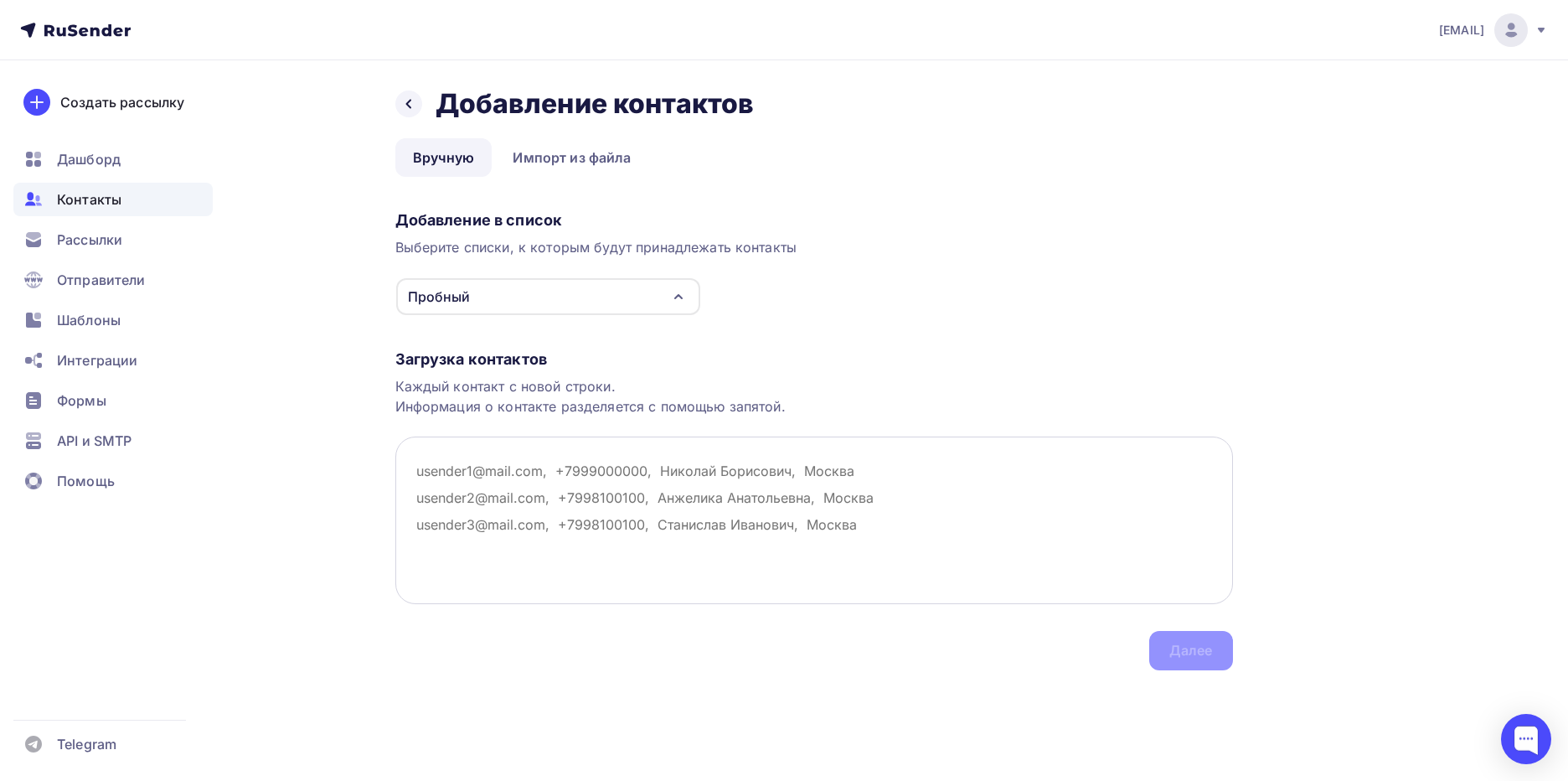 click at bounding box center [814, 520] 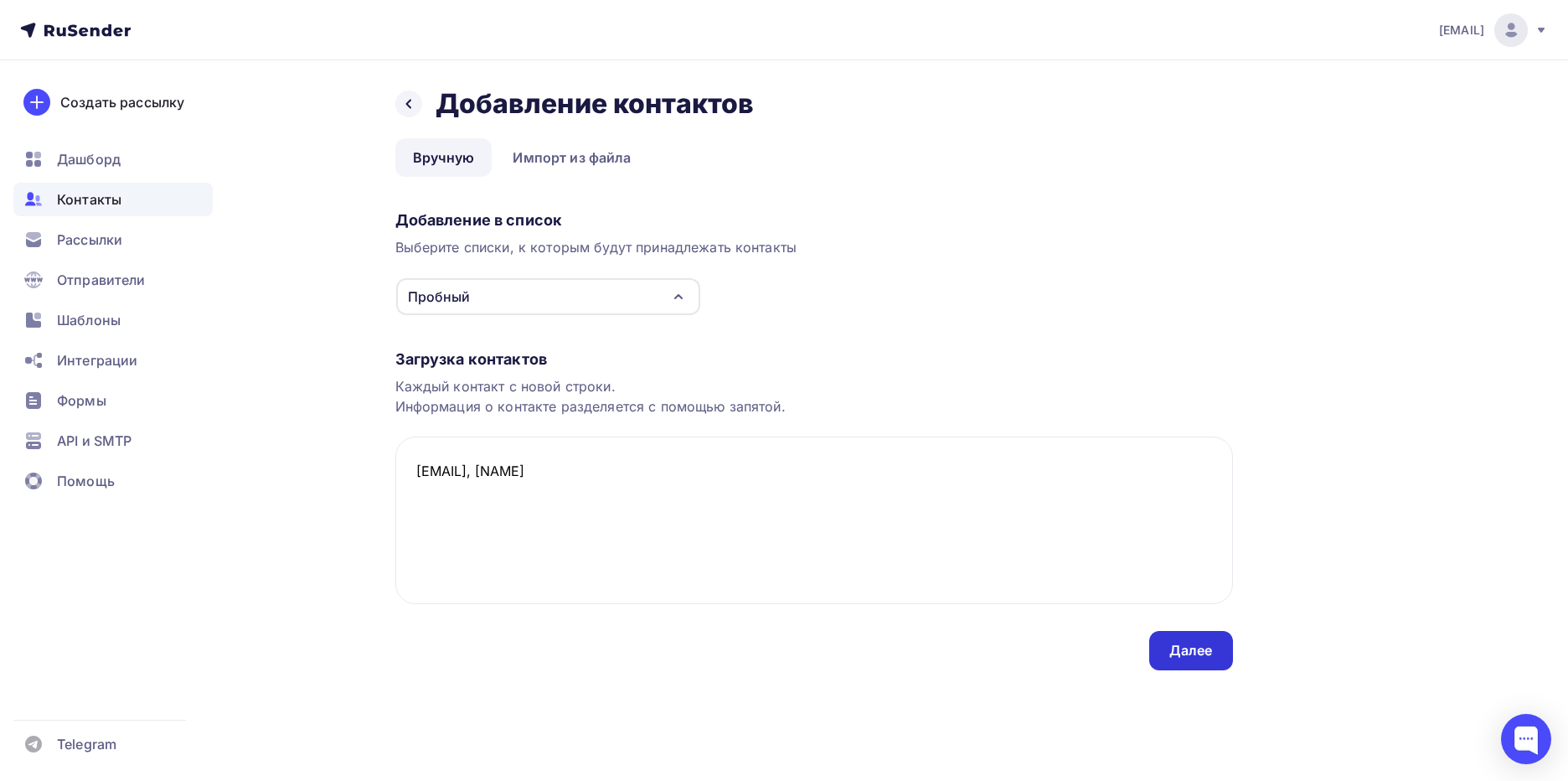 type on "[EMAIL], [NAME]" 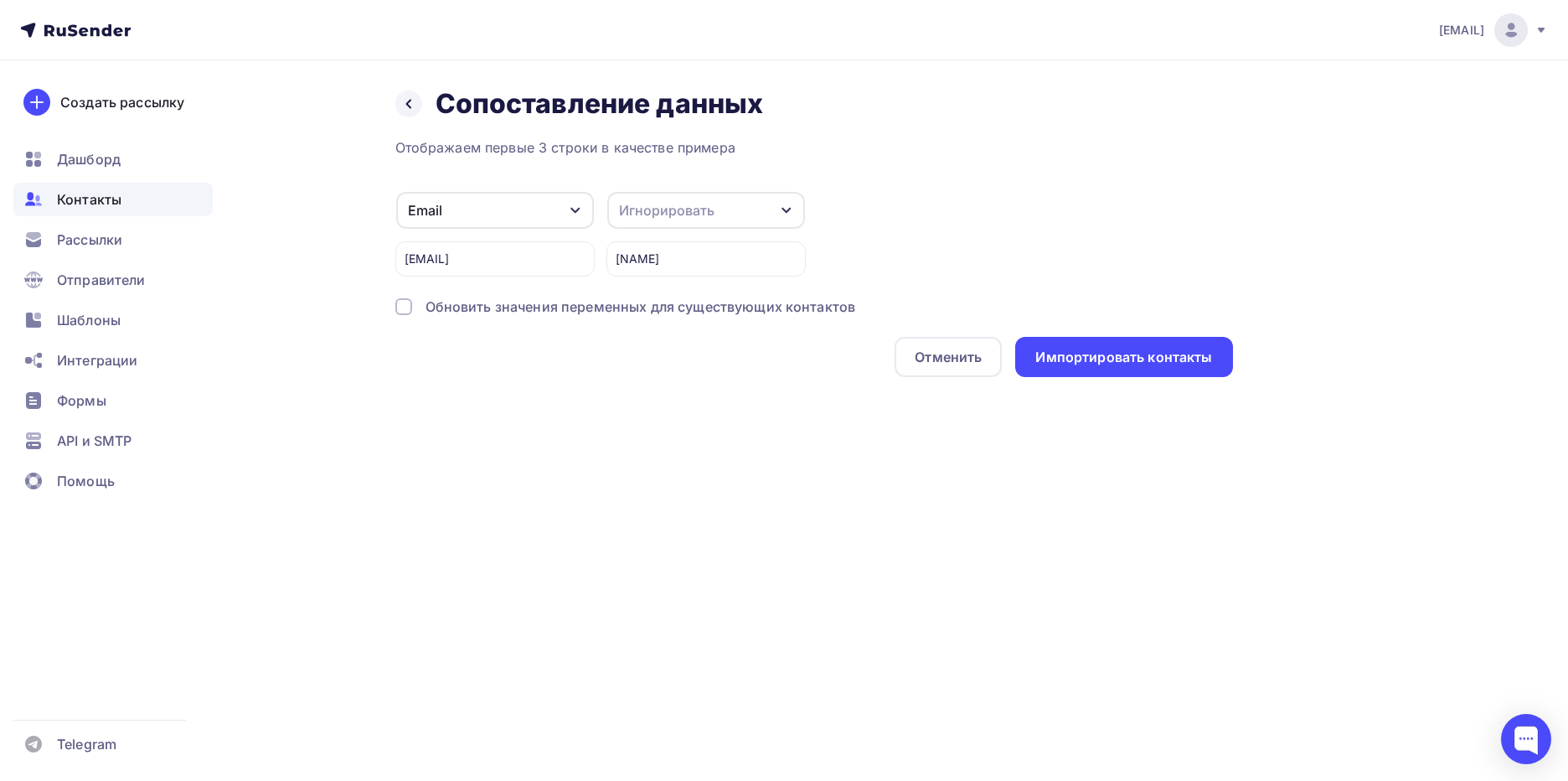 click on "Игнорировать" at bounding box center (706, 210) 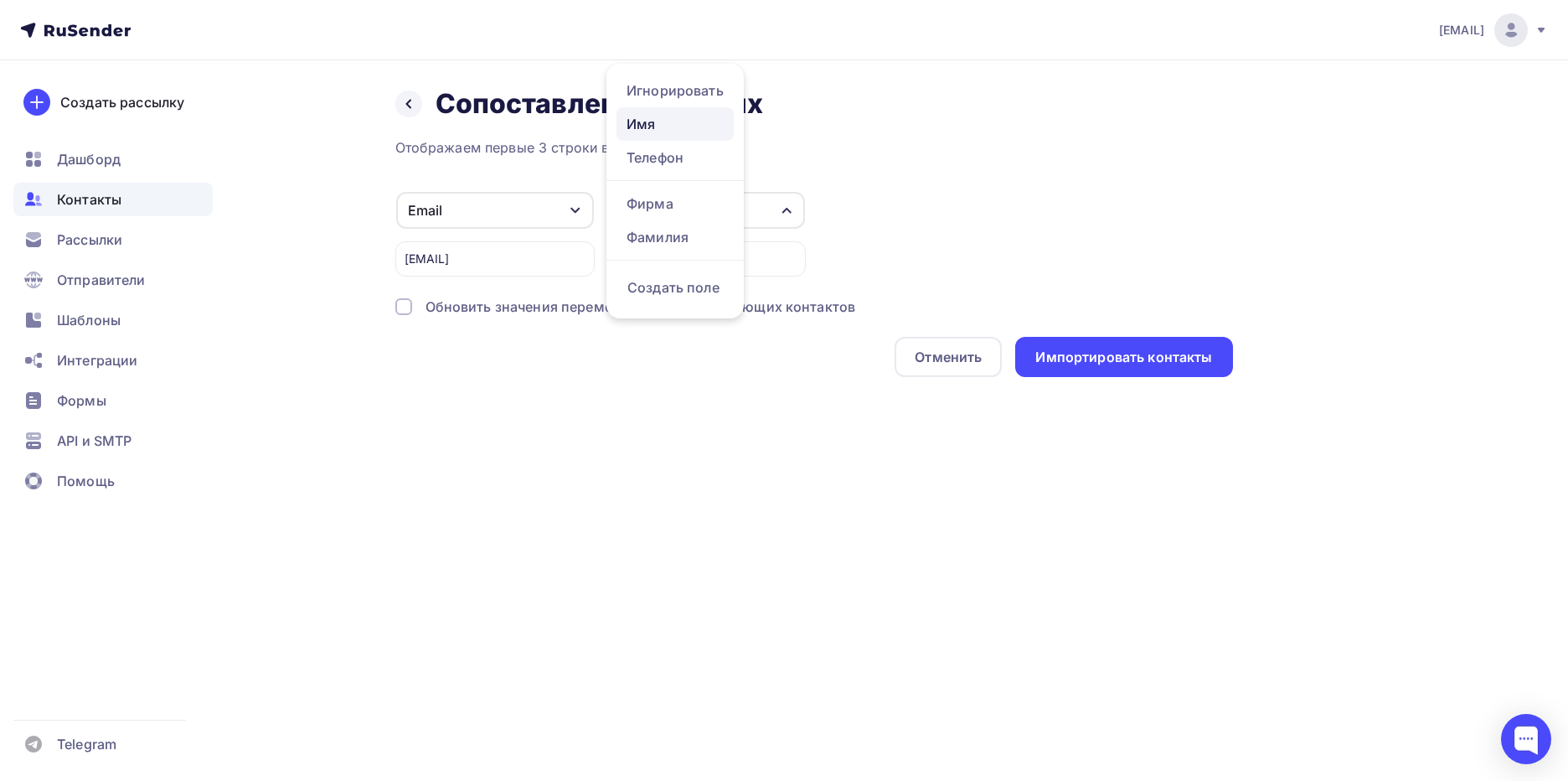 click on "Имя" at bounding box center [675, 124] 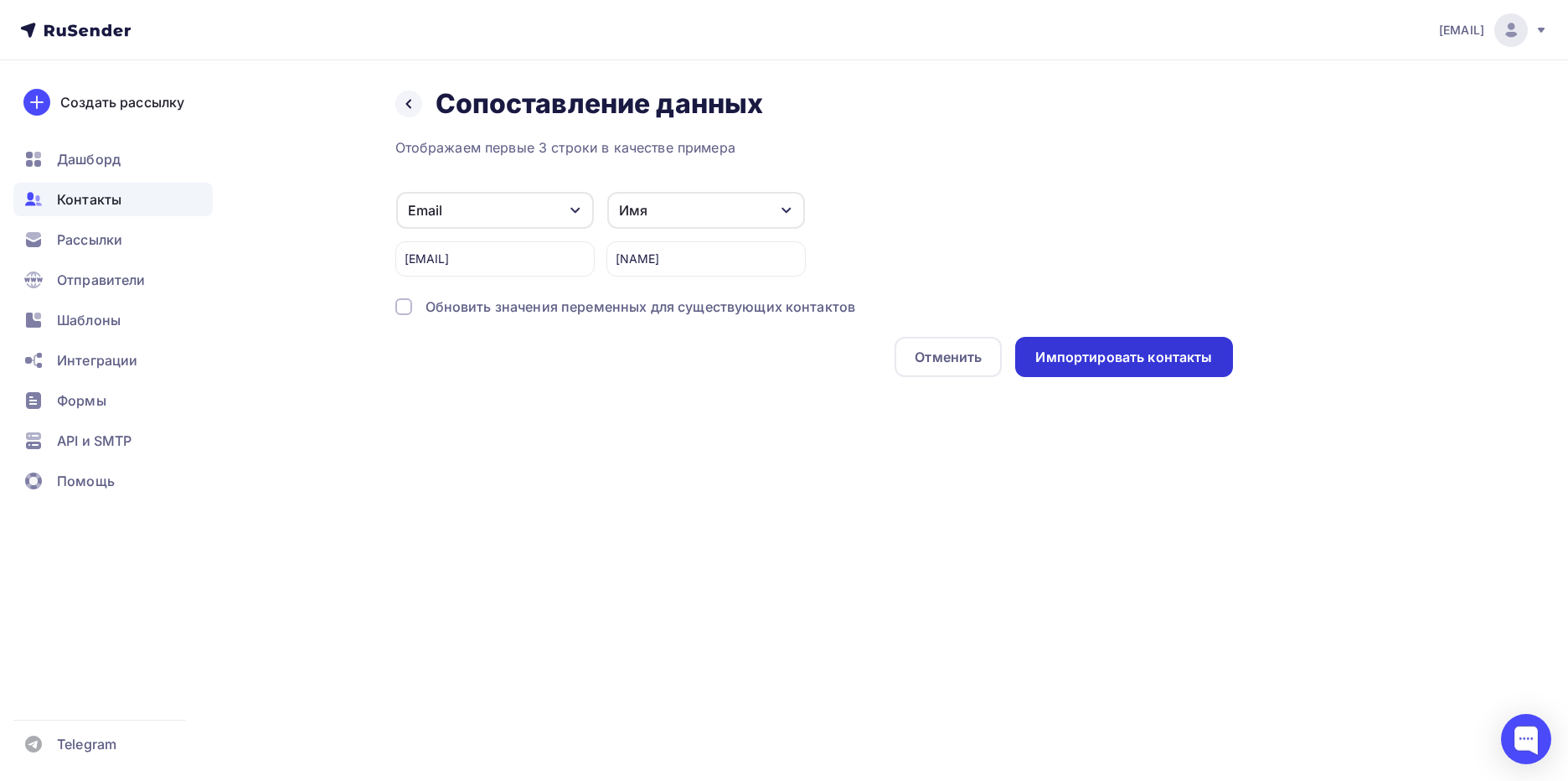 click on "Импортировать контакты" at bounding box center (1123, 357) 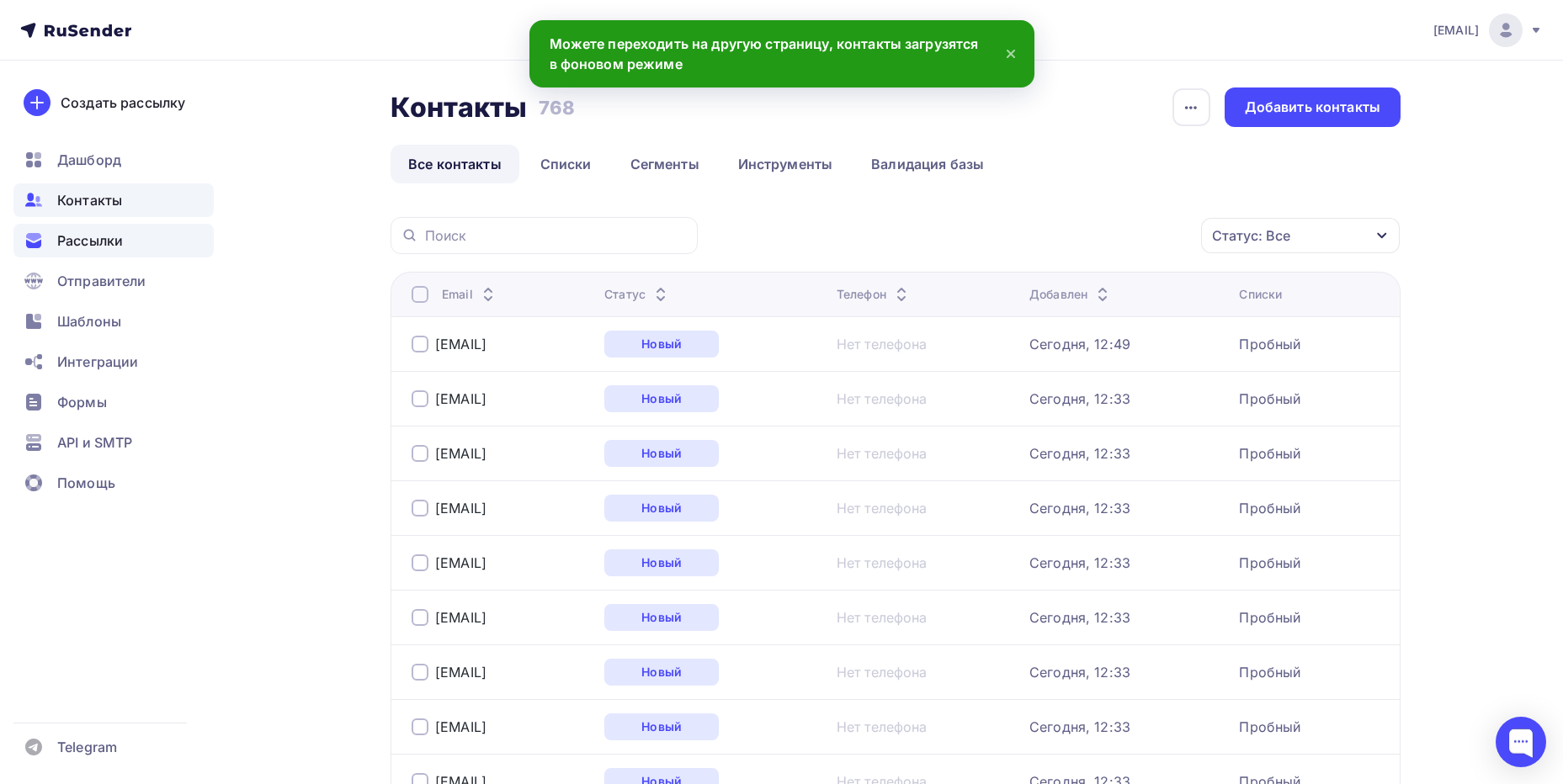 click on "Рассылки" at bounding box center (90, 241) 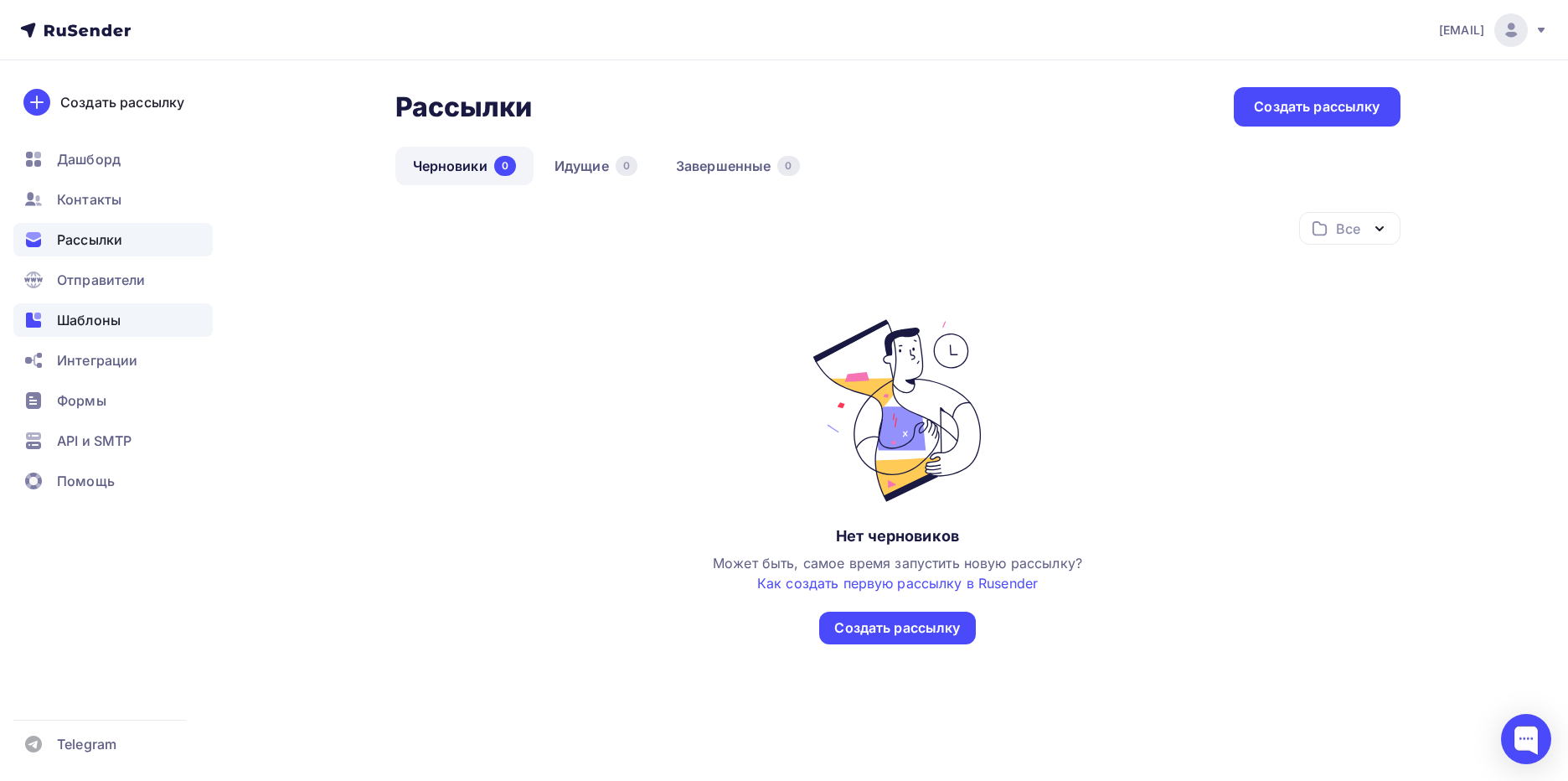 click on "Шаблоны" at bounding box center (89, 320) 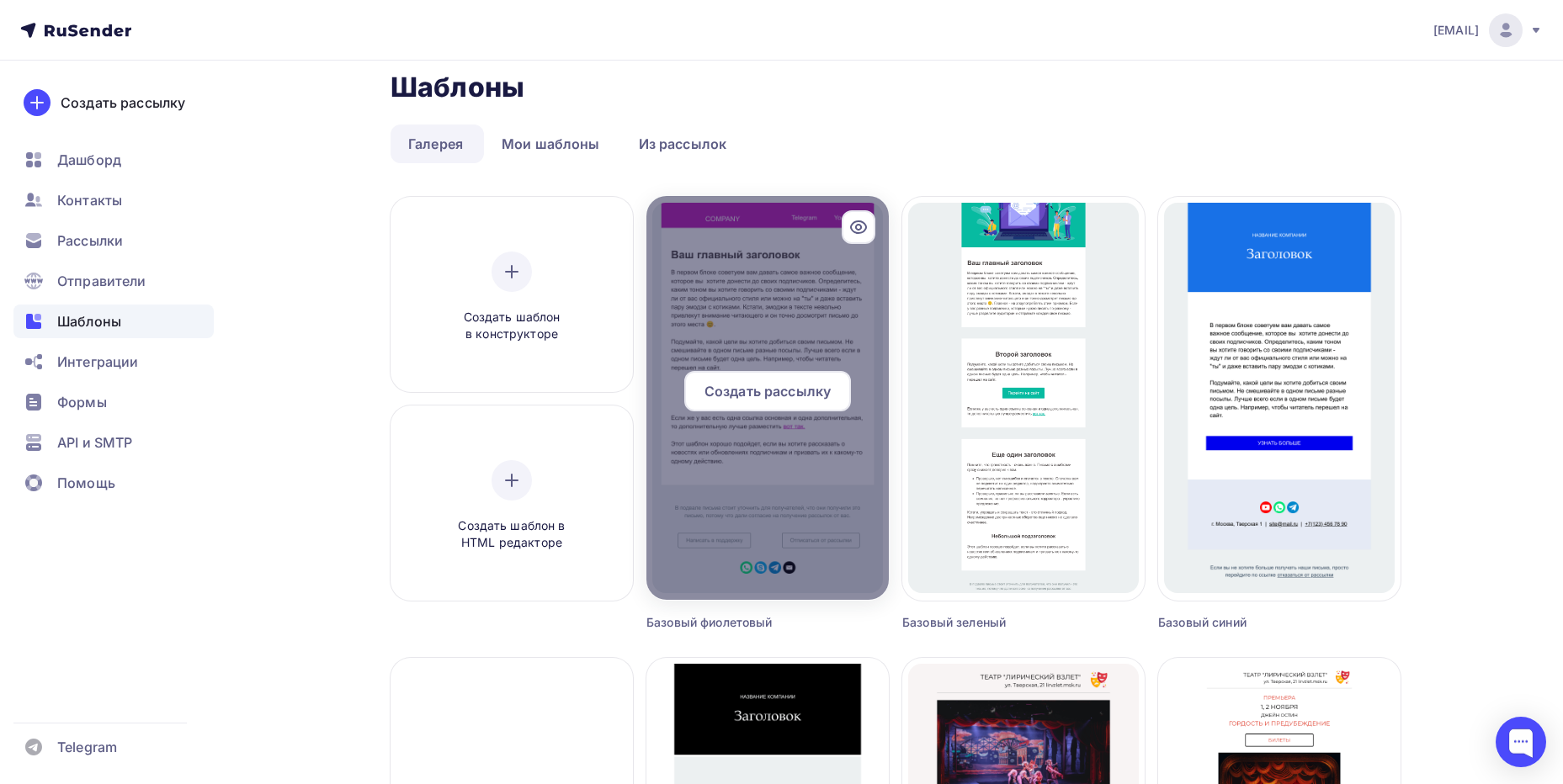 scroll, scrollTop: 0, scrollLeft: 0, axis: both 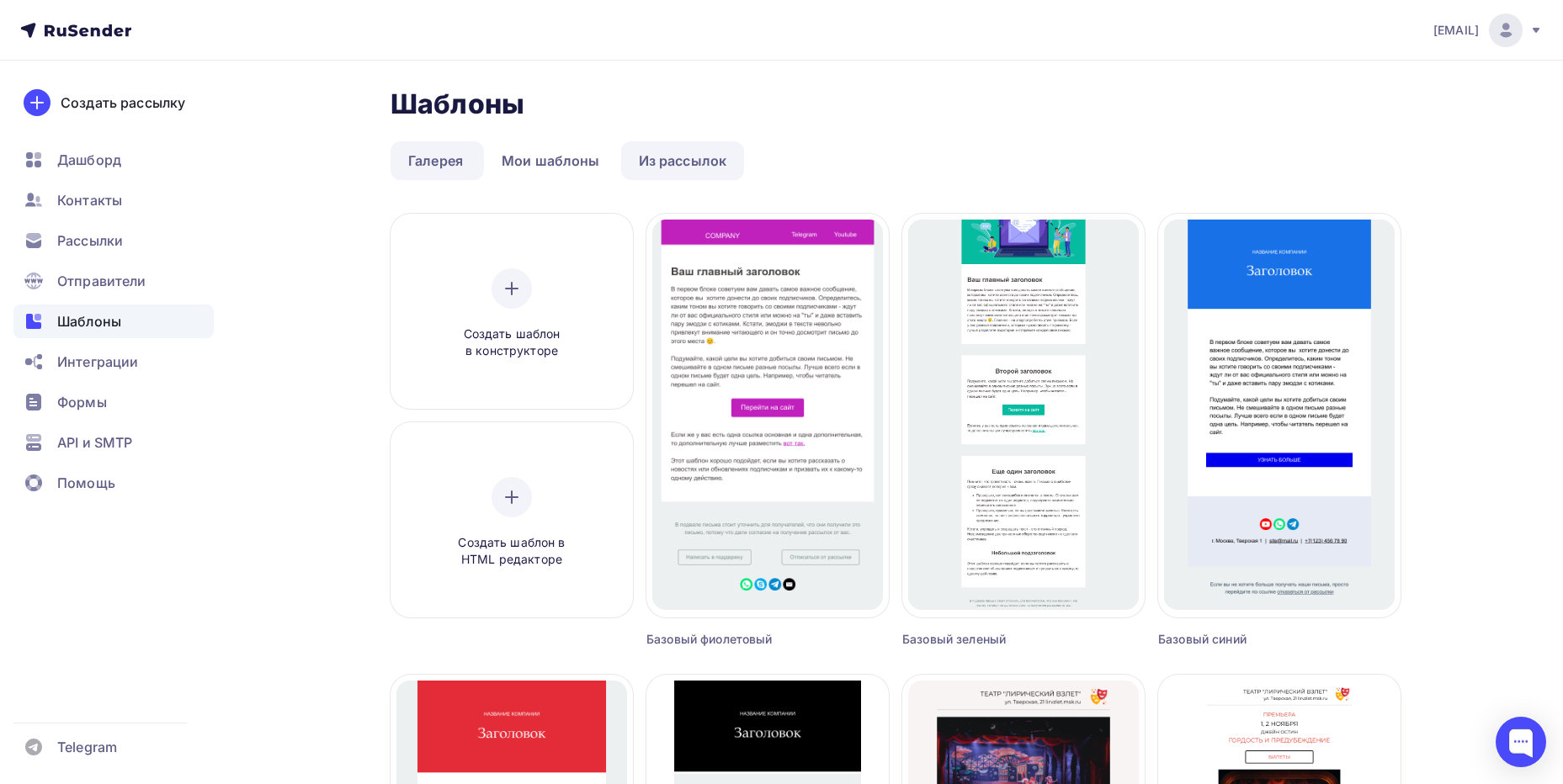 drag, startPoint x: 678, startPoint y: 167, endPoint x: 643, endPoint y: 167, distance: 35 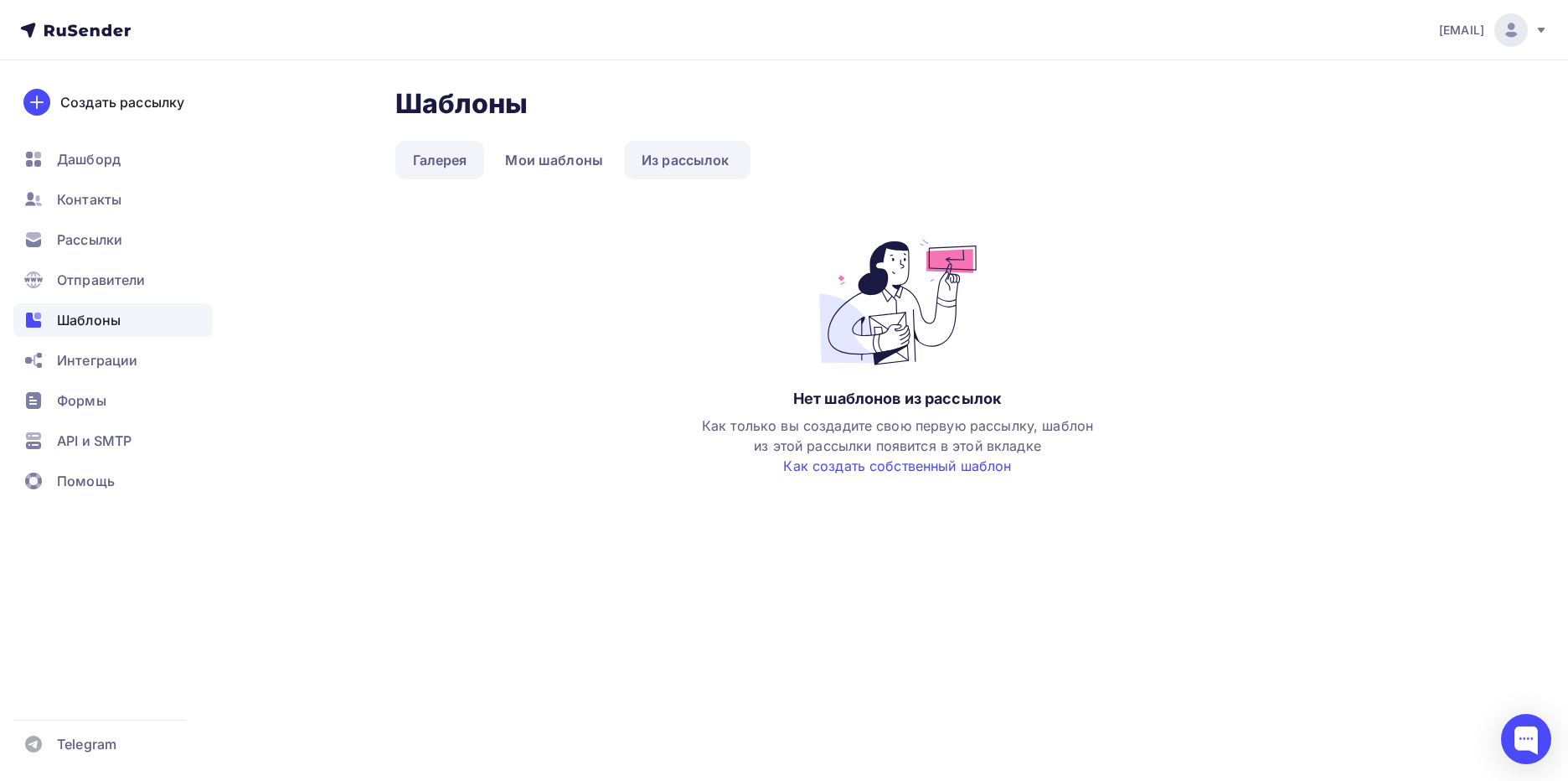 click on "Галерея" at bounding box center (440, 160) 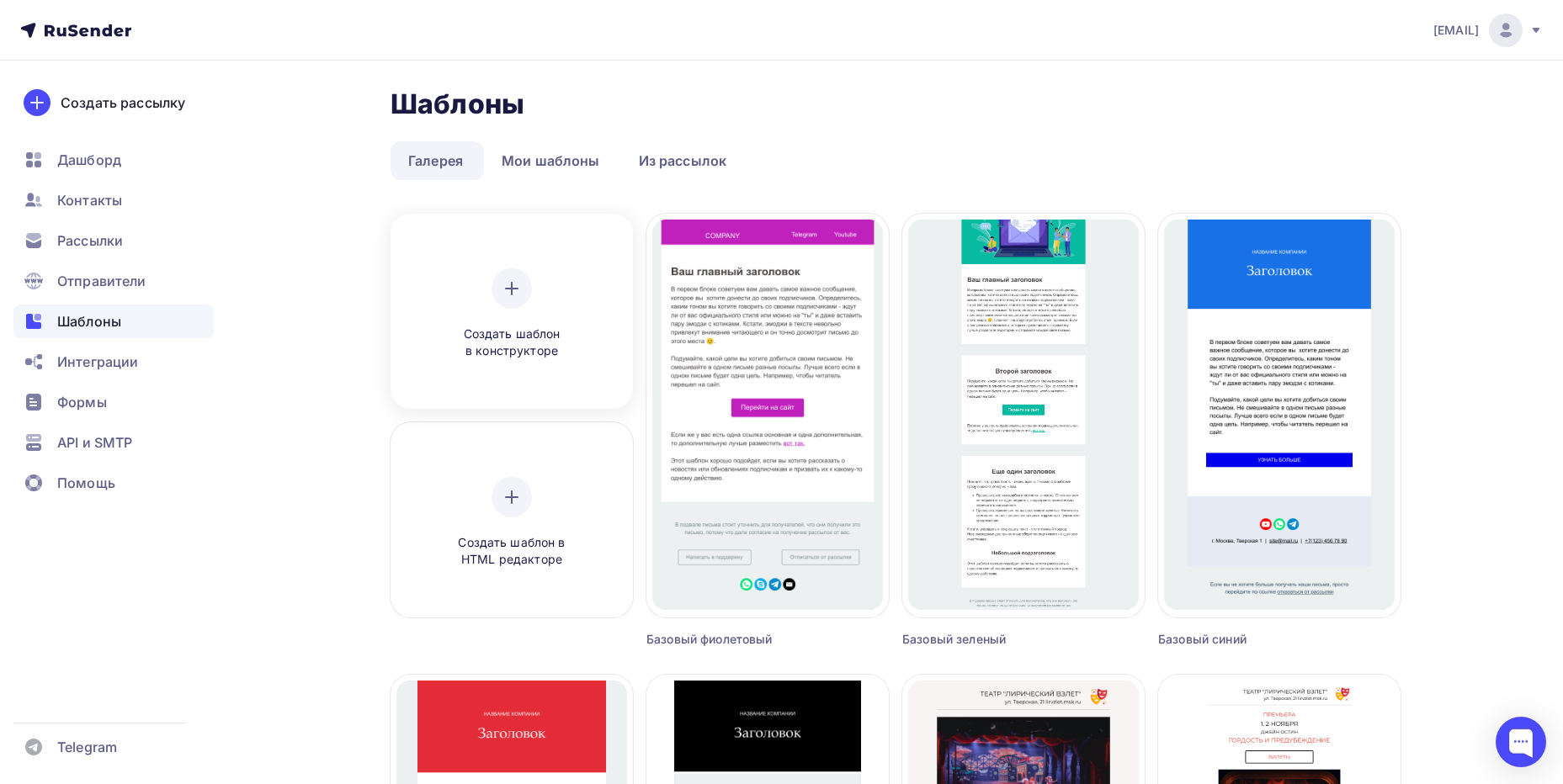 drag, startPoint x: 559, startPoint y: 334, endPoint x: 596, endPoint y: 377, distance: 56.727418 